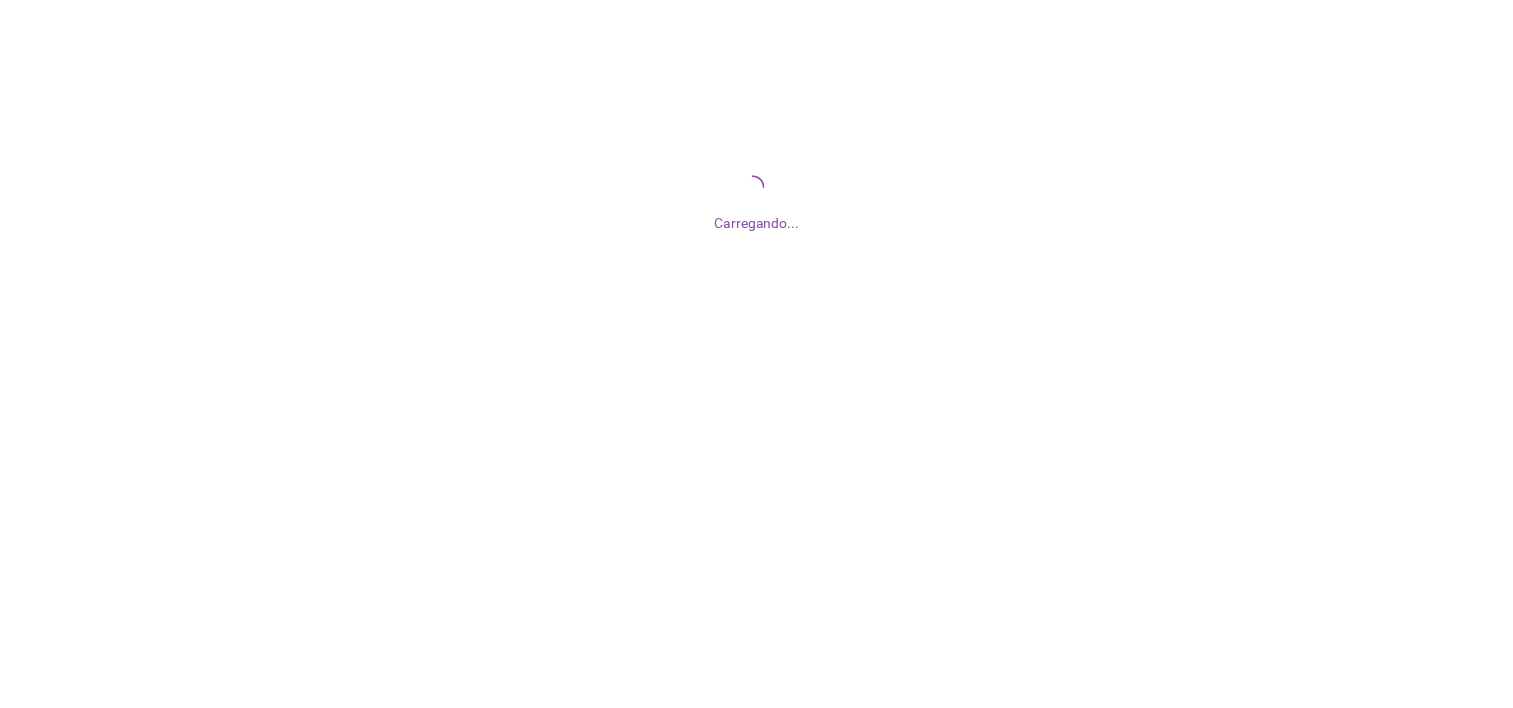 scroll, scrollTop: 0, scrollLeft: 0, axis: both 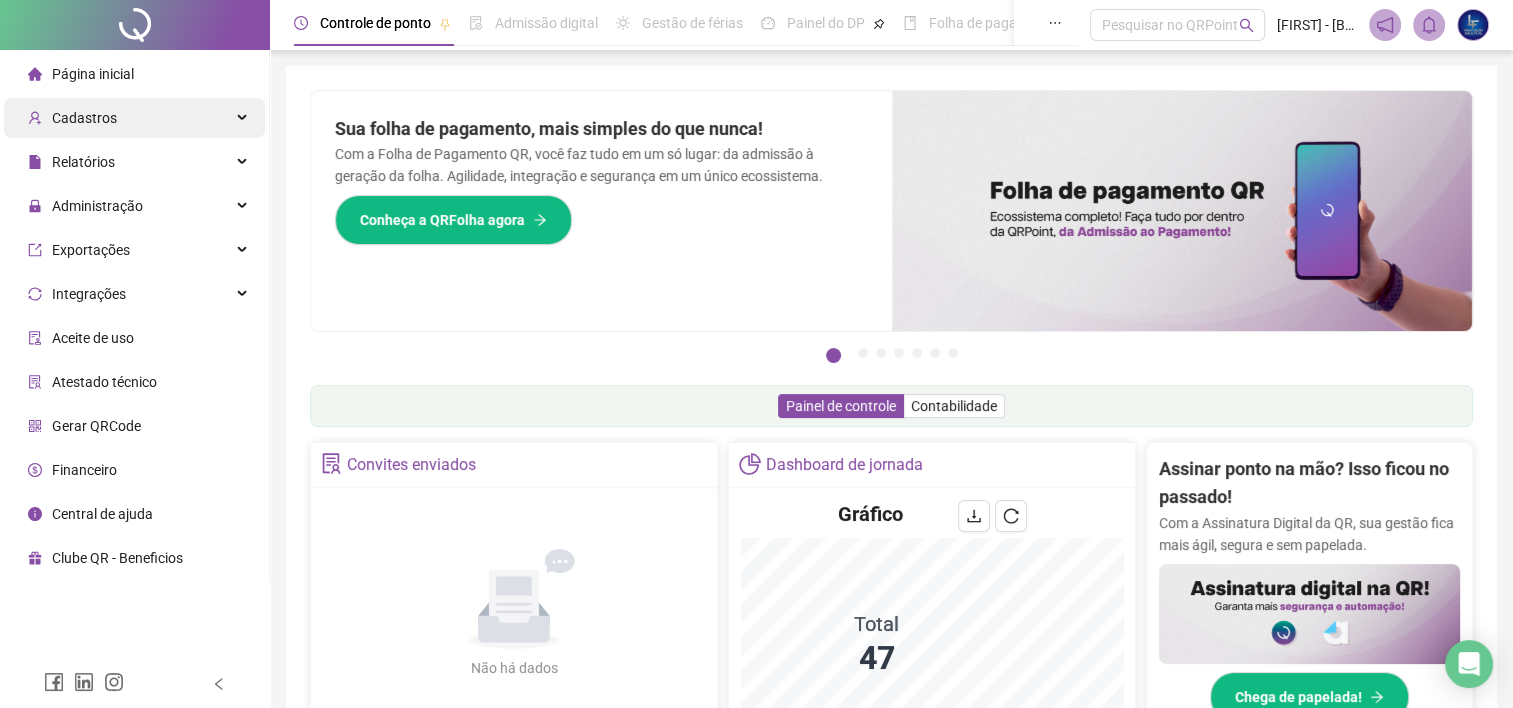 click on "Cadastros" at bounding box center (134, 118) 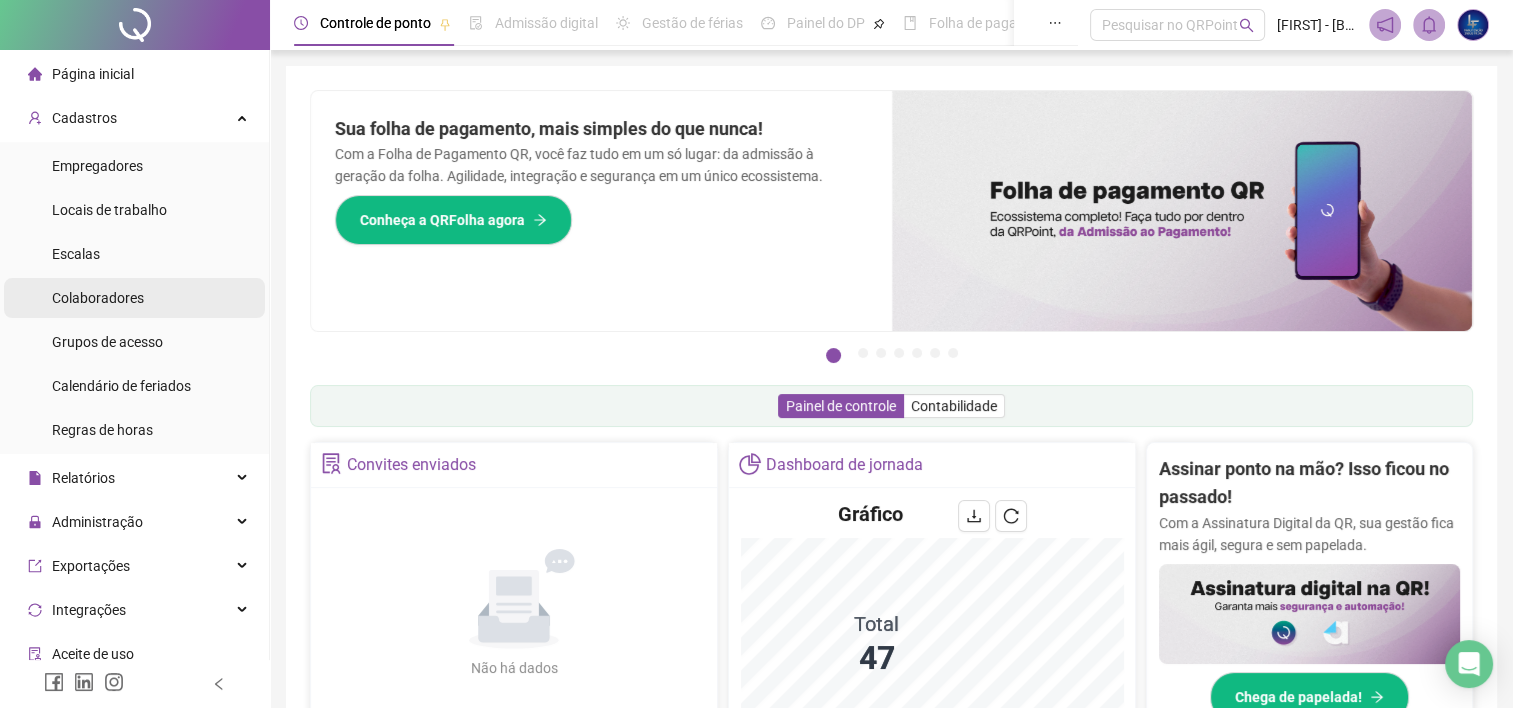 click on "Colaboradores" at bounding box center [98, 298] 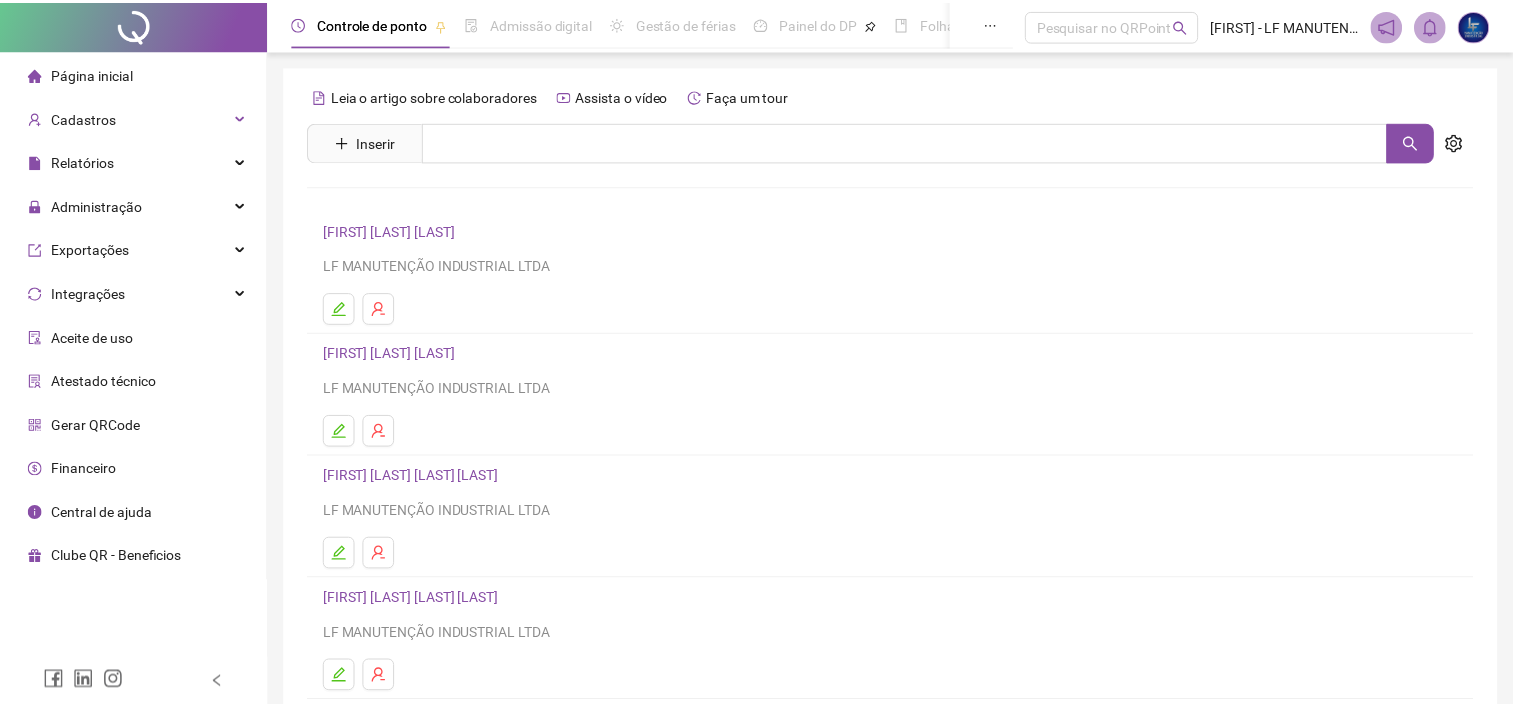 scroll, scrollTop: 0, scrollLeft: 0, axis: both 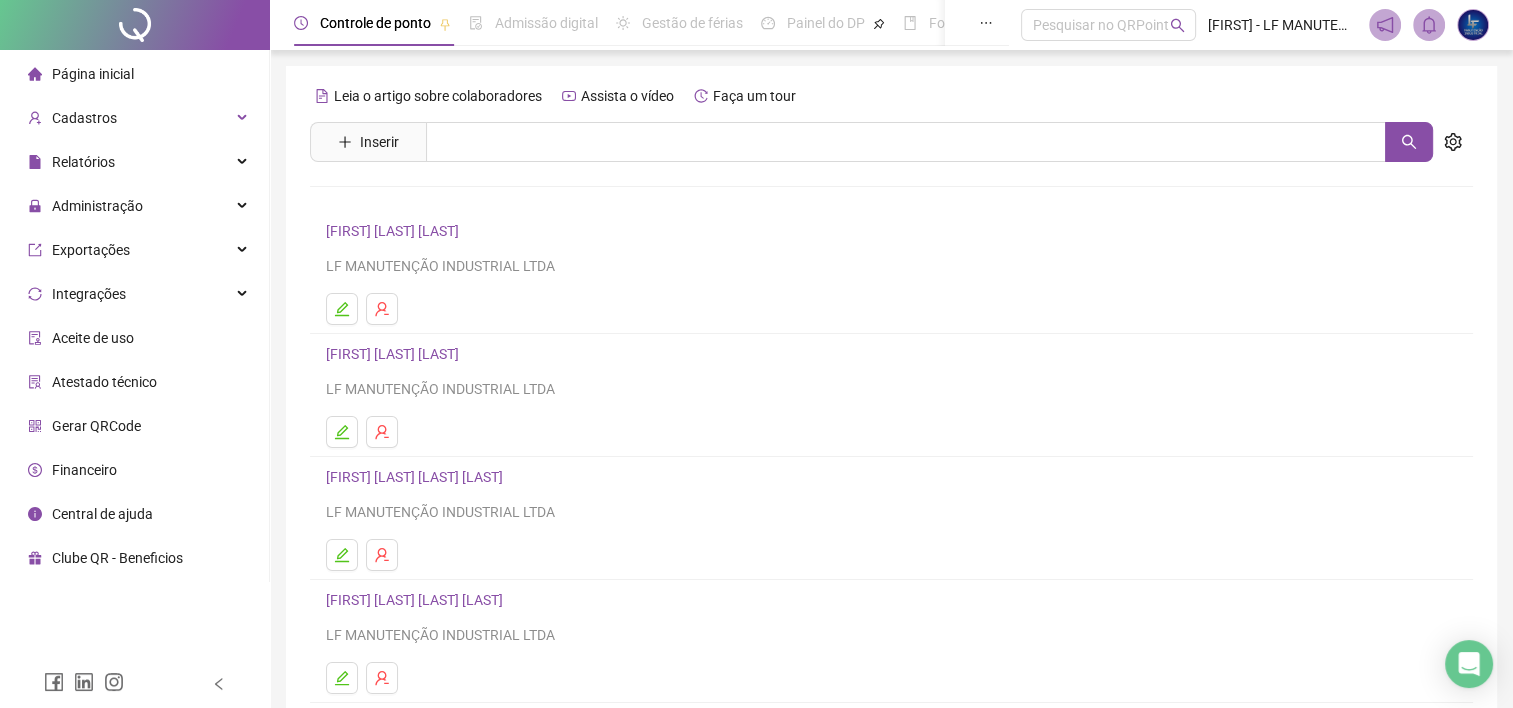 click on "Página inicial Cadastros Relatórios Administração Exportações Integrações Aceite de uso Atestado técnico Gerar QRCode Financeiro Central de ajuda Clube QR - Beneficios" at bounding box center [135, 316] 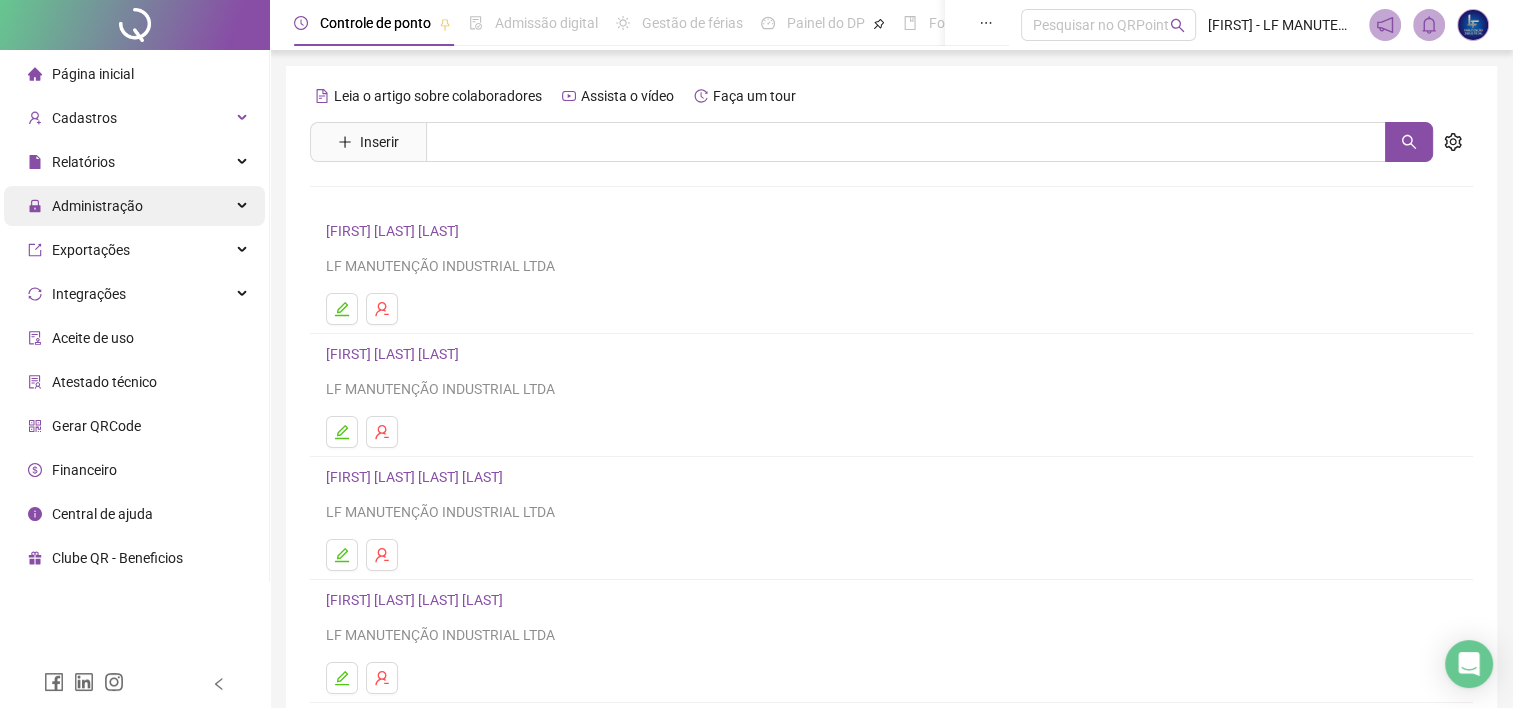 click on "Administração" at bounding box center [134, 206] 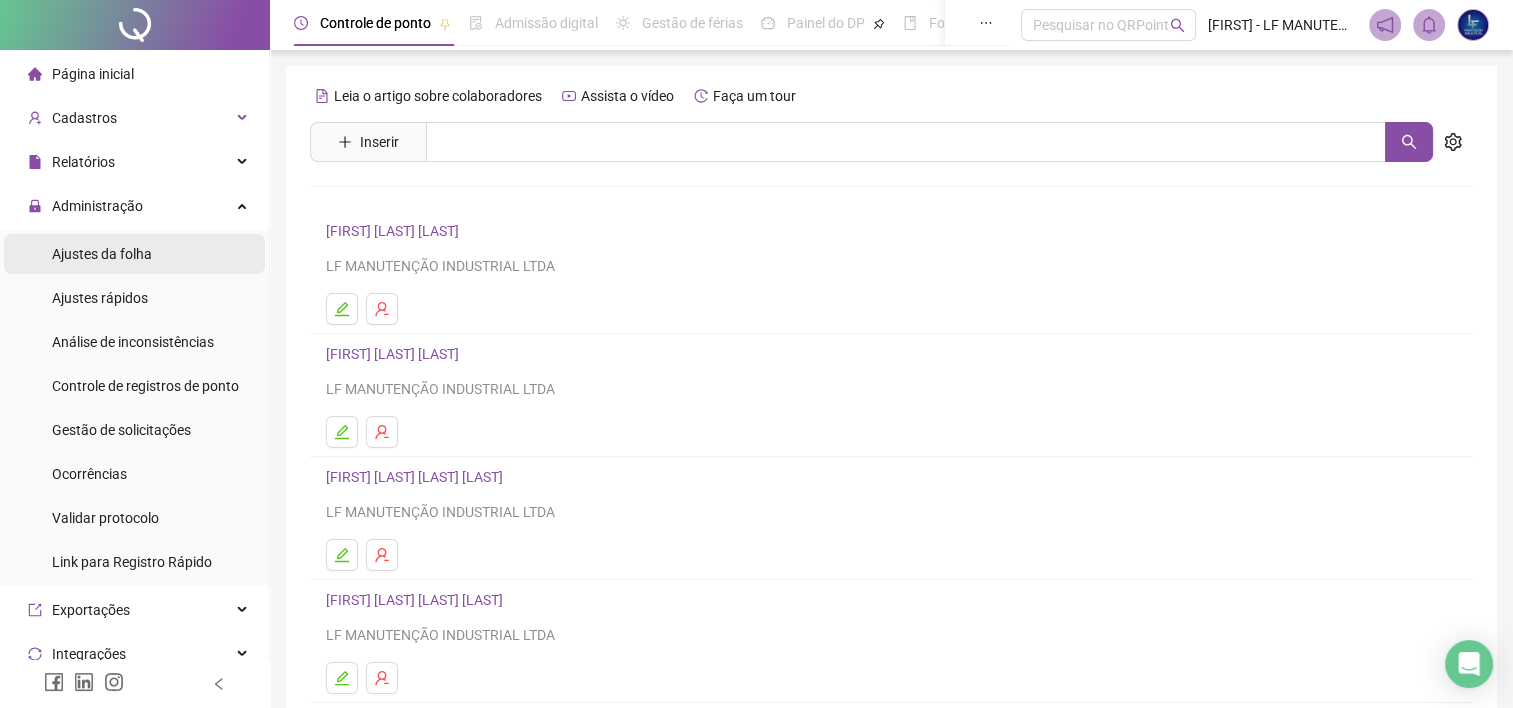 click on "Ajustes da folha" at bounding box center [102, 254] 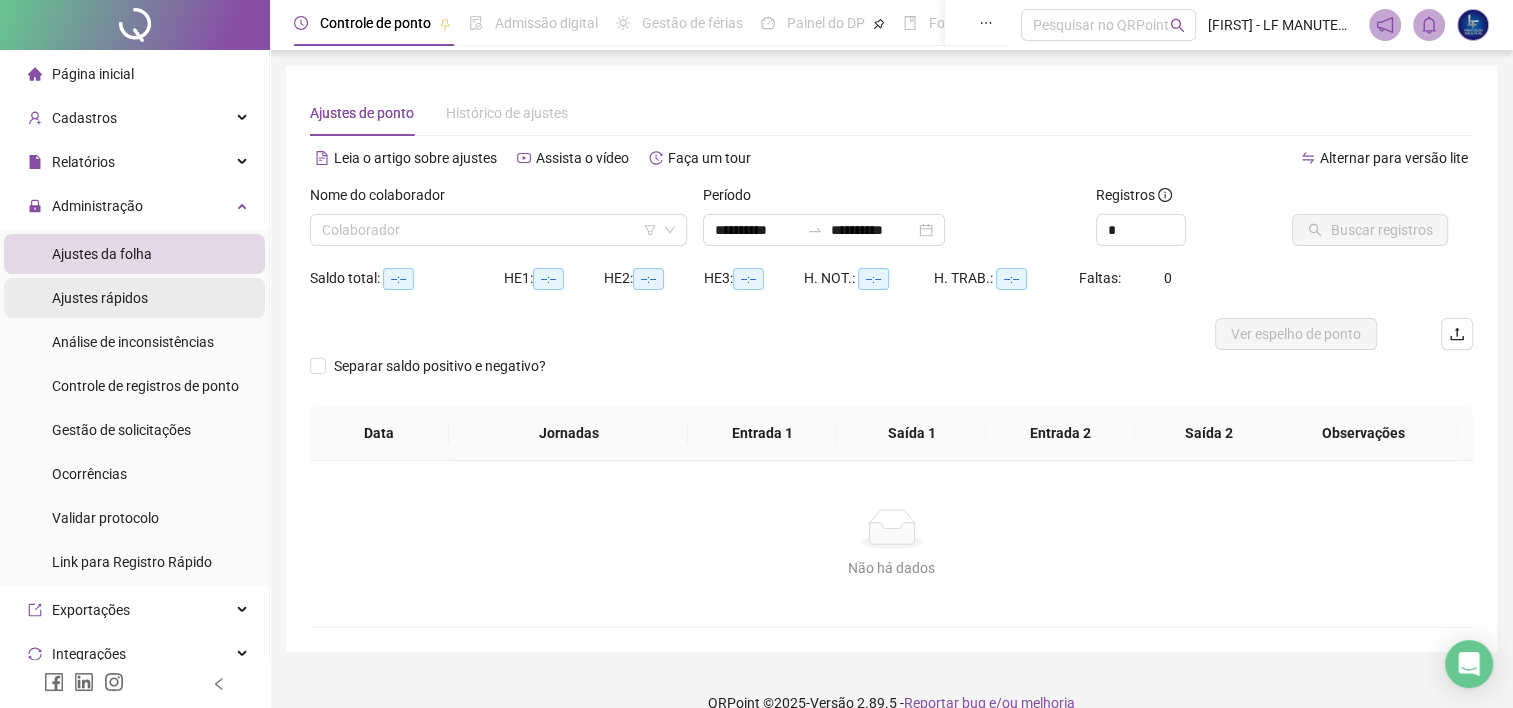 click on "Ajustes rápidos" at bounding box center [100, 298] 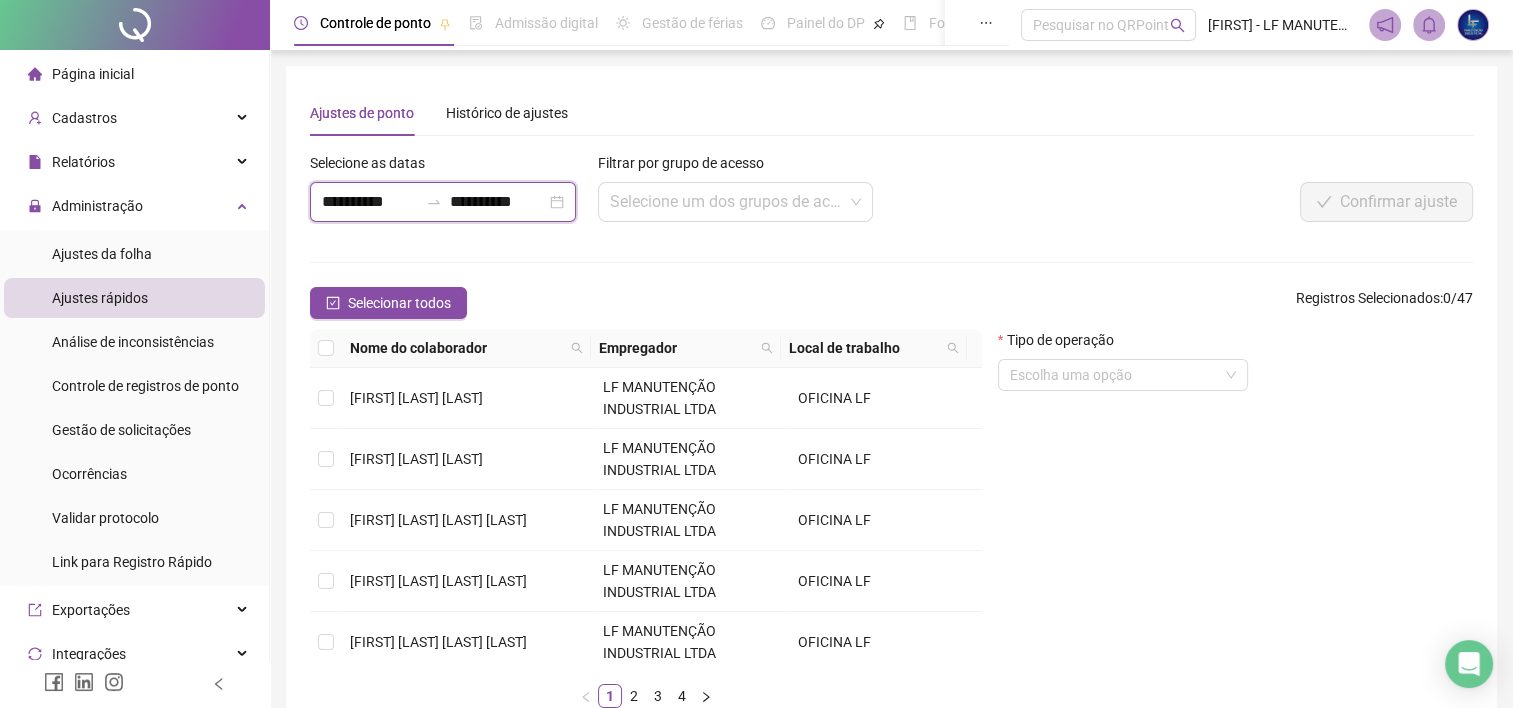 click on "**********" at bounding box center (370, 202) 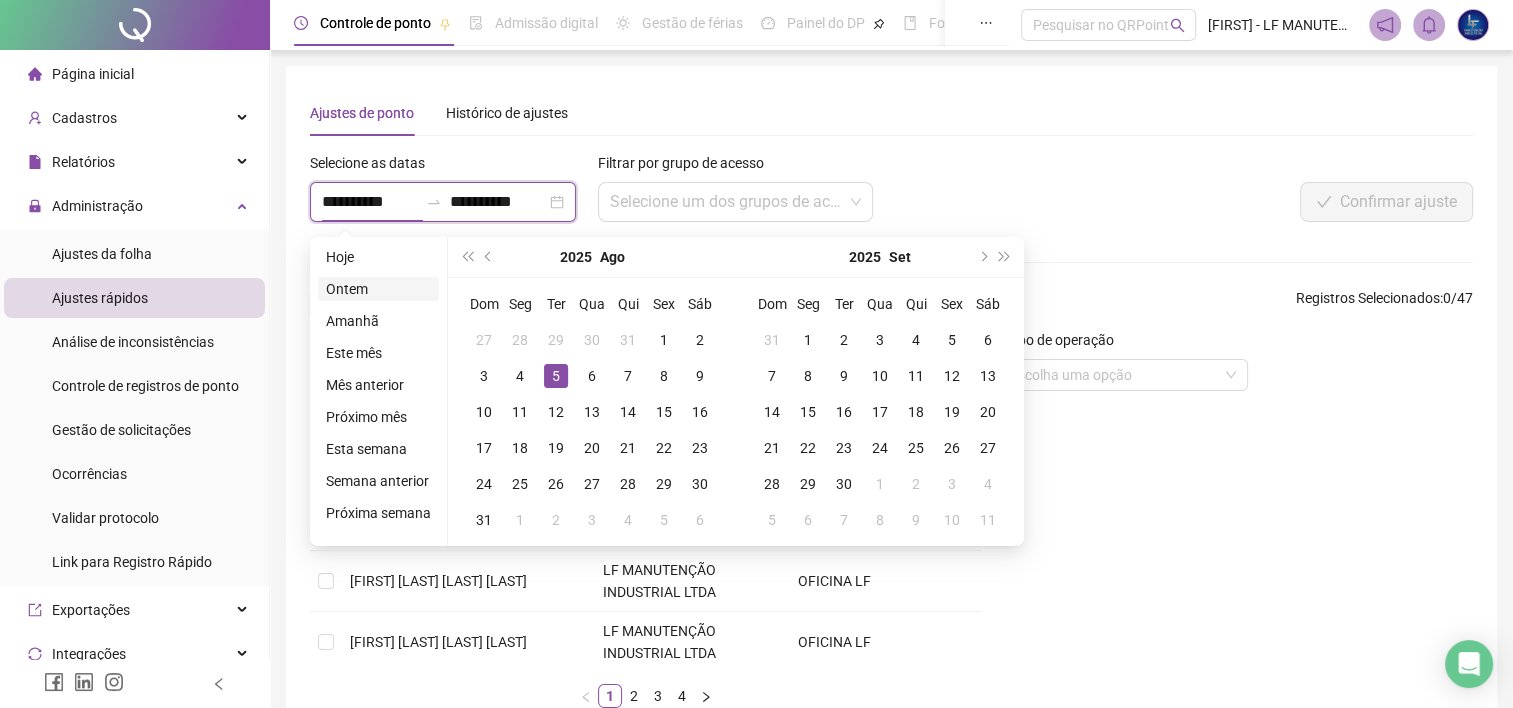 type on "**********" 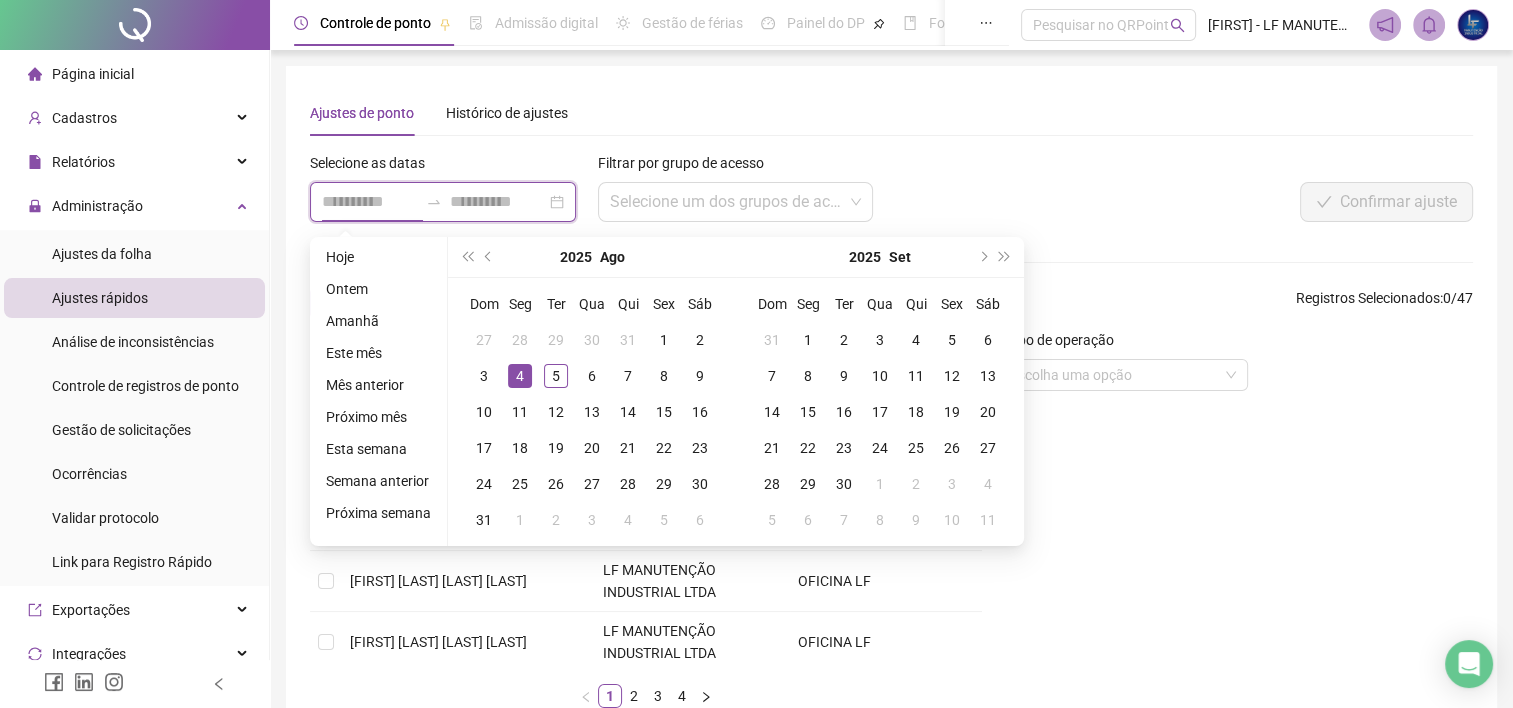type on "**********" 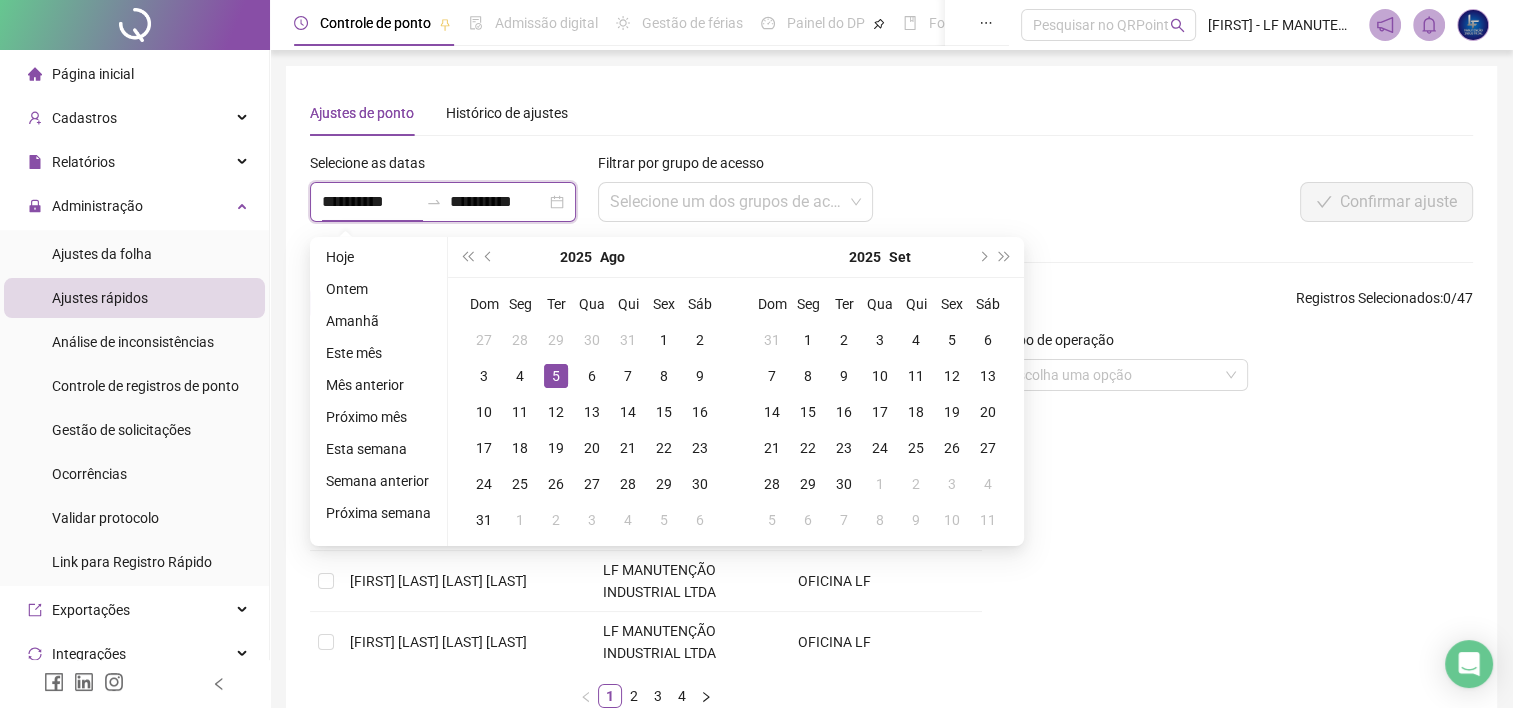 type on "**********" 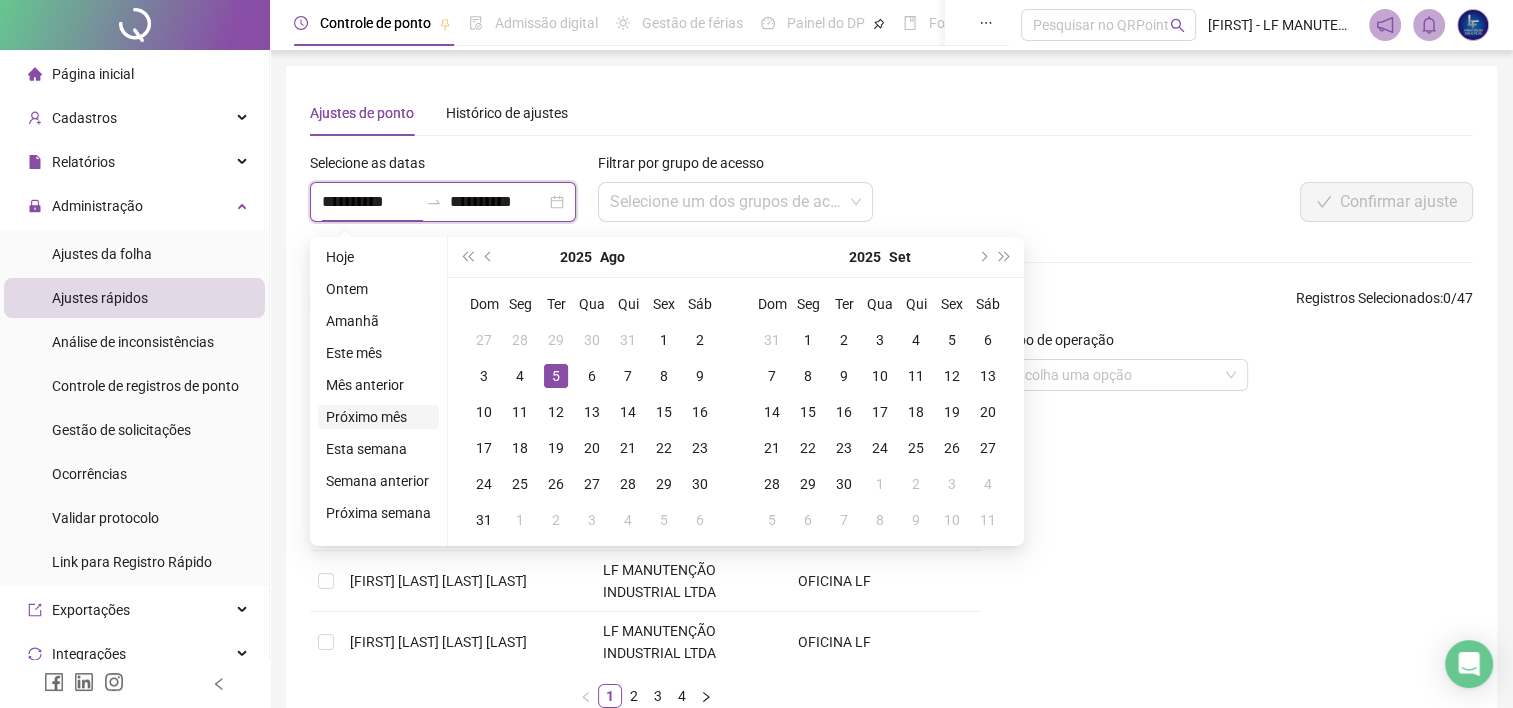type on "**********" 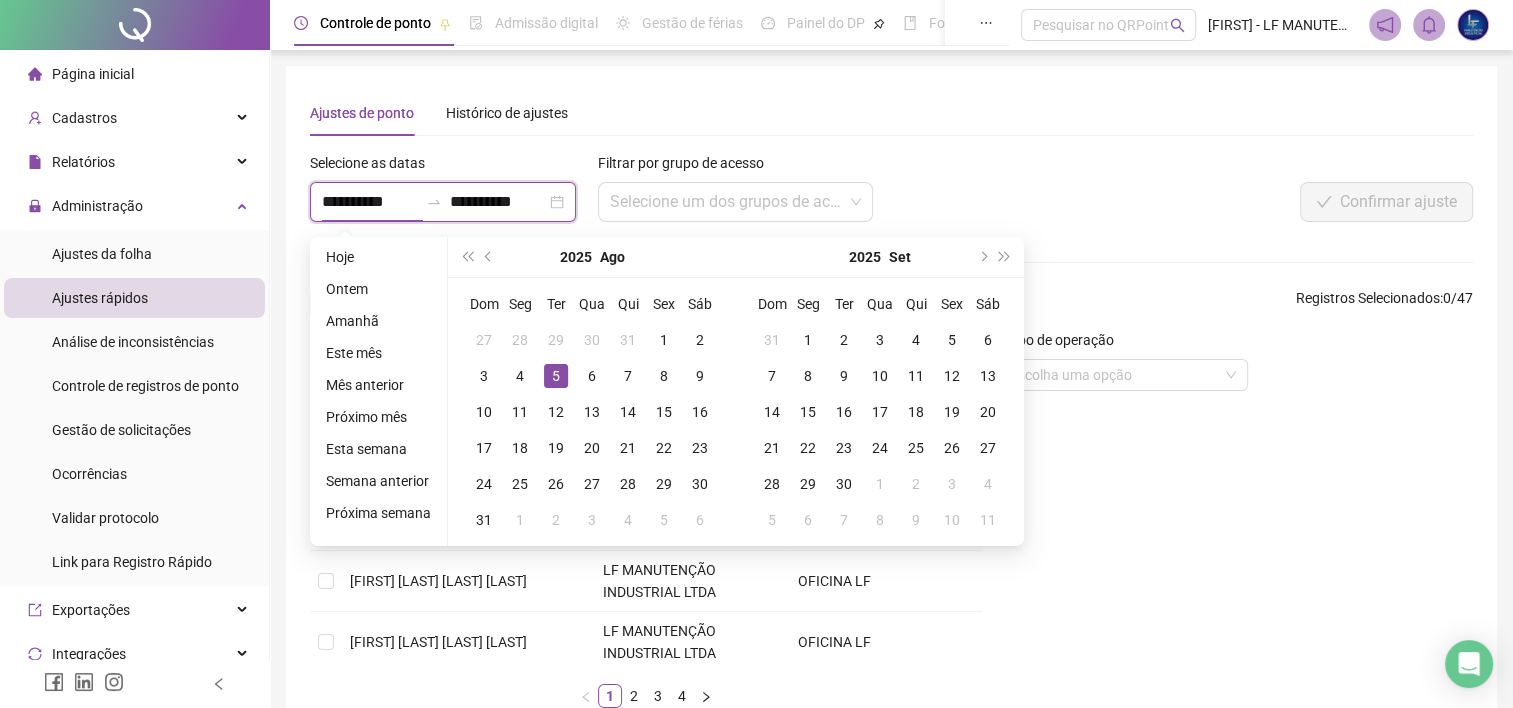 type on "**********" 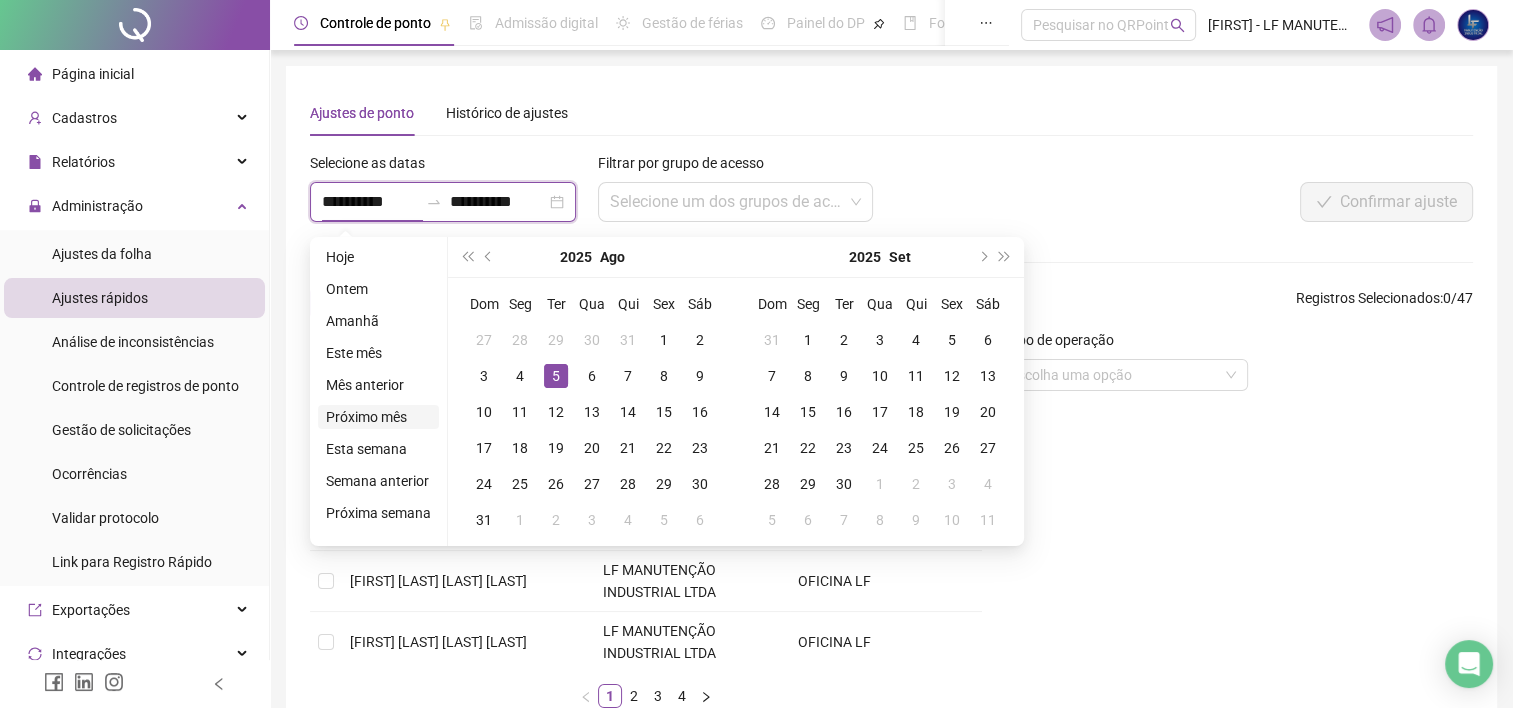 type on "**********" 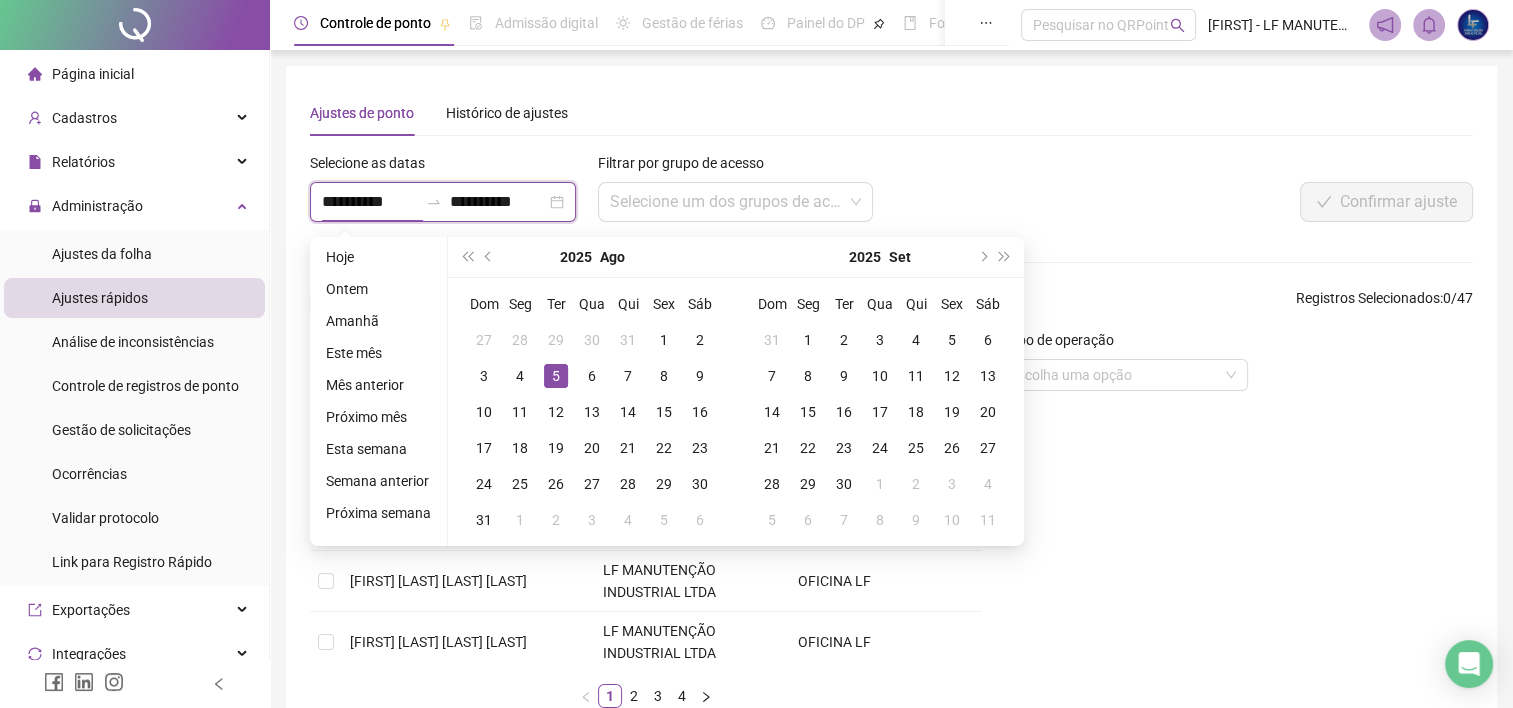 type on "**********" 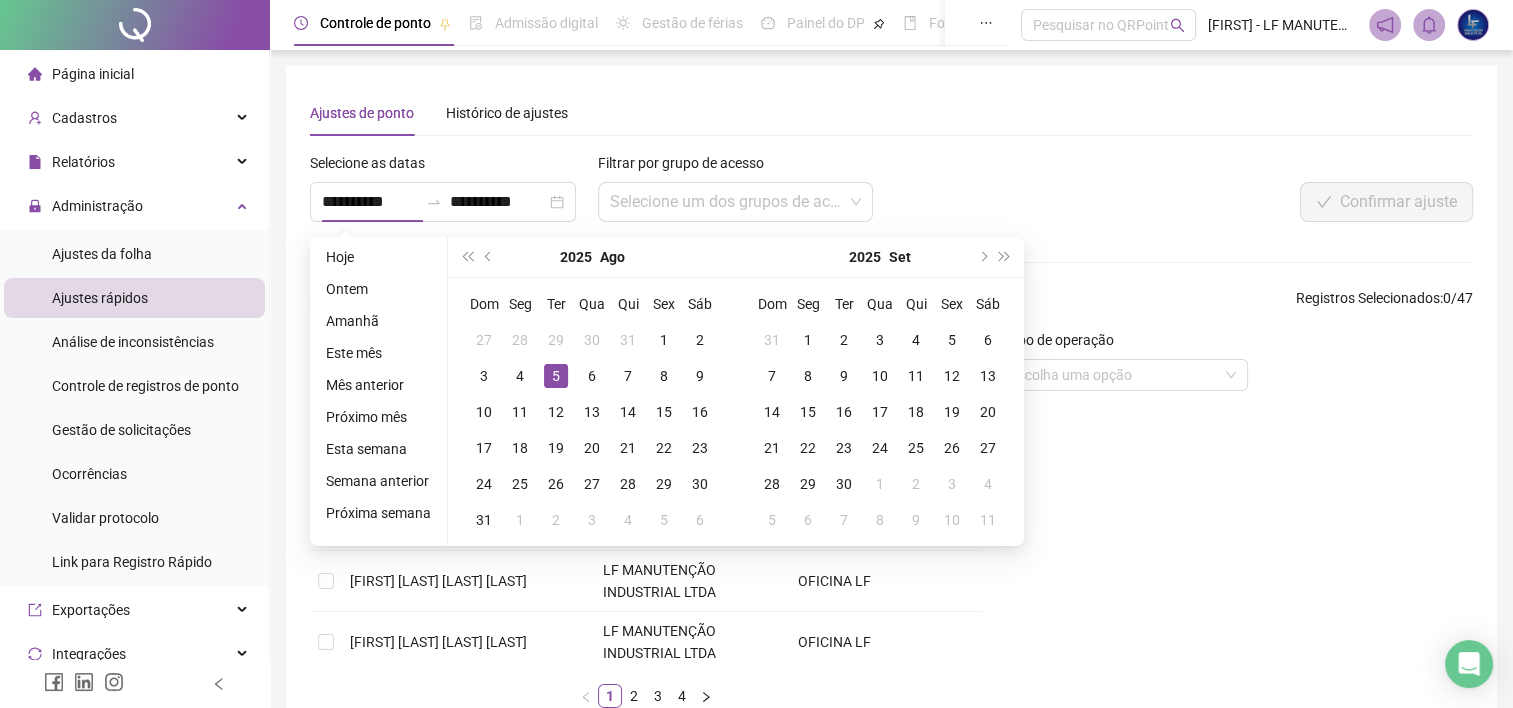 click on "Hoje Ontem Amanhã Este mês Mês anterior Próximo mês Esta semana Semana anterior Próxima semana" at bounding box center (379, 391) 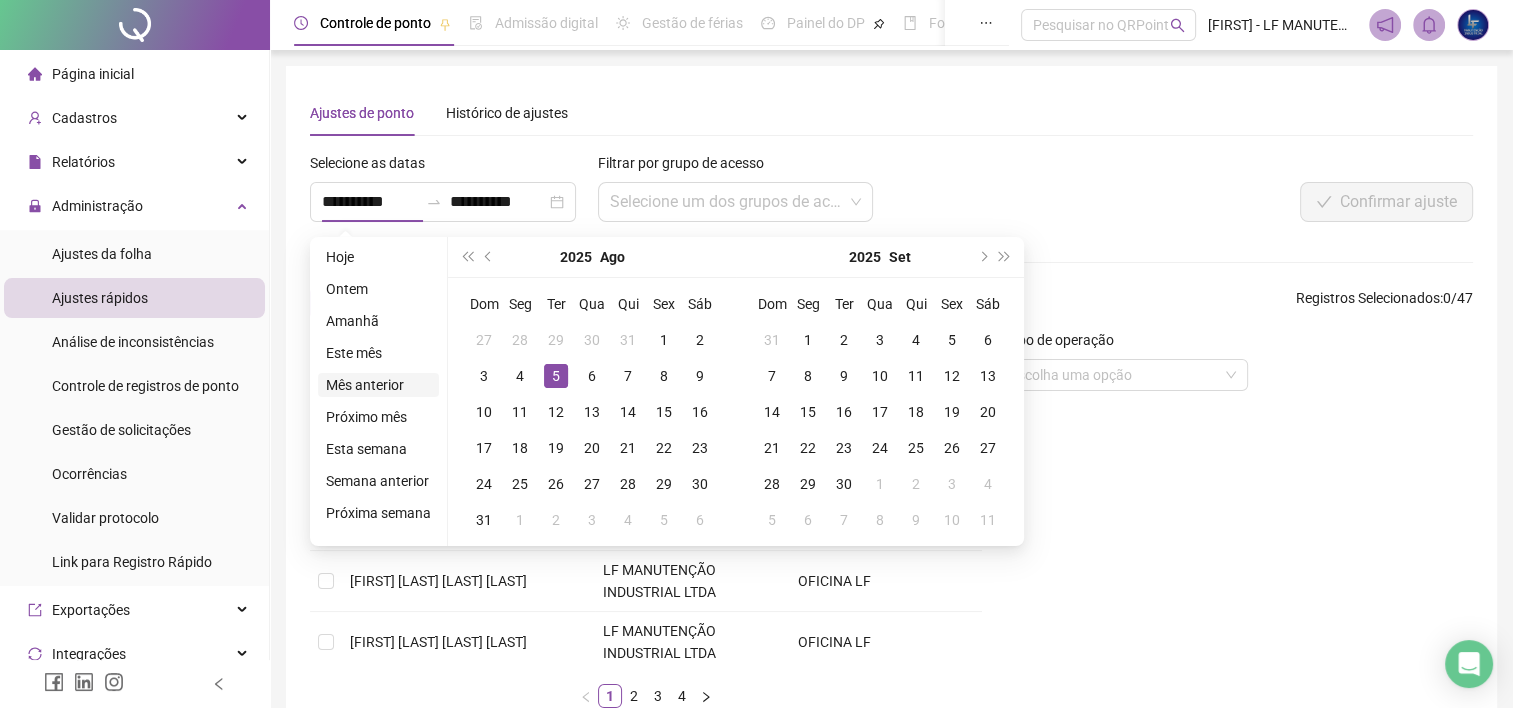 type on "**********" 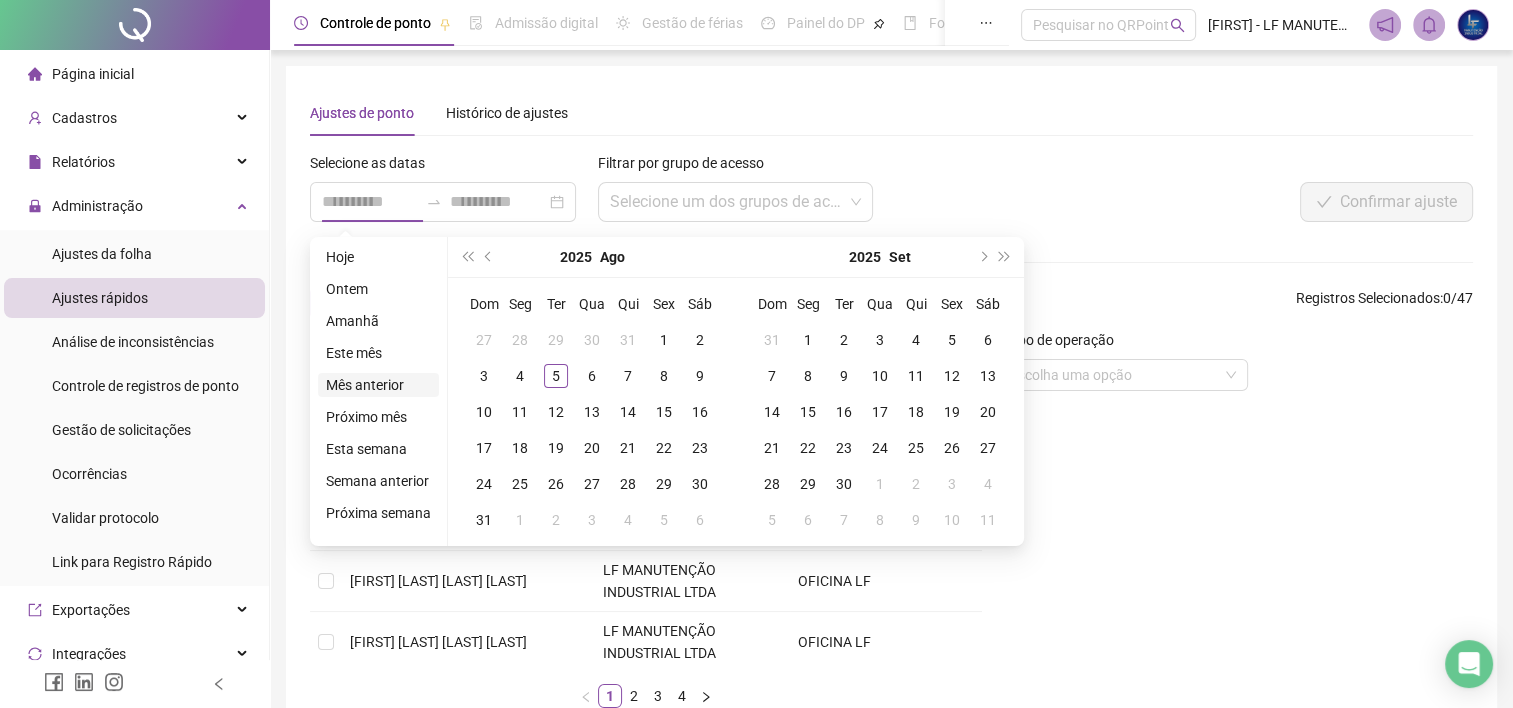 click on "Mês anterior" at bounding box center (378, 385) 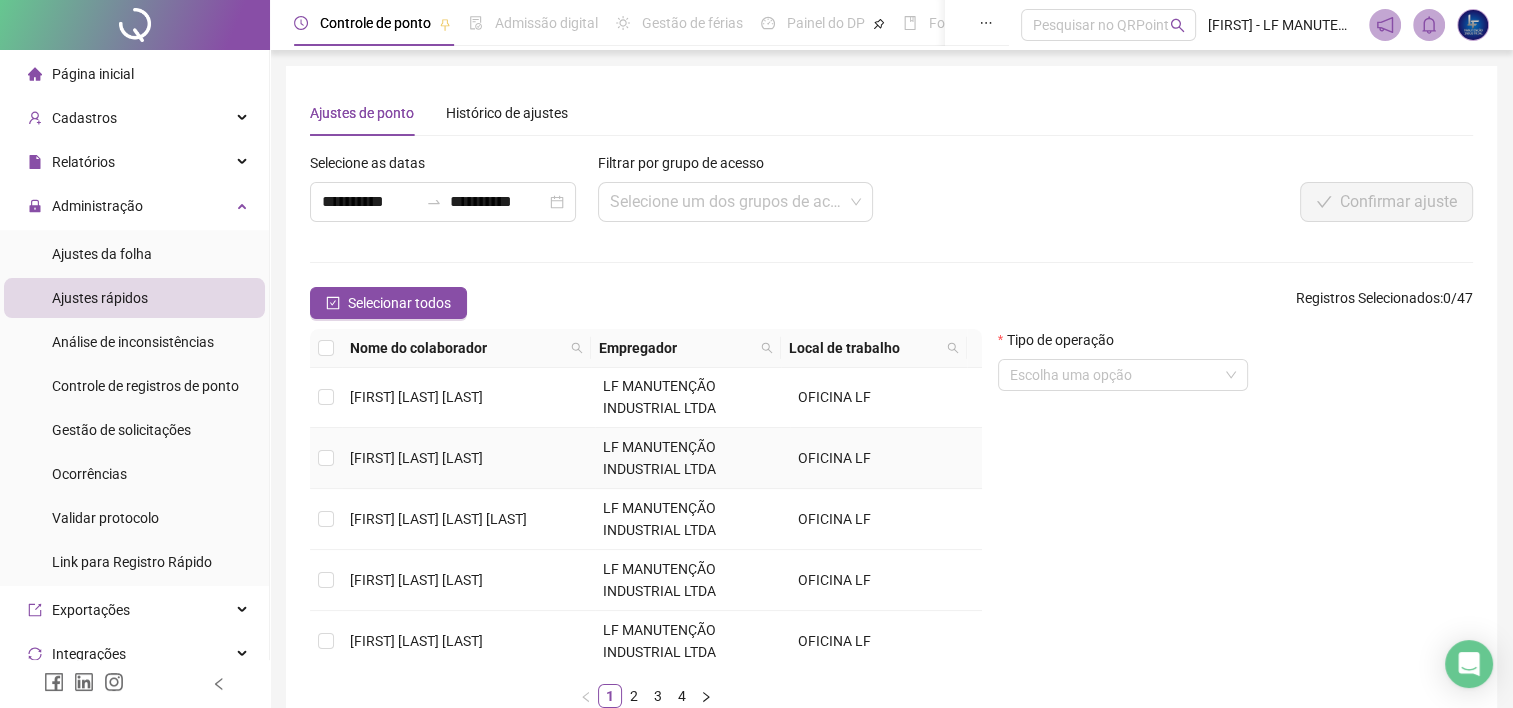 scroll, scrollTop: 612, scrollLeft: 0, axis: vertical 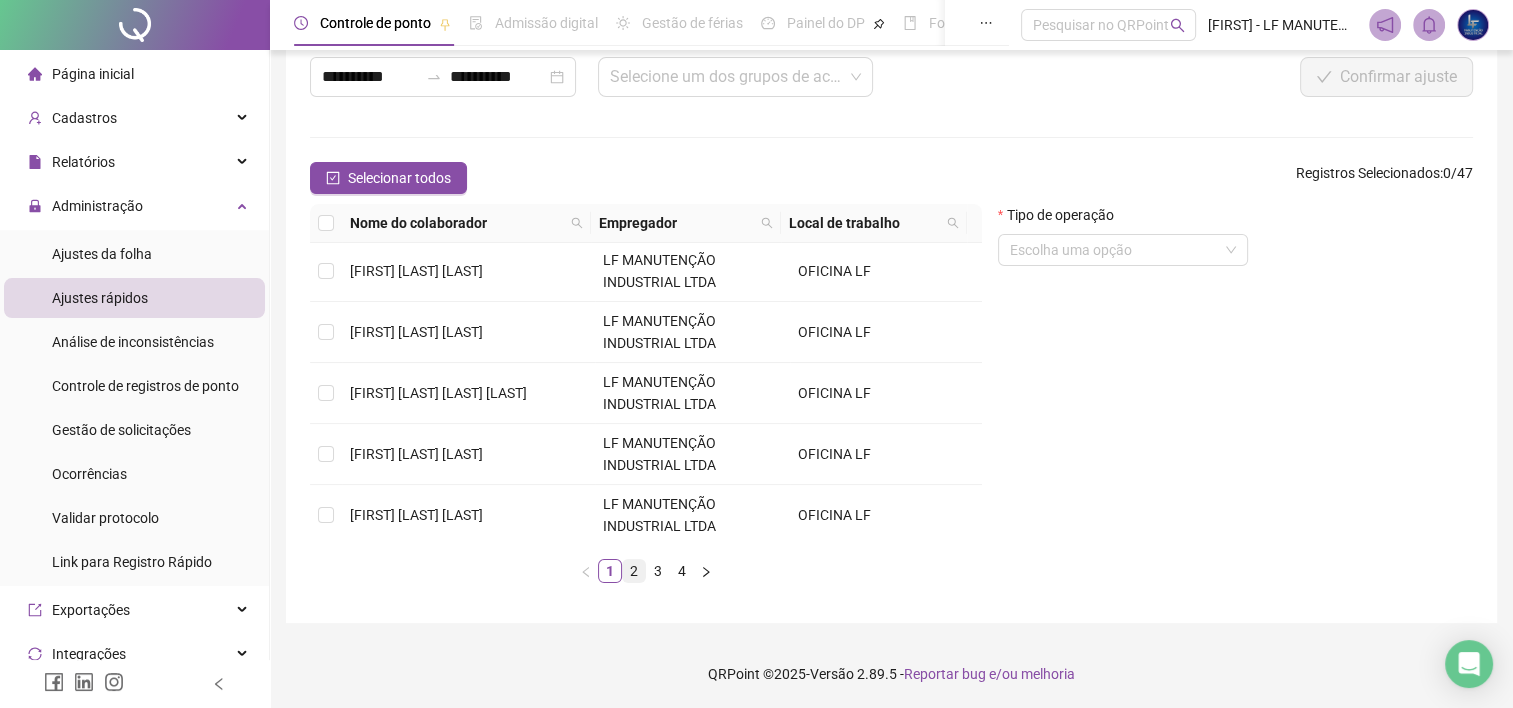 click on "2" at bounding box center (634, 571) 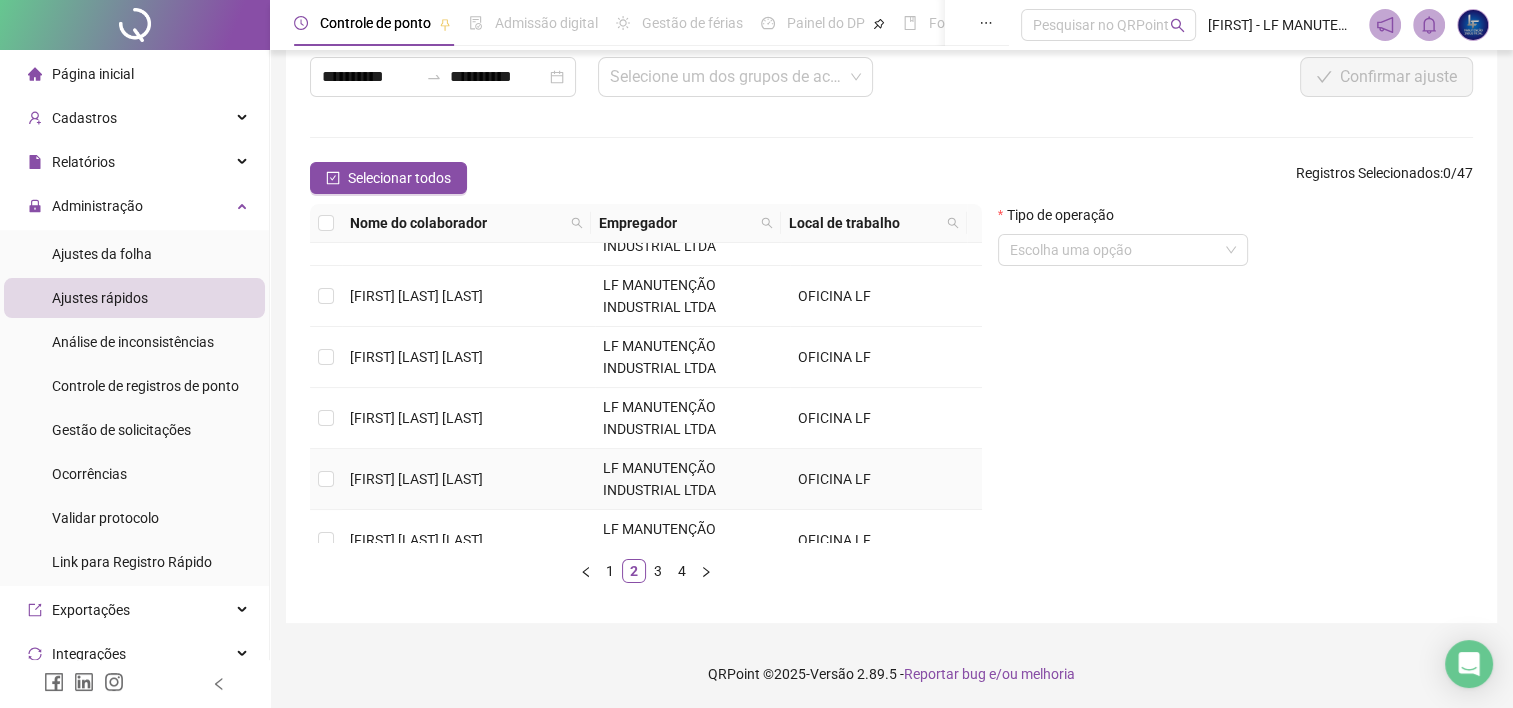 scroll, scrollTop: 100, scrollLeft: 0, axis: vertical 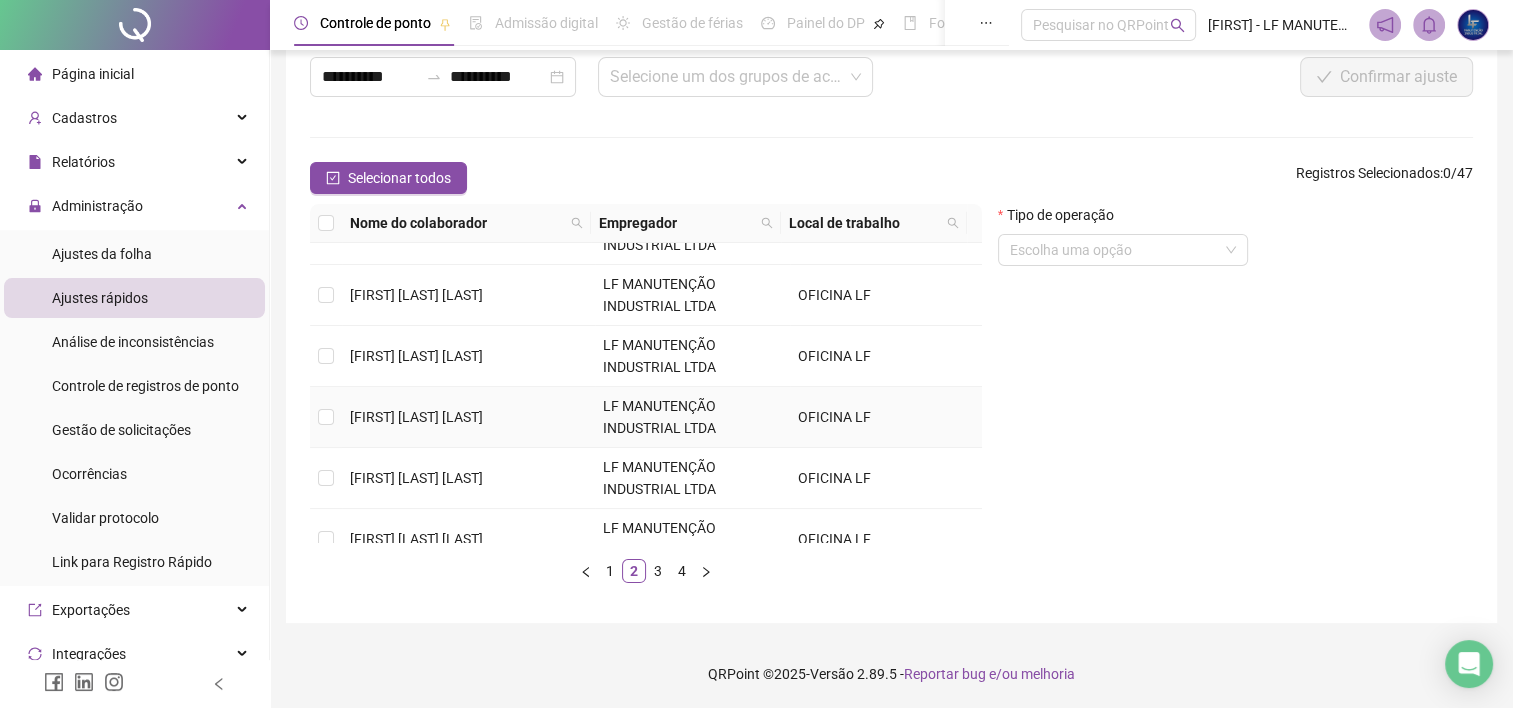 click at bounding box center (326, 417) 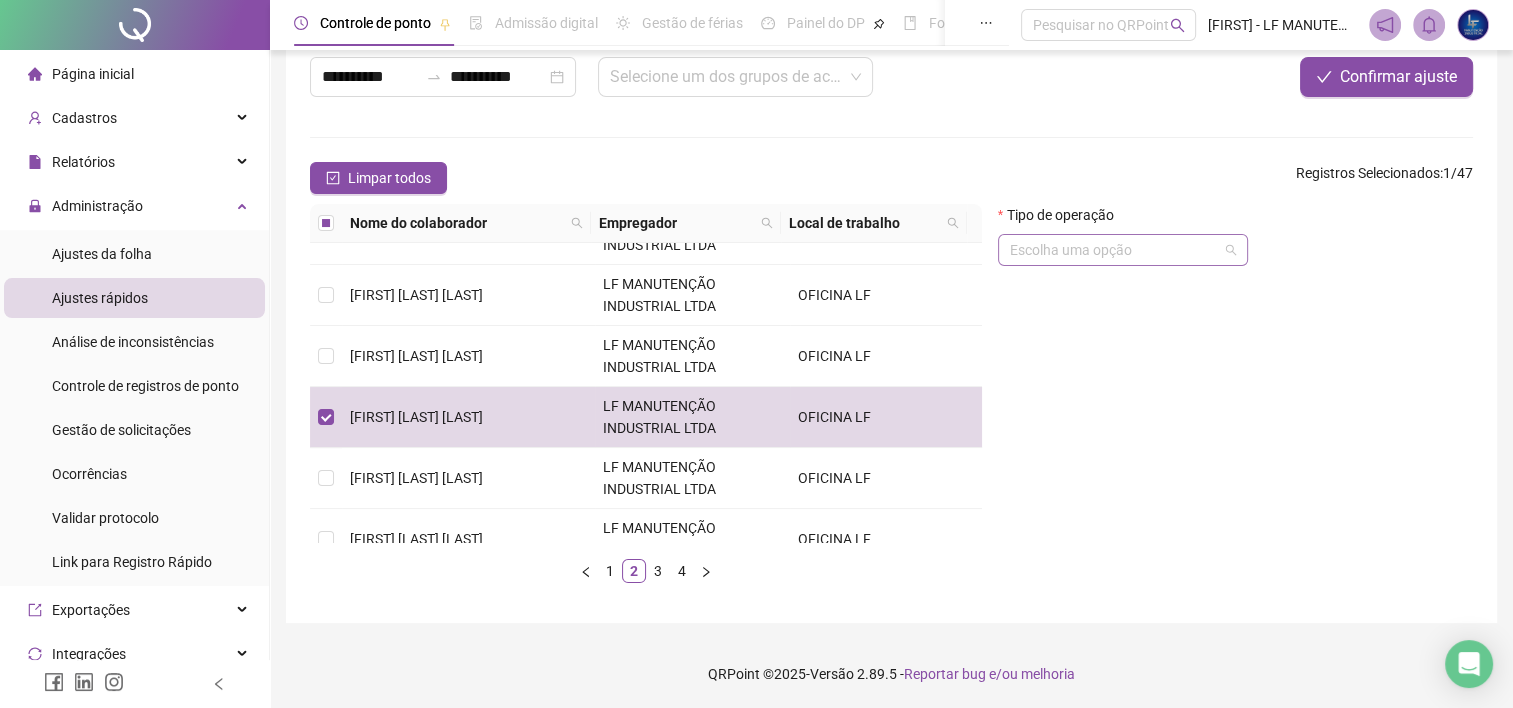 click at bounding box center (1114, 250) 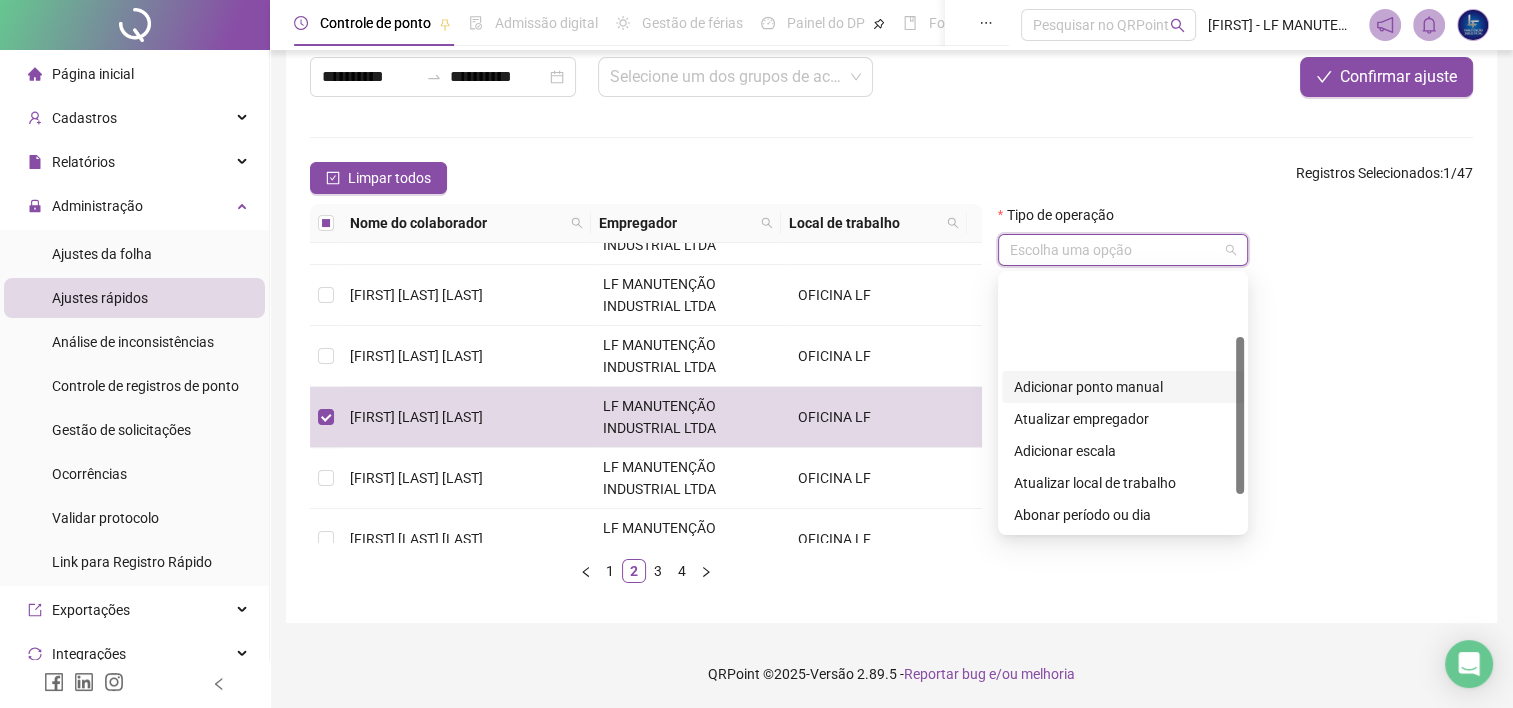 scroll, scrollTop: 160, scrollLeft: 0, axis: vertical 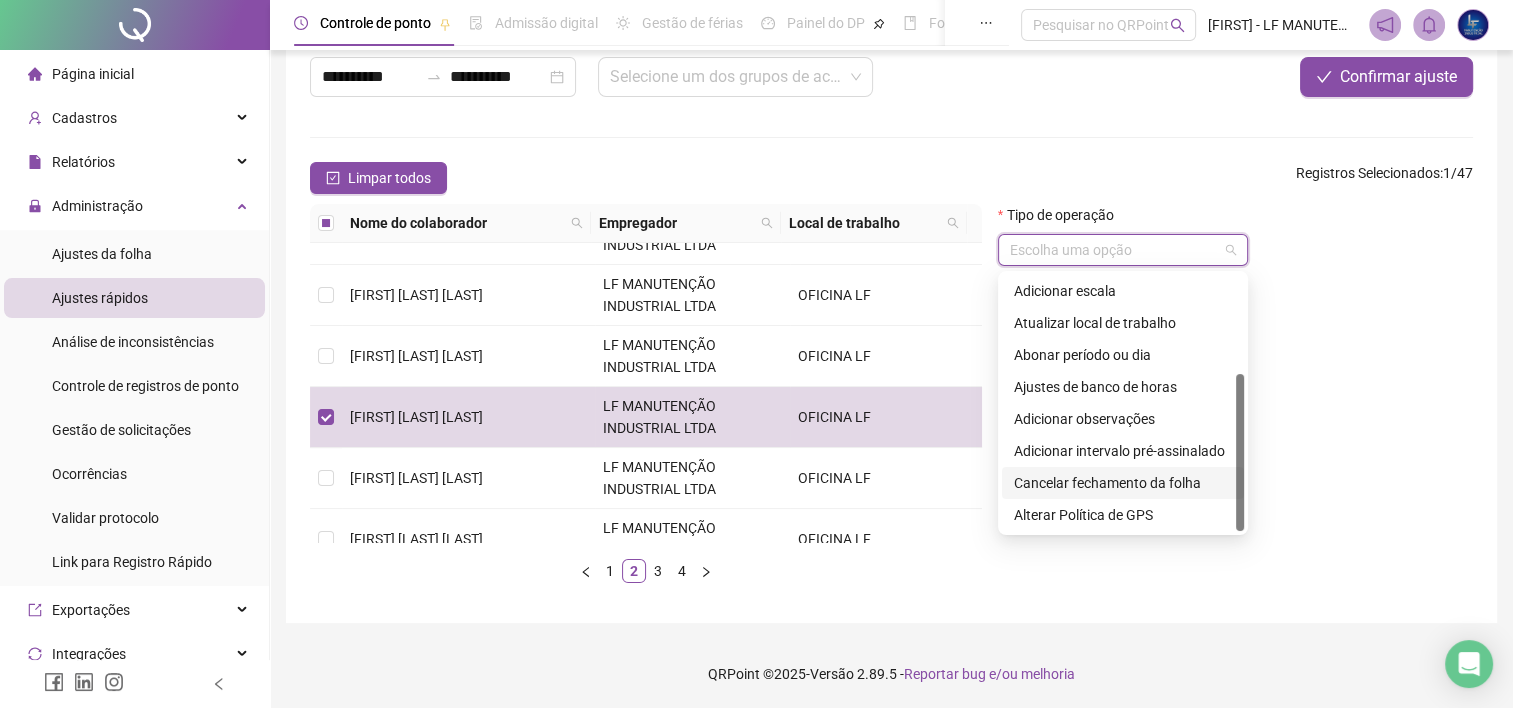 click on "Cancelar fechamento da folha" at bounding box center (1123, 483) 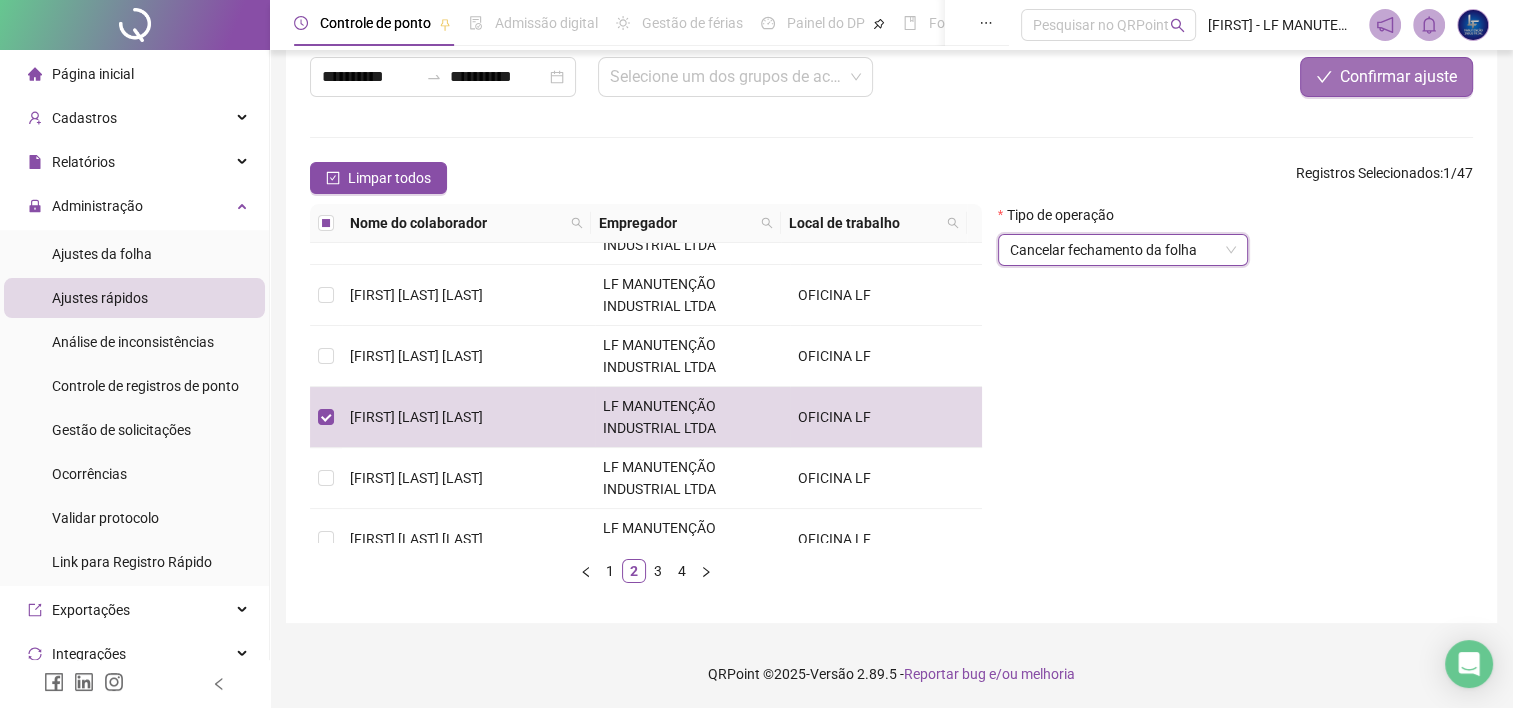 click on "Confirmar ajuste" at bounding box center [1398, 77] 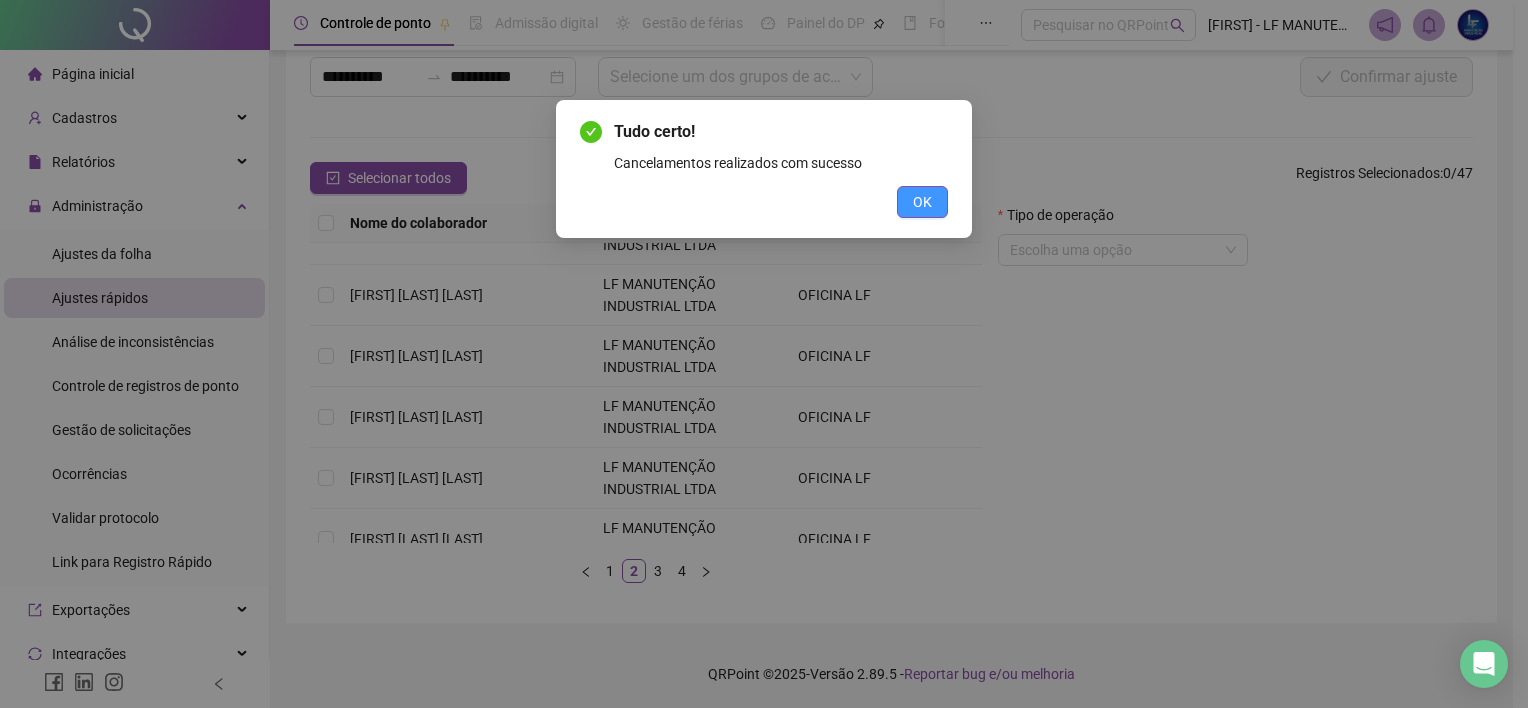 click on "OK" at bounding box center [922, 202] 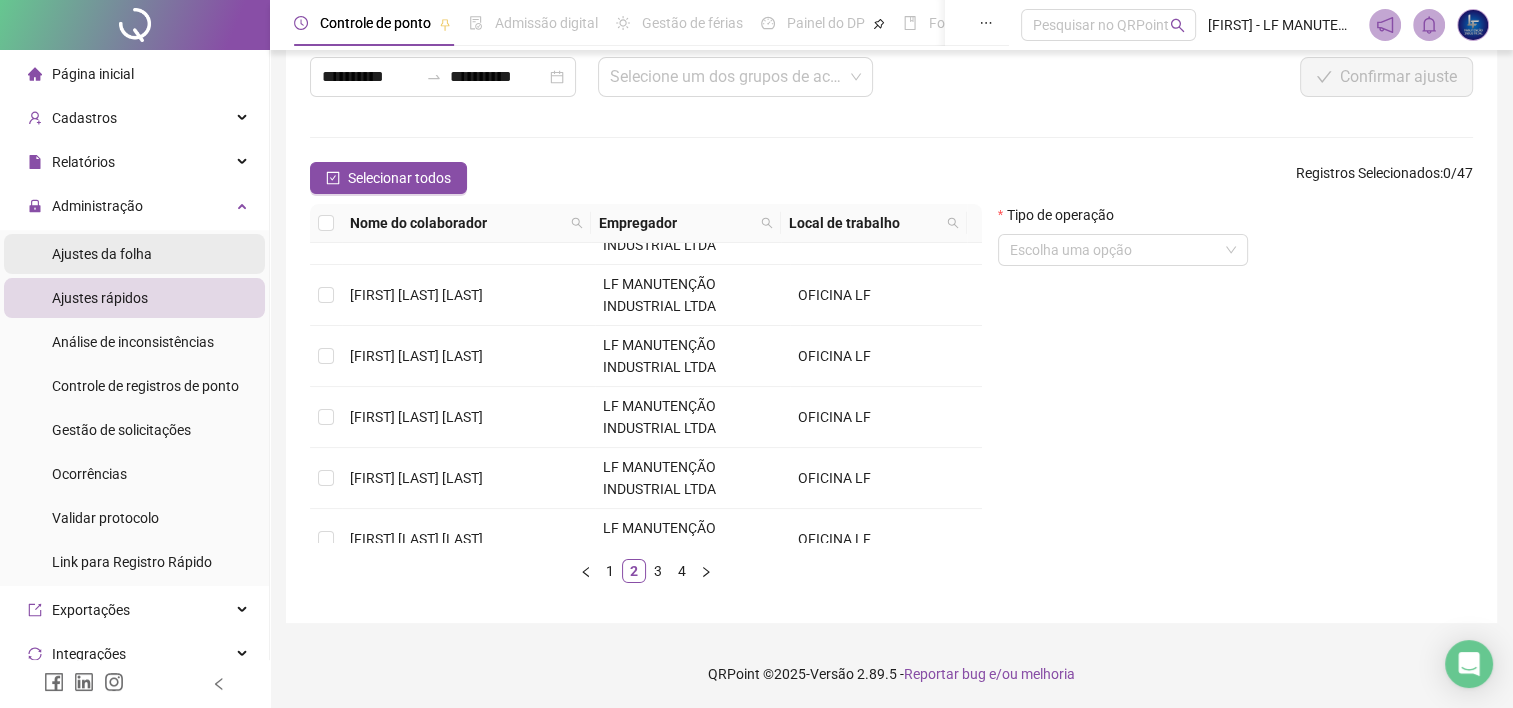 click on "Ajustes da folha" at bounding box center (102, 254) 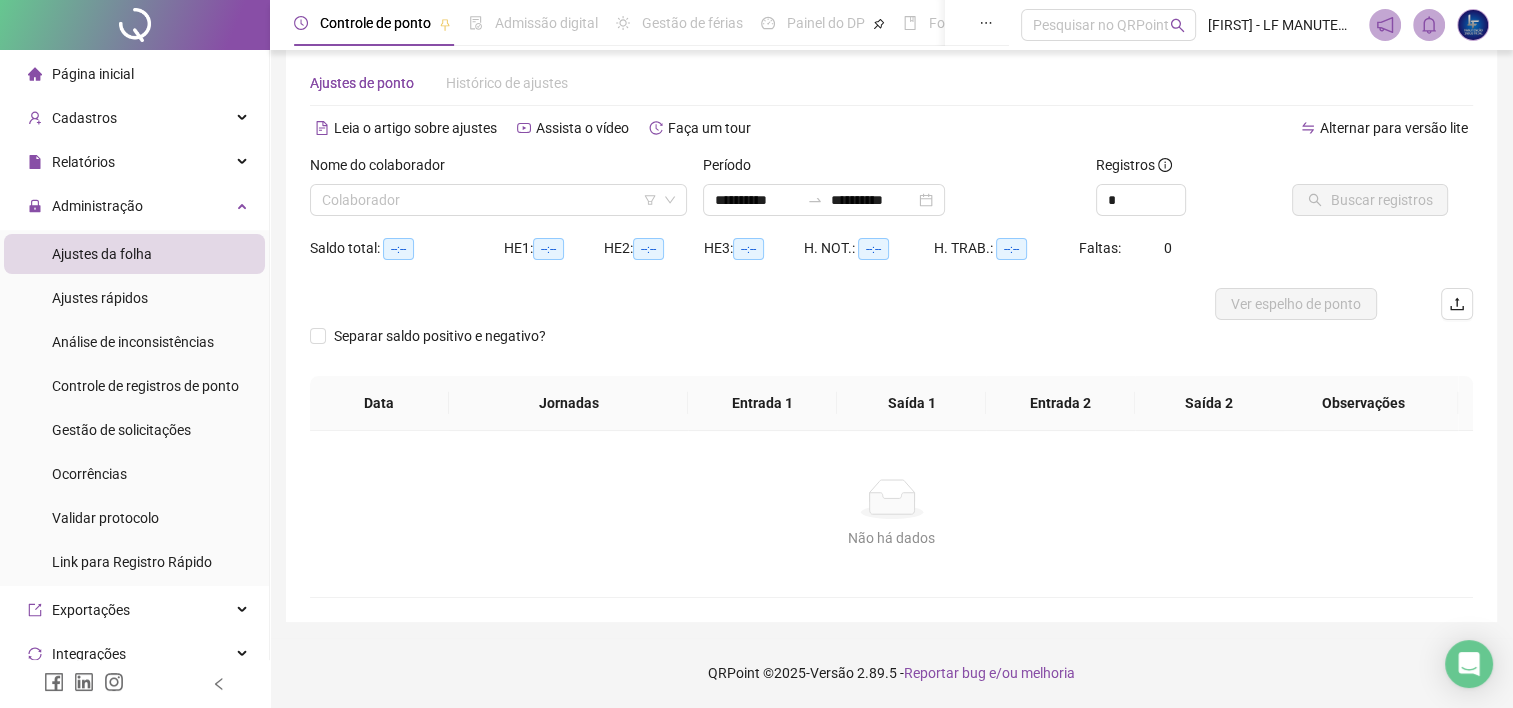scroll, scrollTop: 29, scrollLeft: 0, axis: vertical 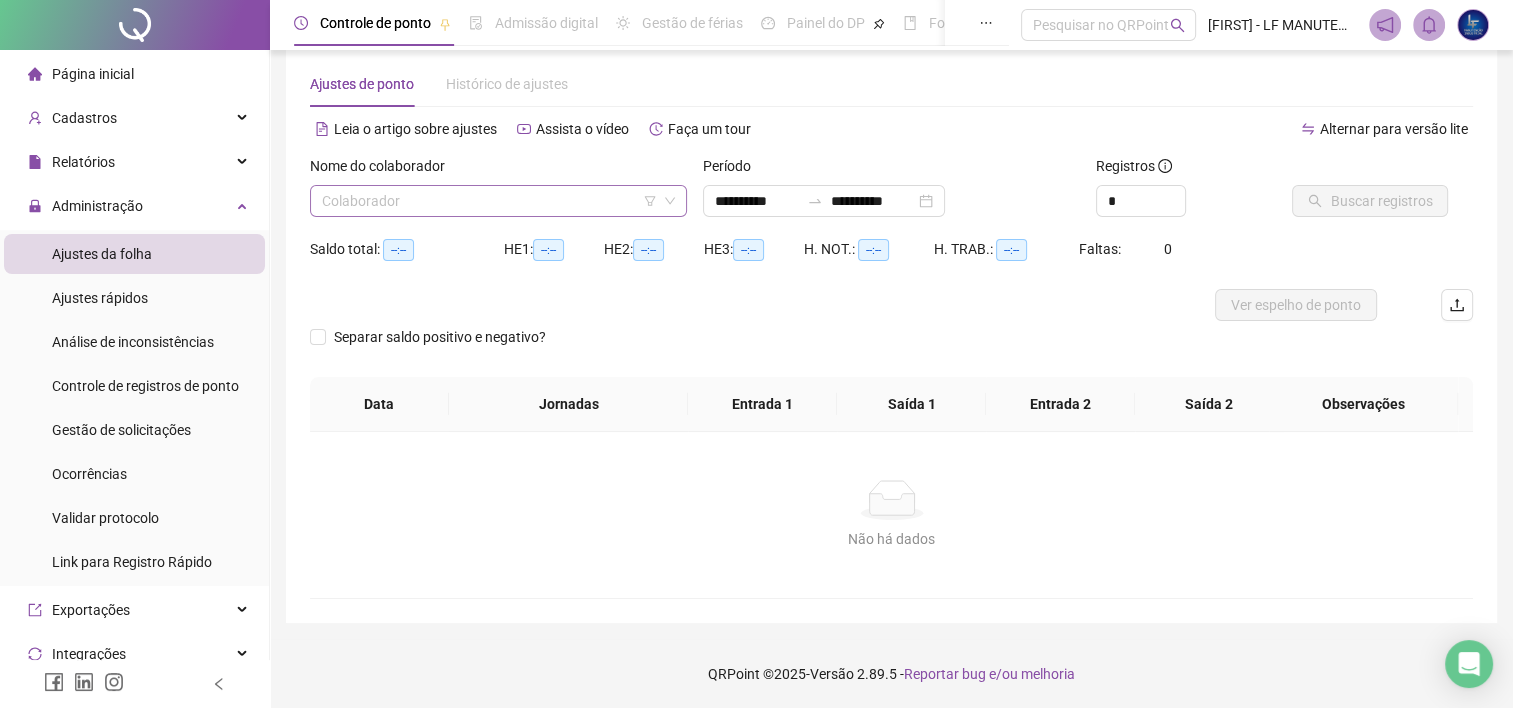 click at bounding box center [489, 201] 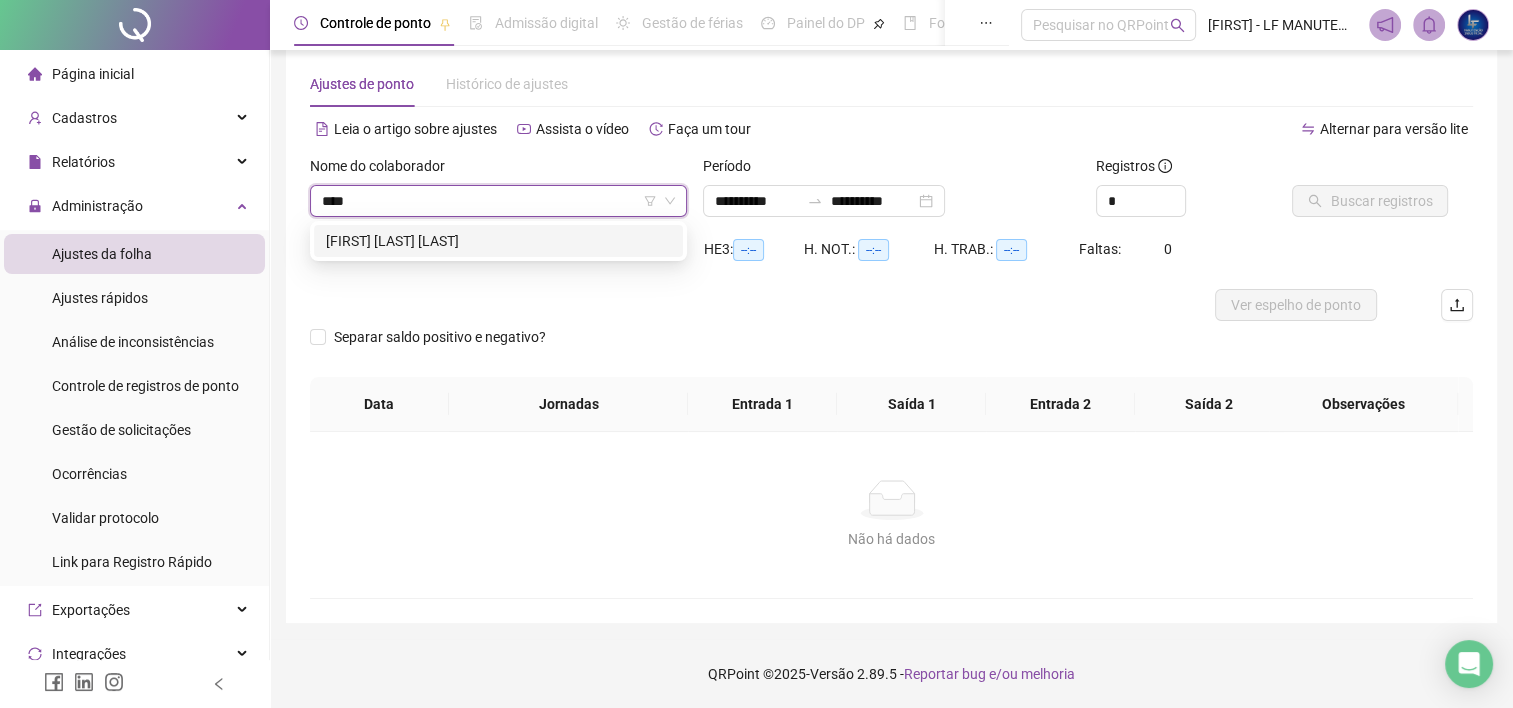 type on "*****" 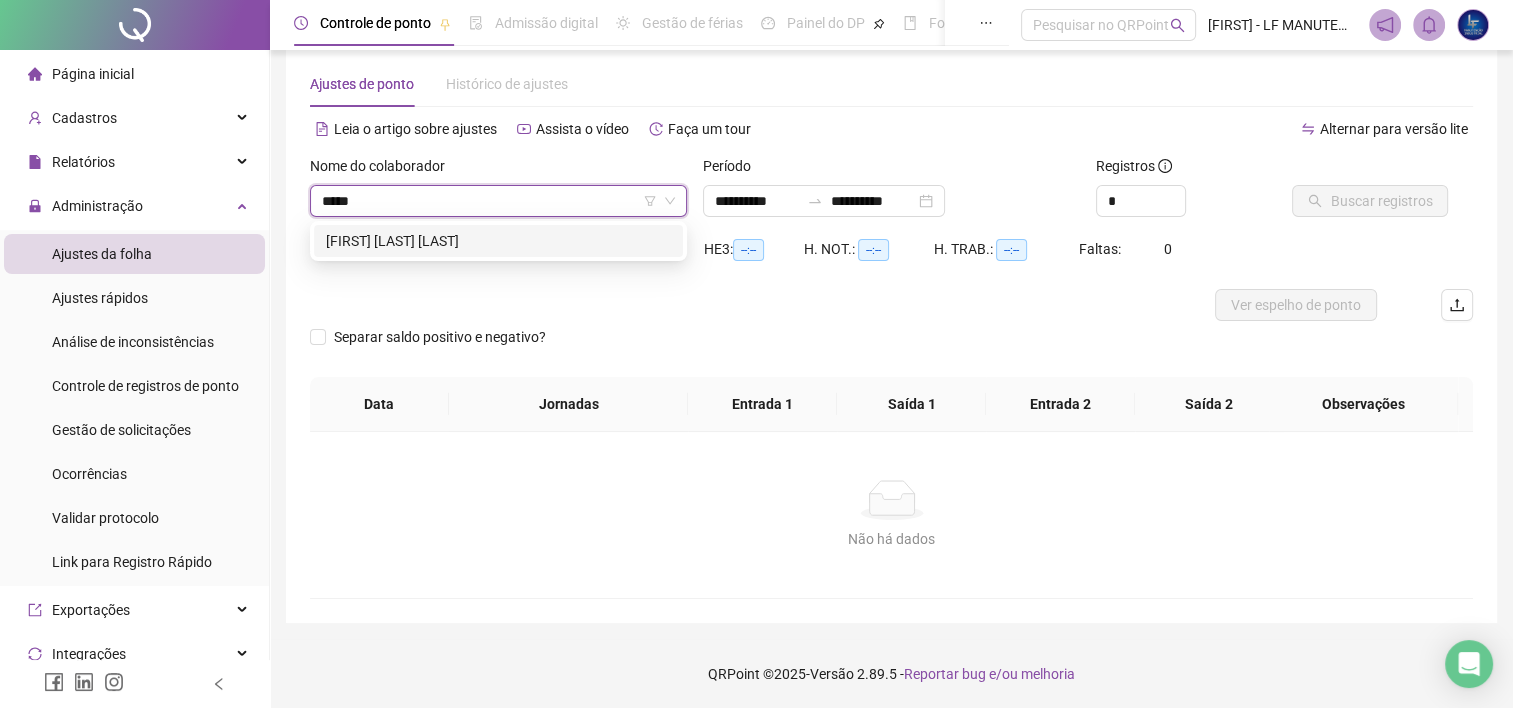 click on "[FIRST] [LAST] [LAST]" at bounding box center [498, 241] 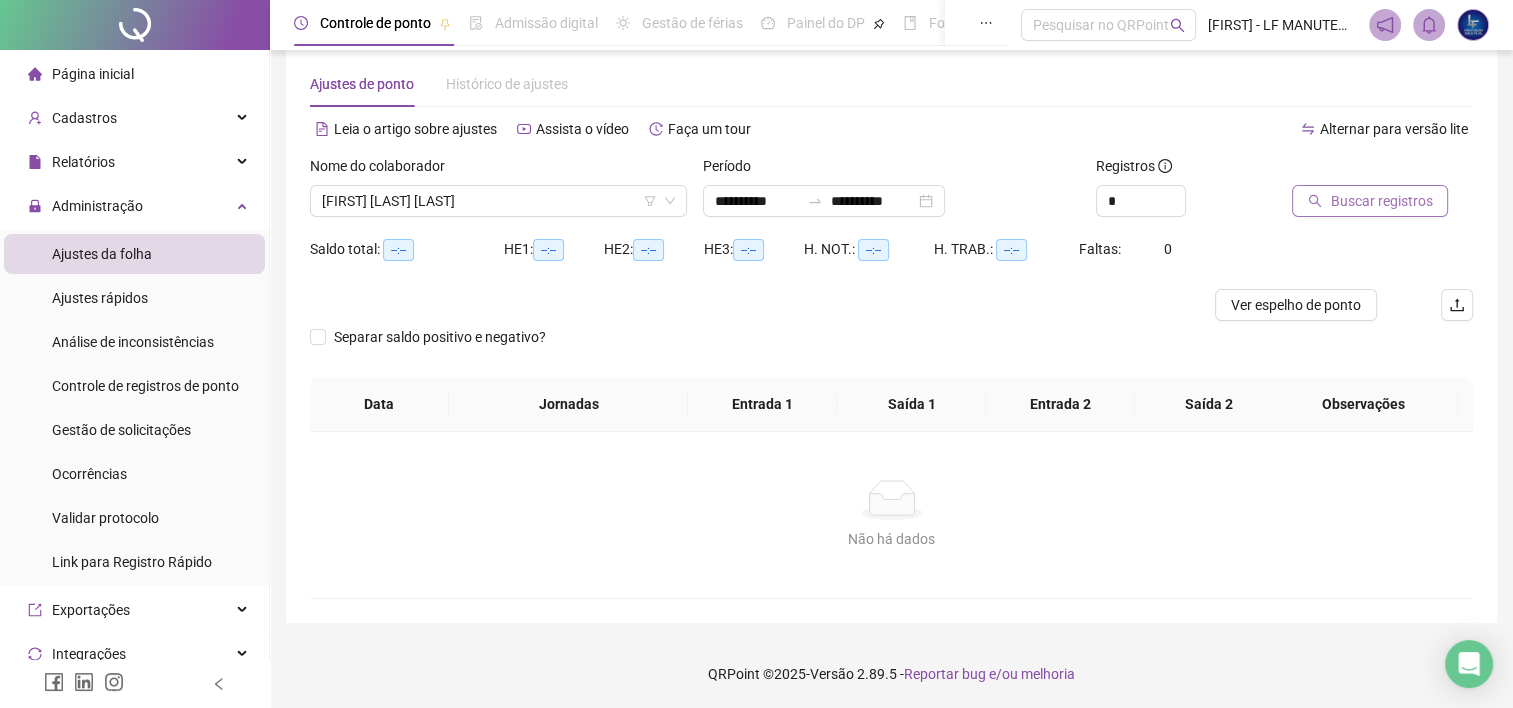 click on "Buscar registros" at bounding box center (1381, 201) 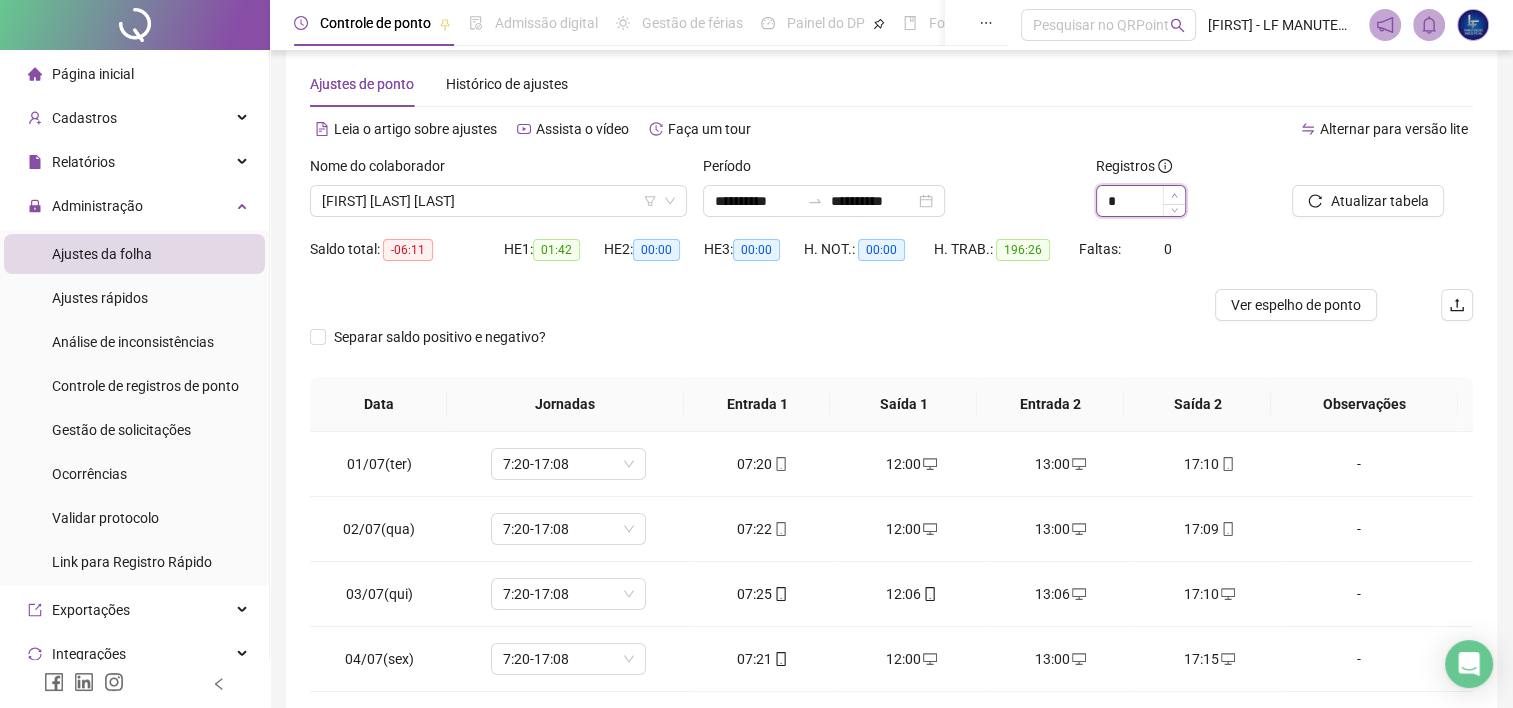 type on "*" 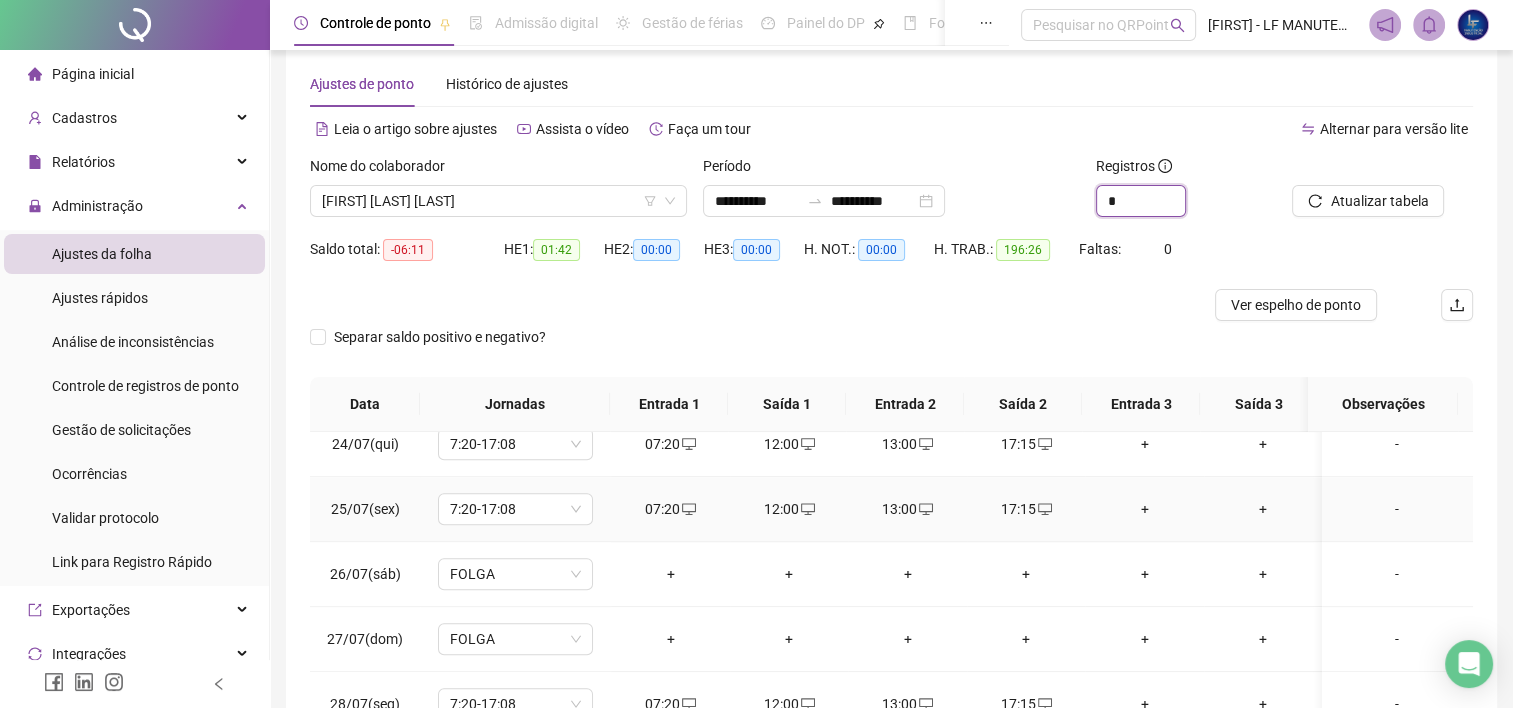 scroll, scrollTop: 1596, scrollLeft: 0, axis: vertical 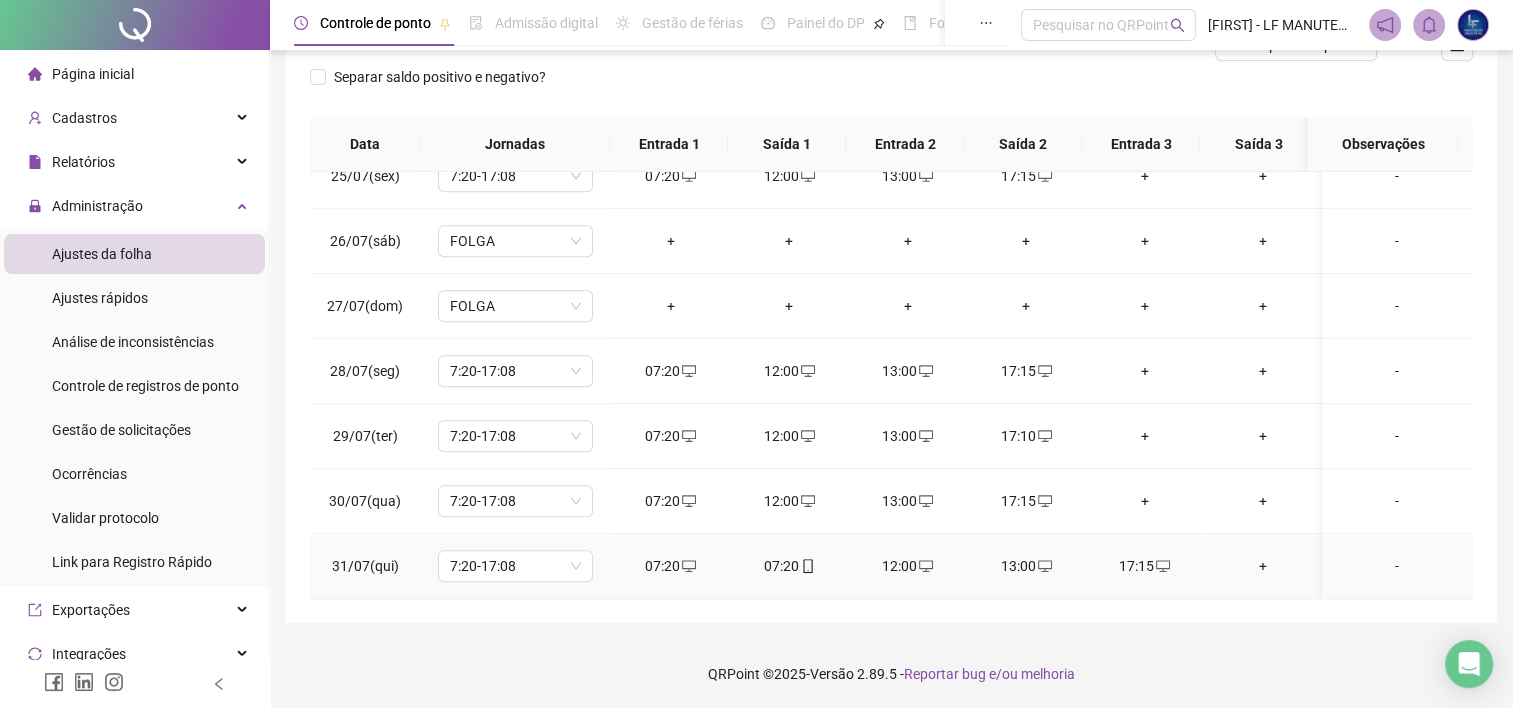click on "07:20" at bounding box center [670, 566] 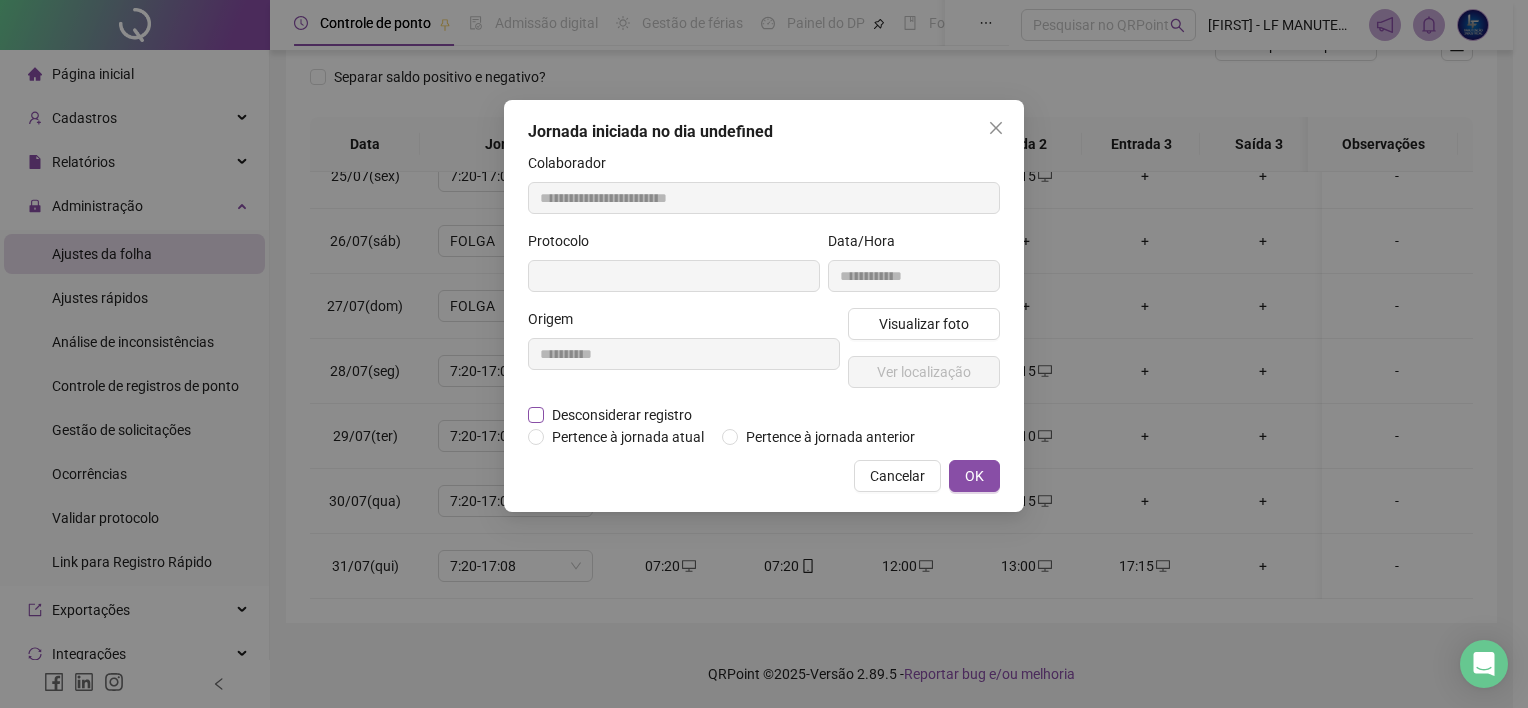 click on "Desconsiderar registro" at bounding box center (622, 415) 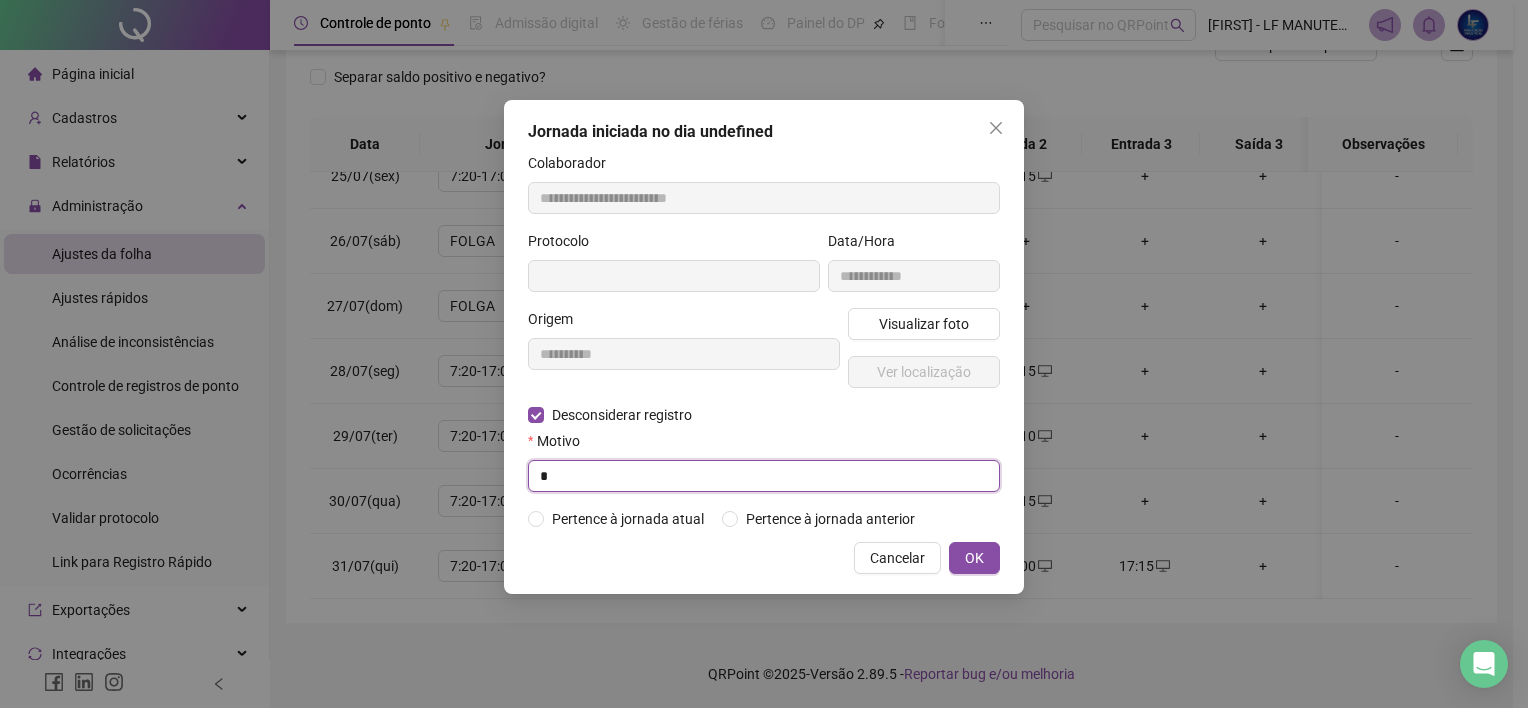 drag, startPoint x: 580, startPoint y: 422, endPoint x: 575, endPoint y: 468, distance: 46.270943 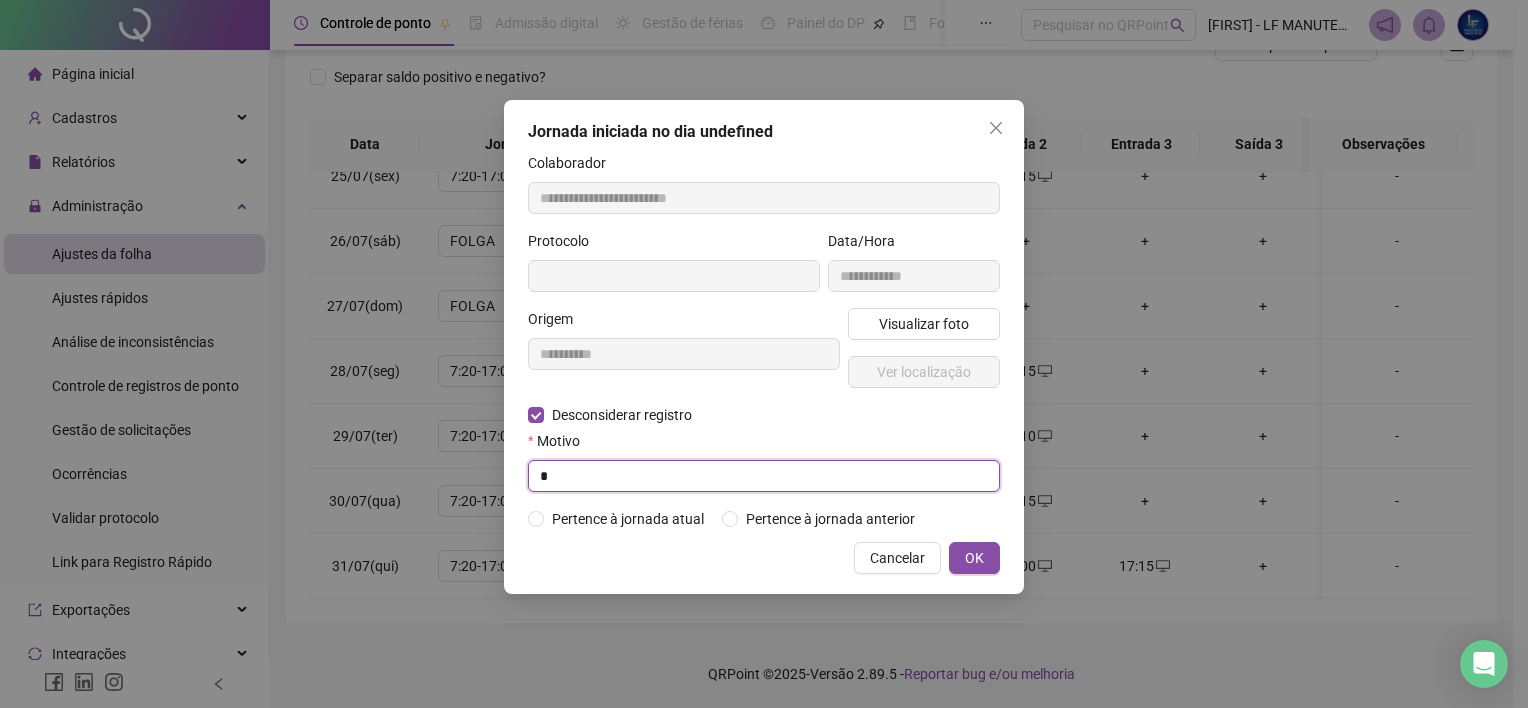 click on "*" at bounding box center [764, 476] 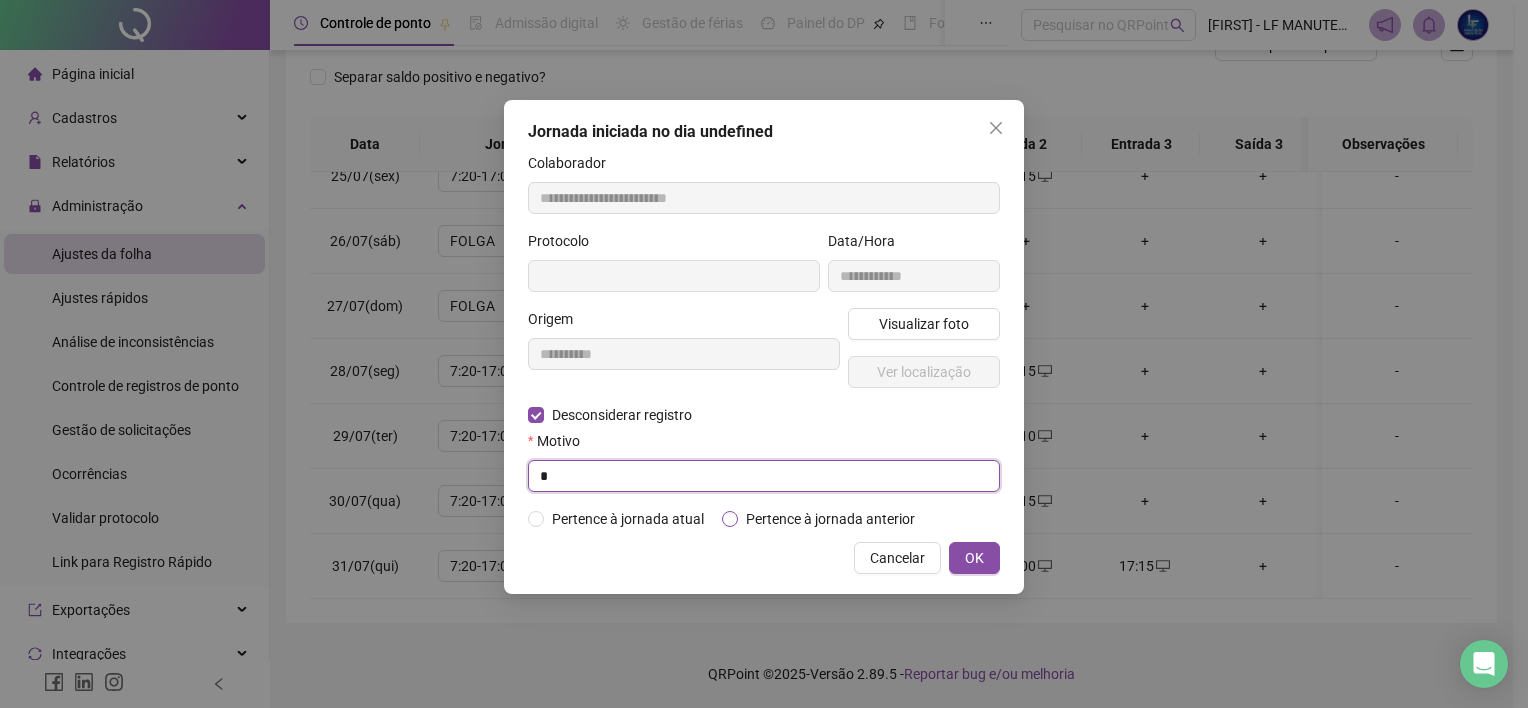 type on "**" 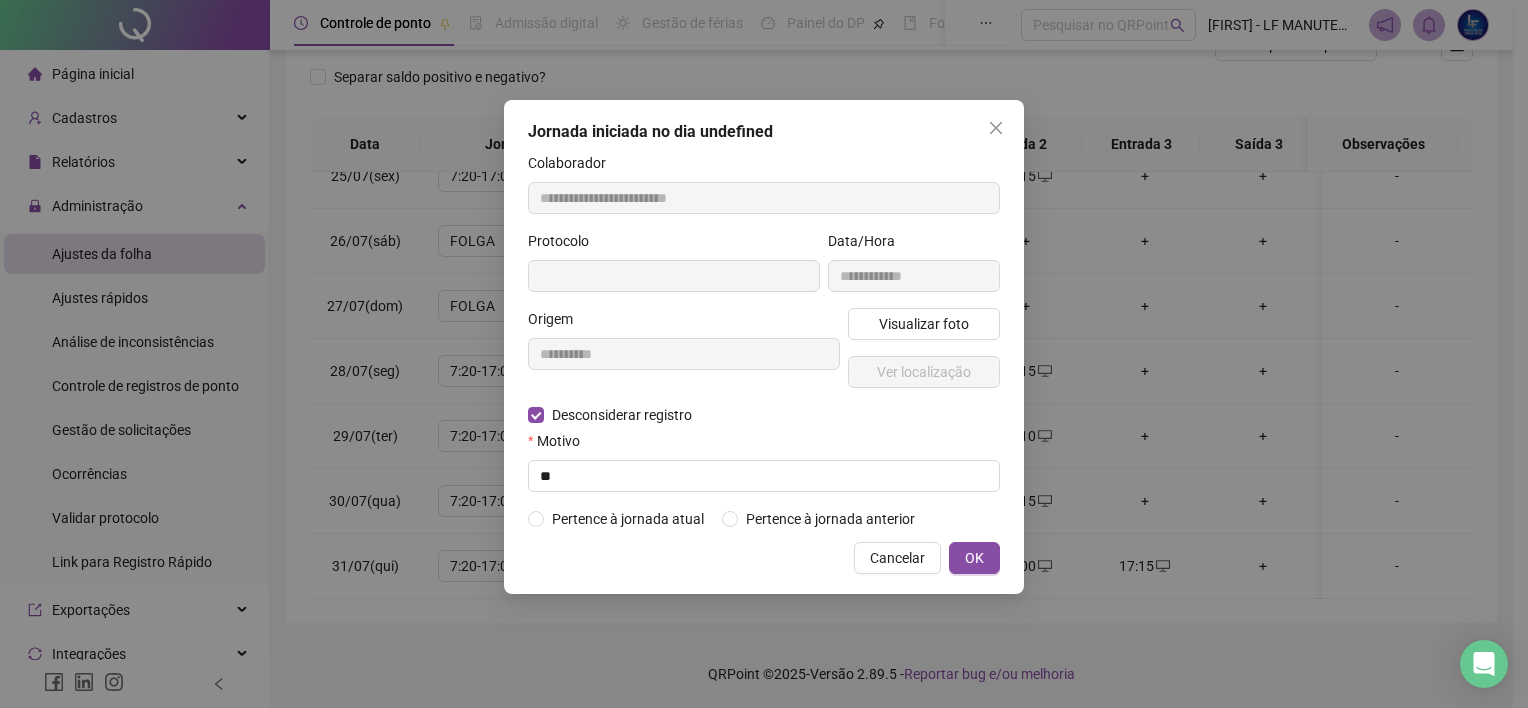 type on "**********" 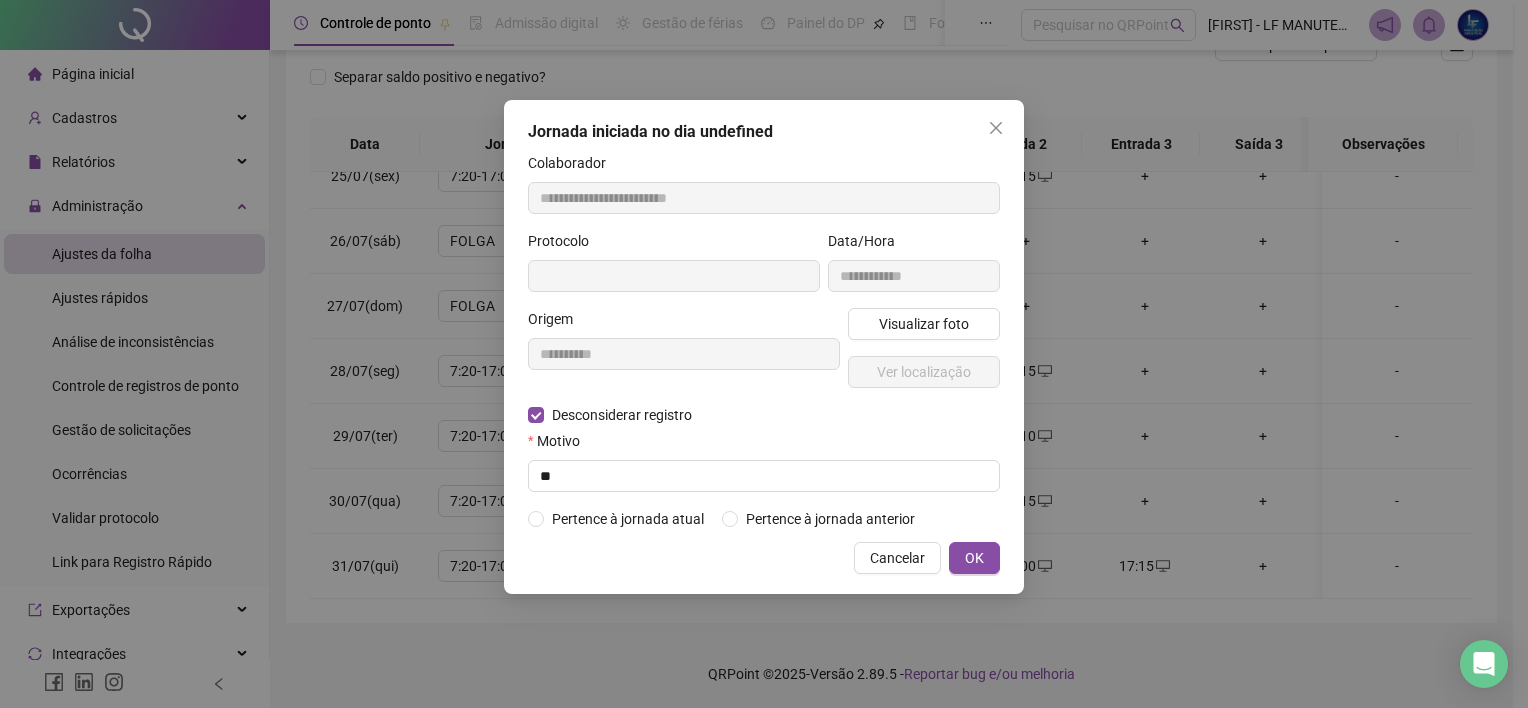 type on "**********" 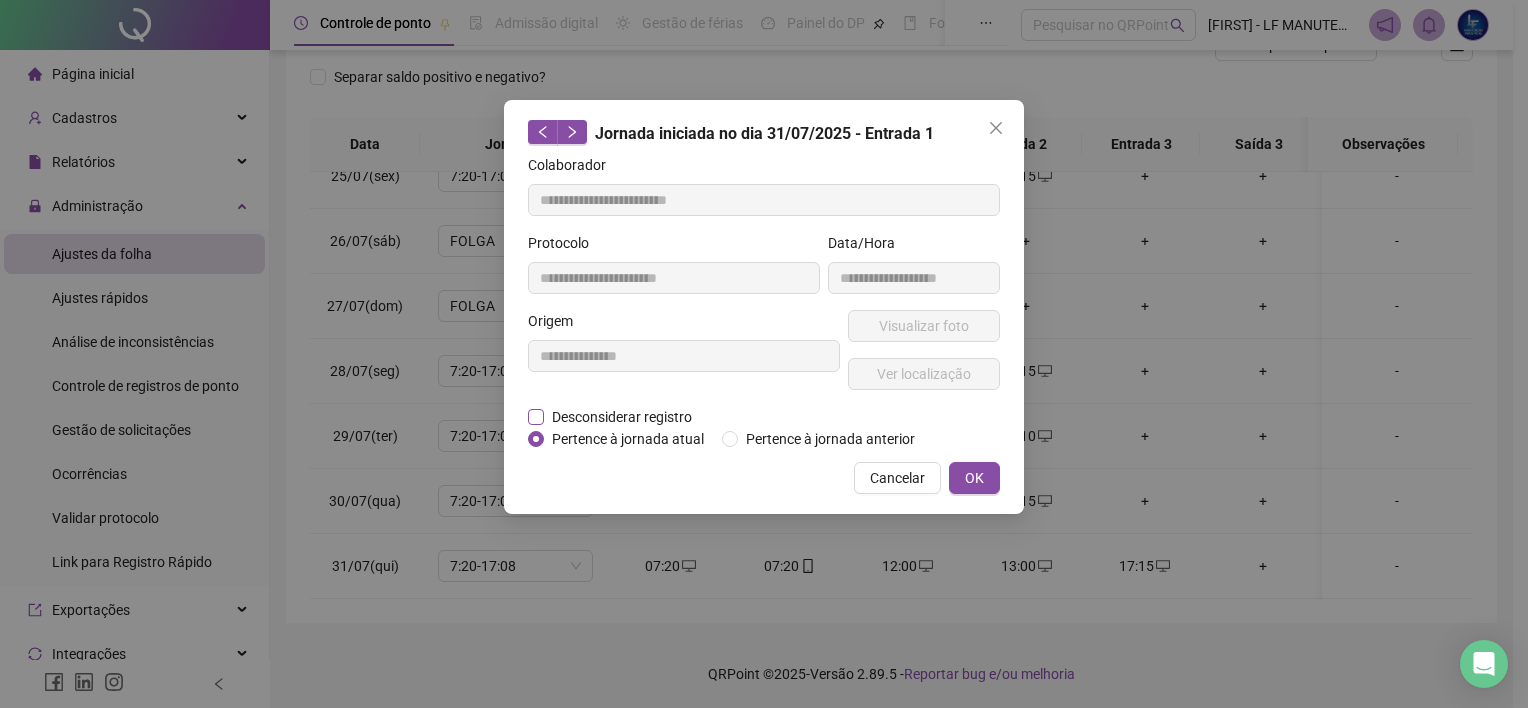 drag, startPoint x: 616, startPoint y: 426, endPoint x: 624, endPoint y: 419, distance: 10.630146 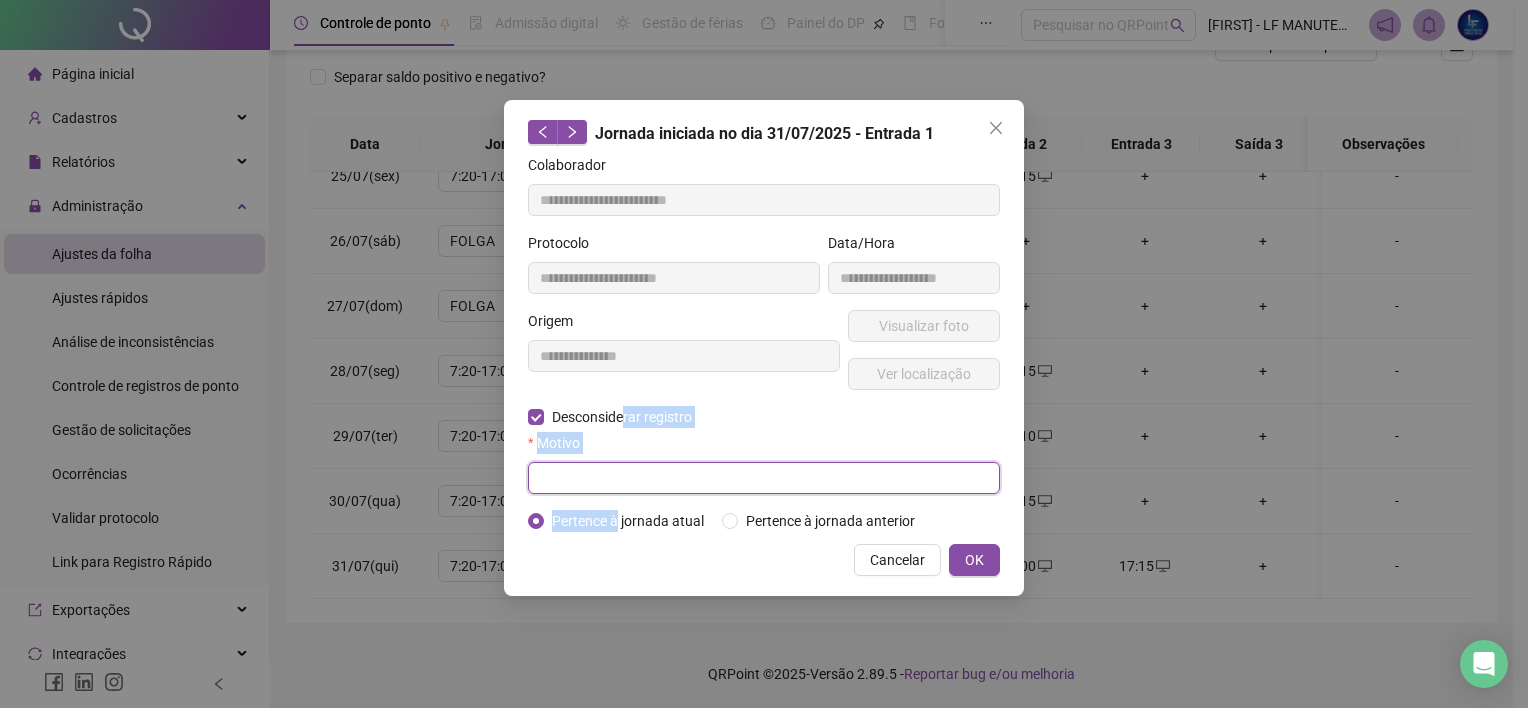 click at bounding box center (764, 478) 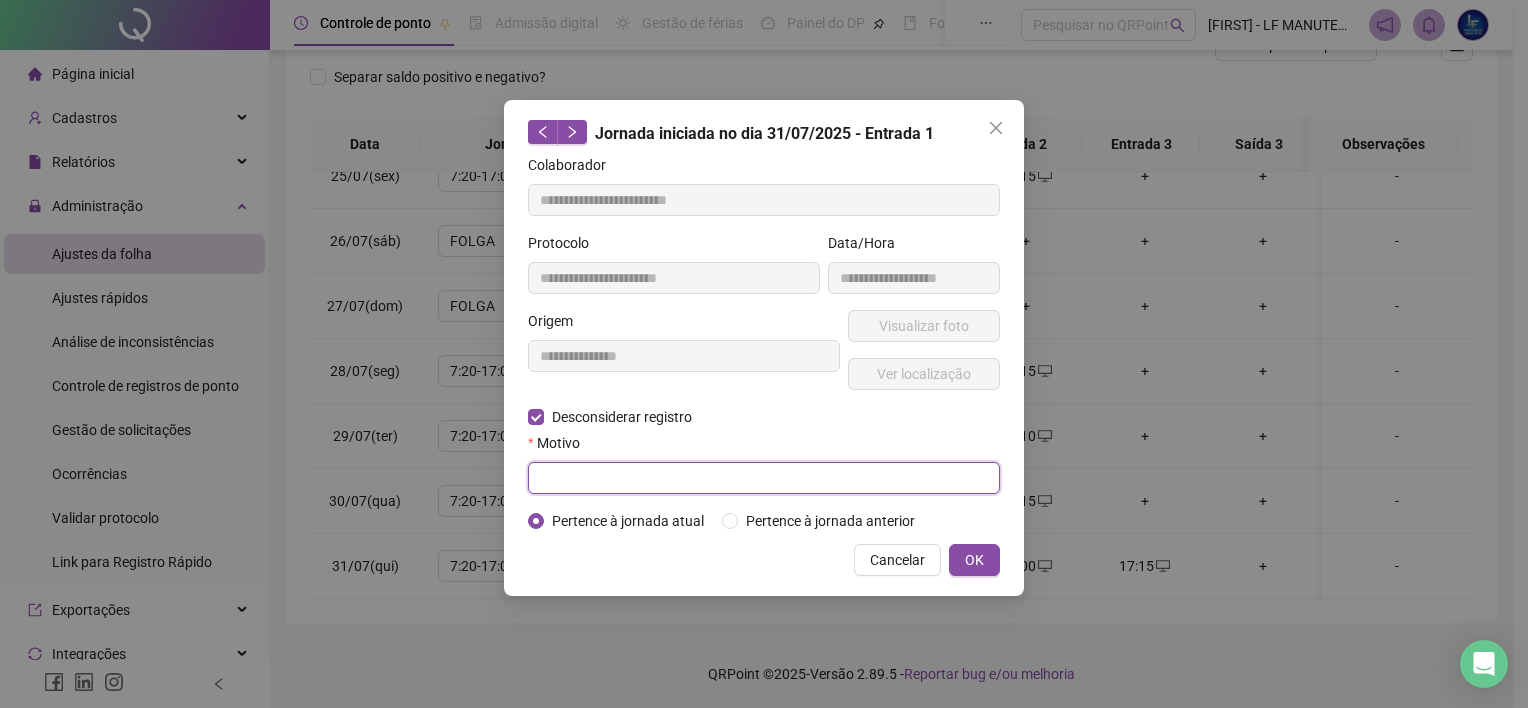 click at bounding box center [764, 478] 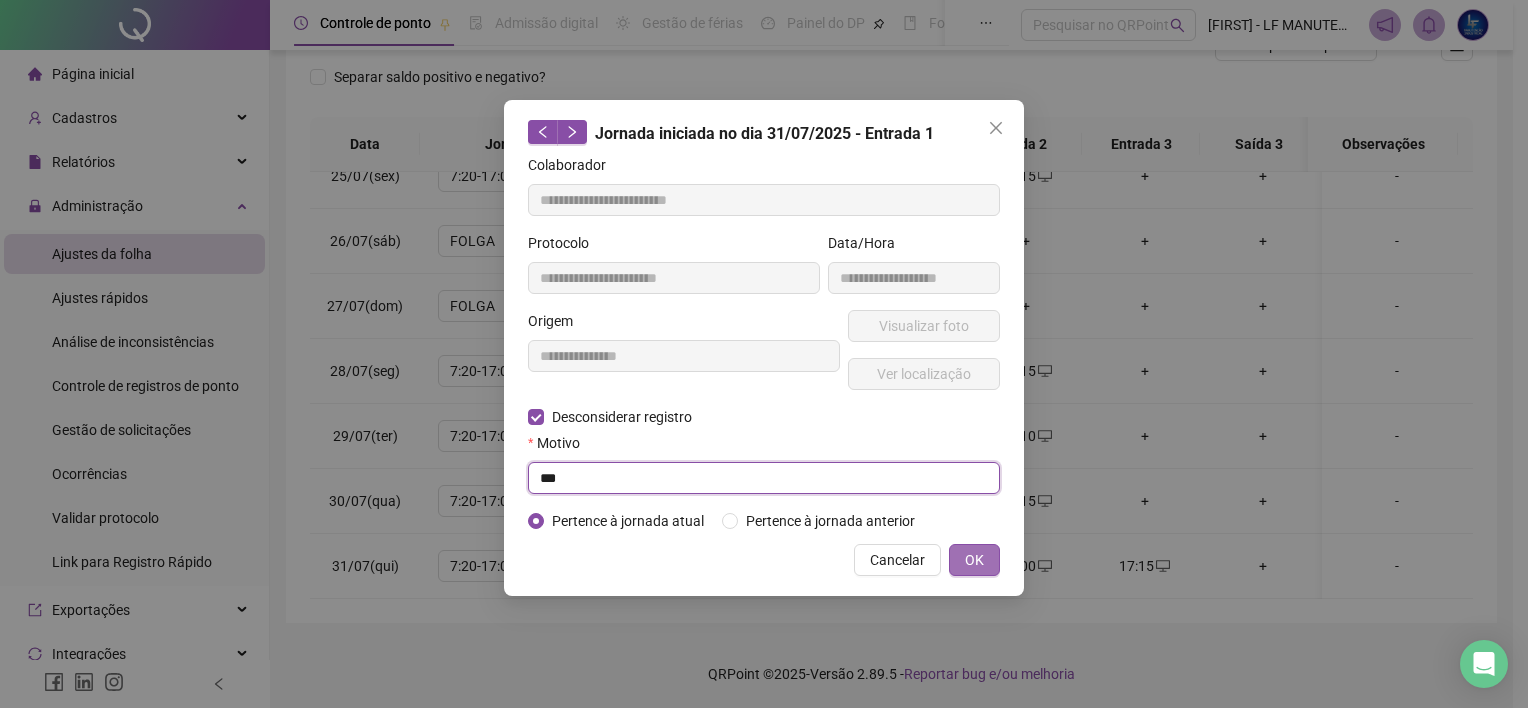 type on "***" 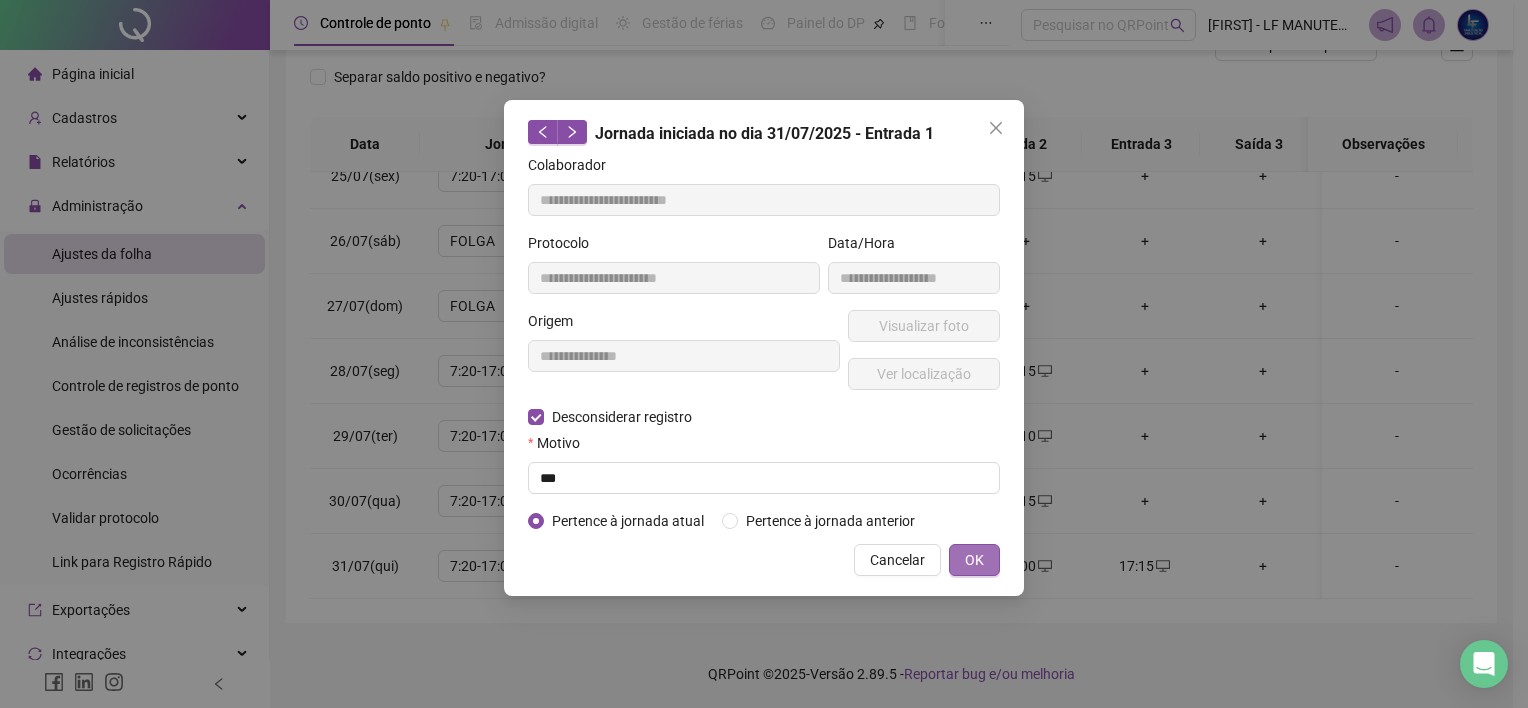 click on "OK" at bounding box center (974, 560) 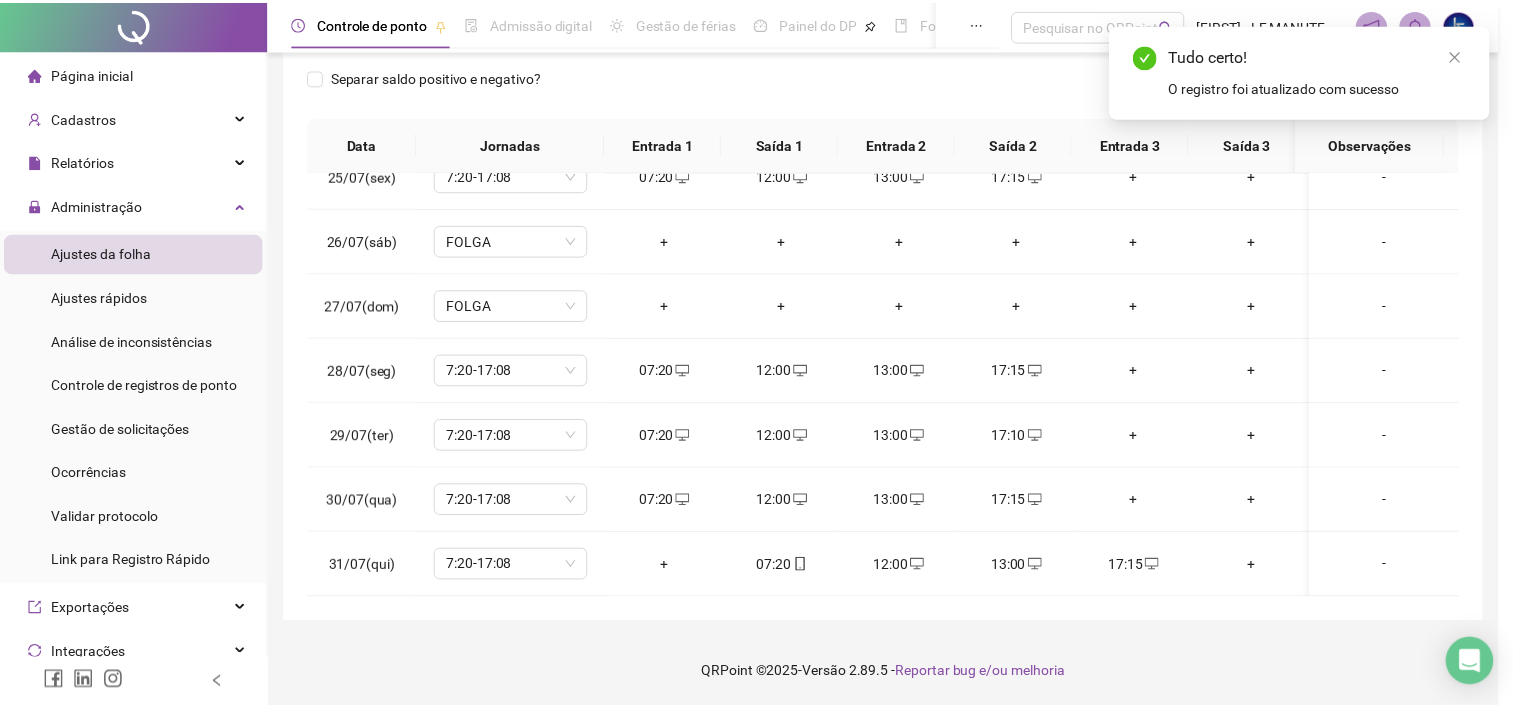 scroll, scrollTop: 1581, scrollLeft: 0, axis: vertical 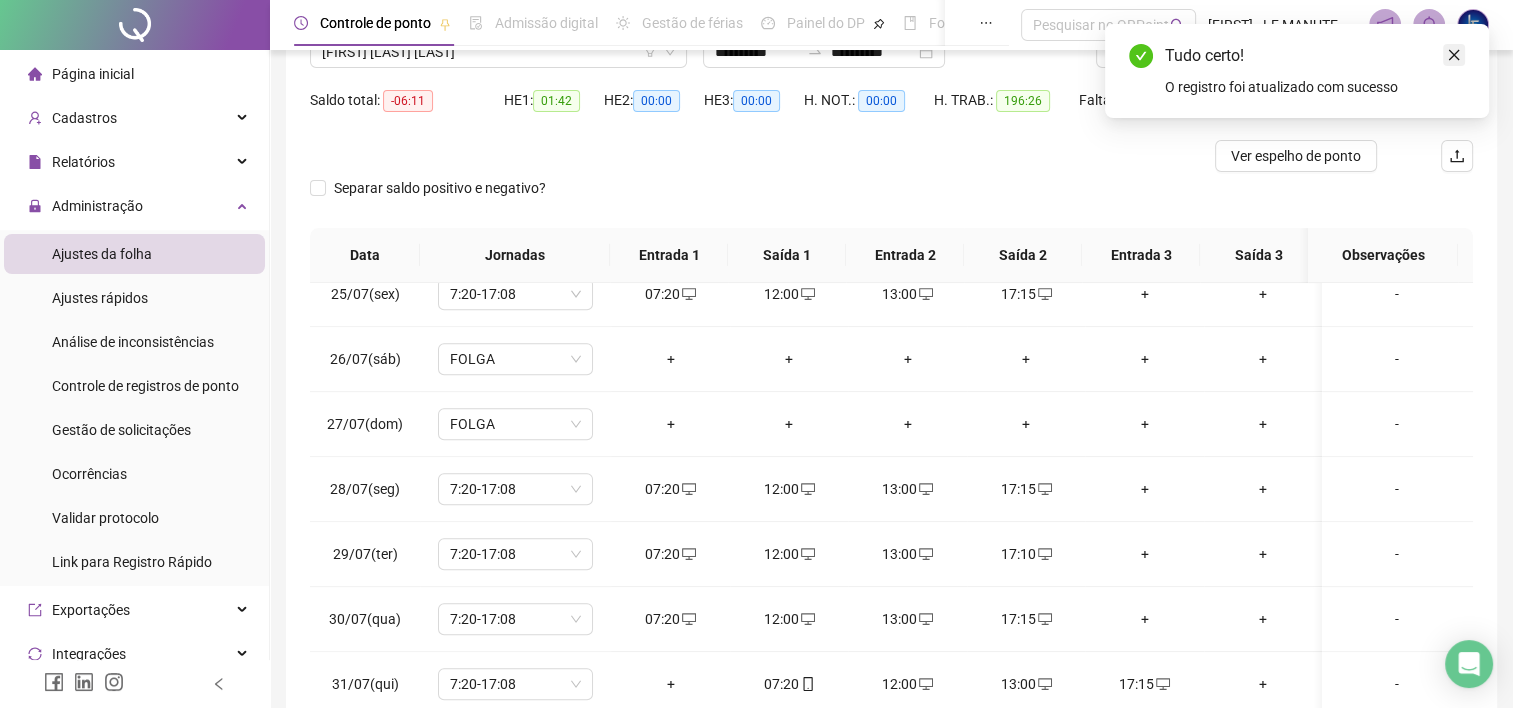 click at bounding box center [1454, 55] 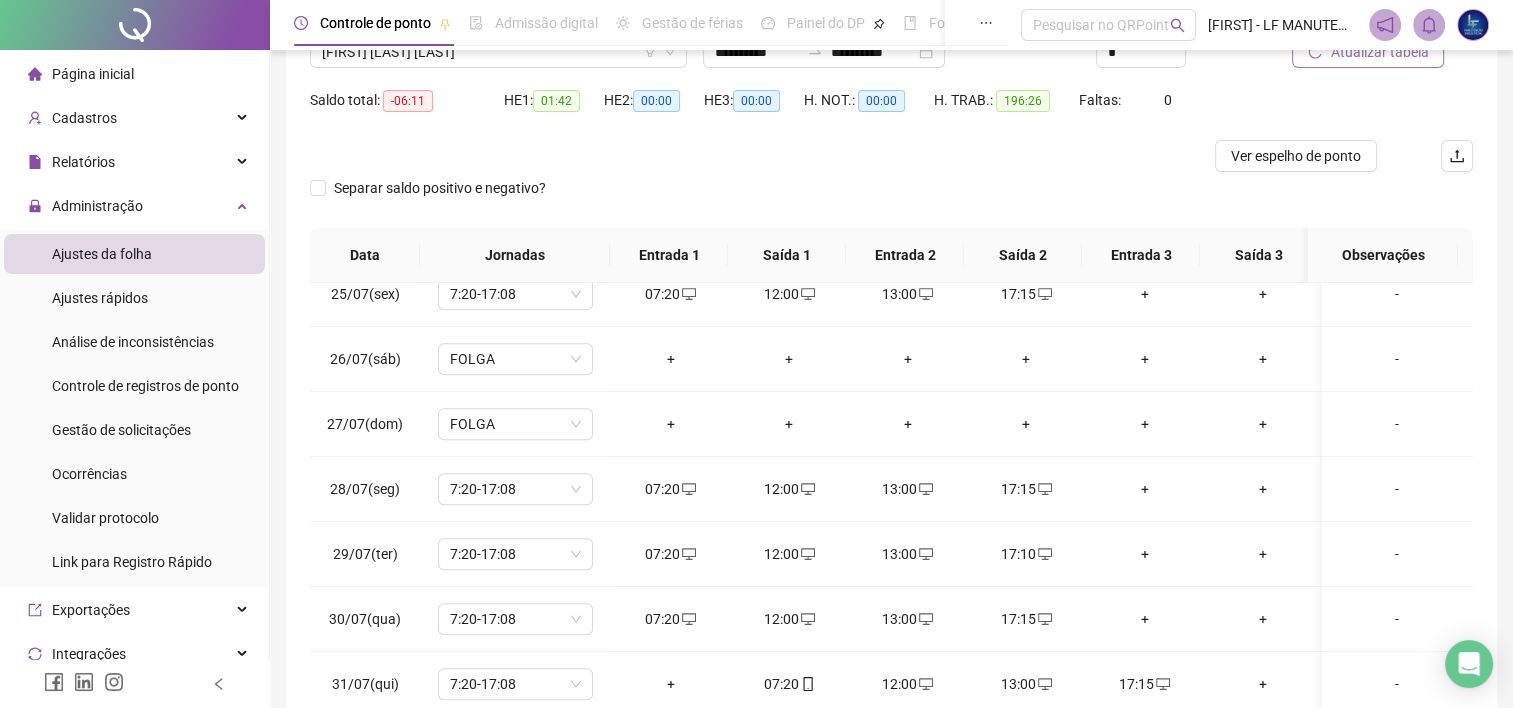 click on "Atualizar tabela" at bounding box center [1379, 52] 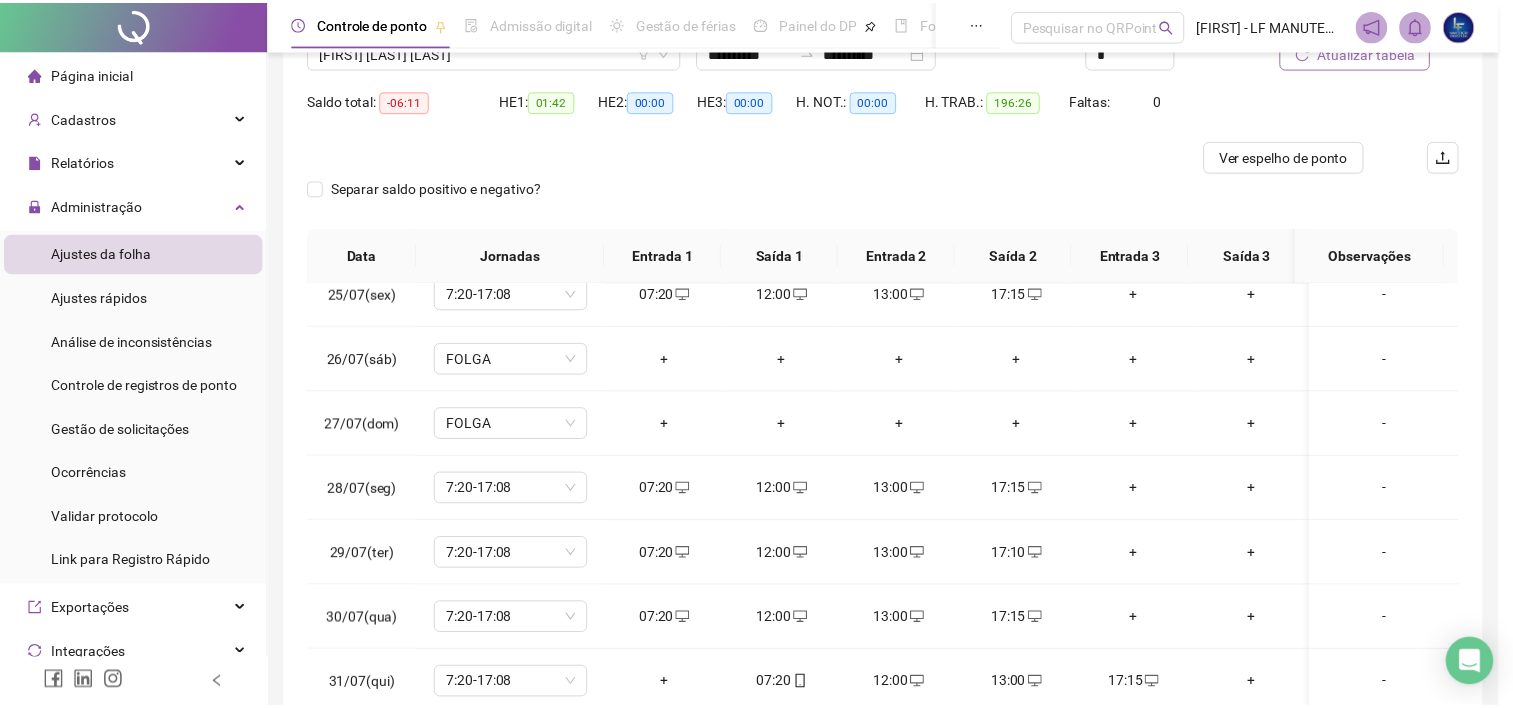 scroll, scrollTop: 1596, scrollLeft: 0, axis: vertical 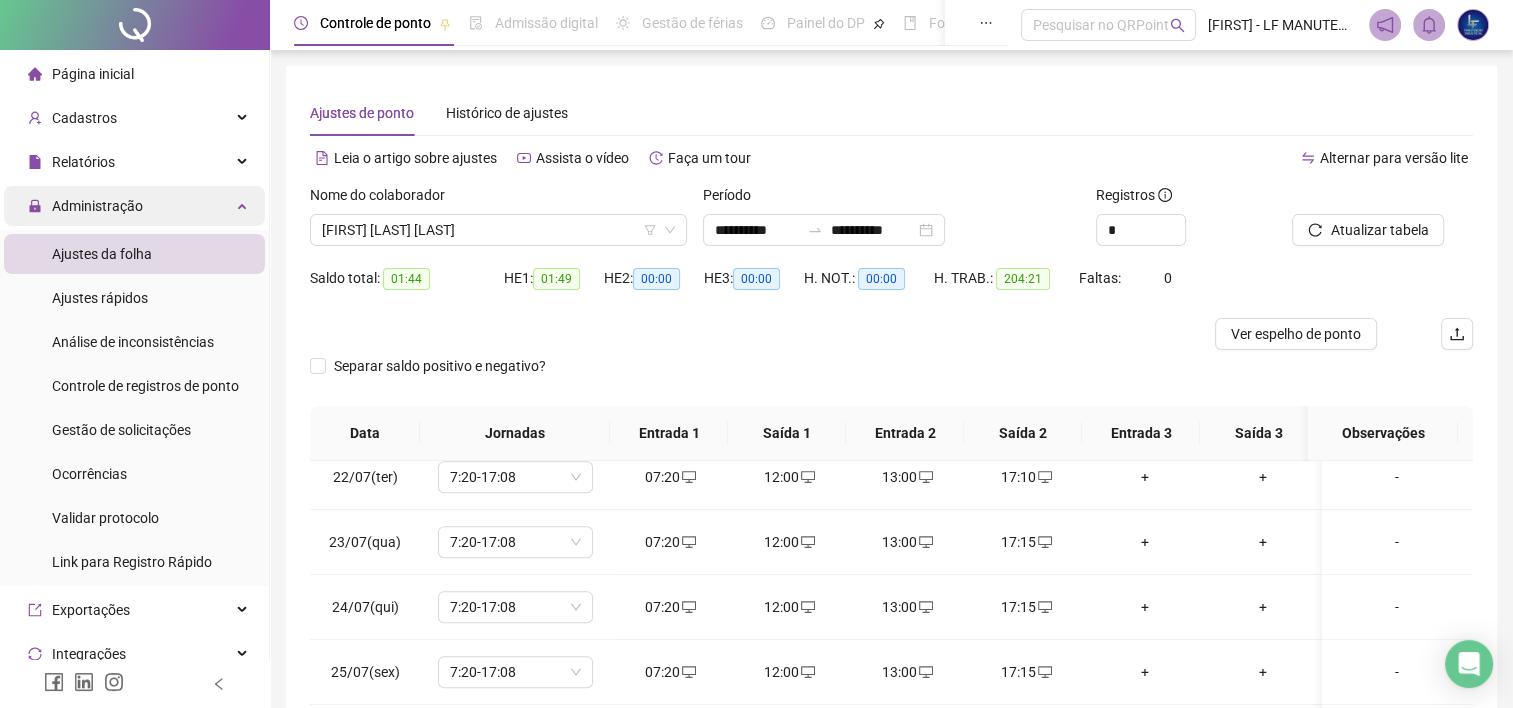 click on "Administração" at bounding box center (85, 206) 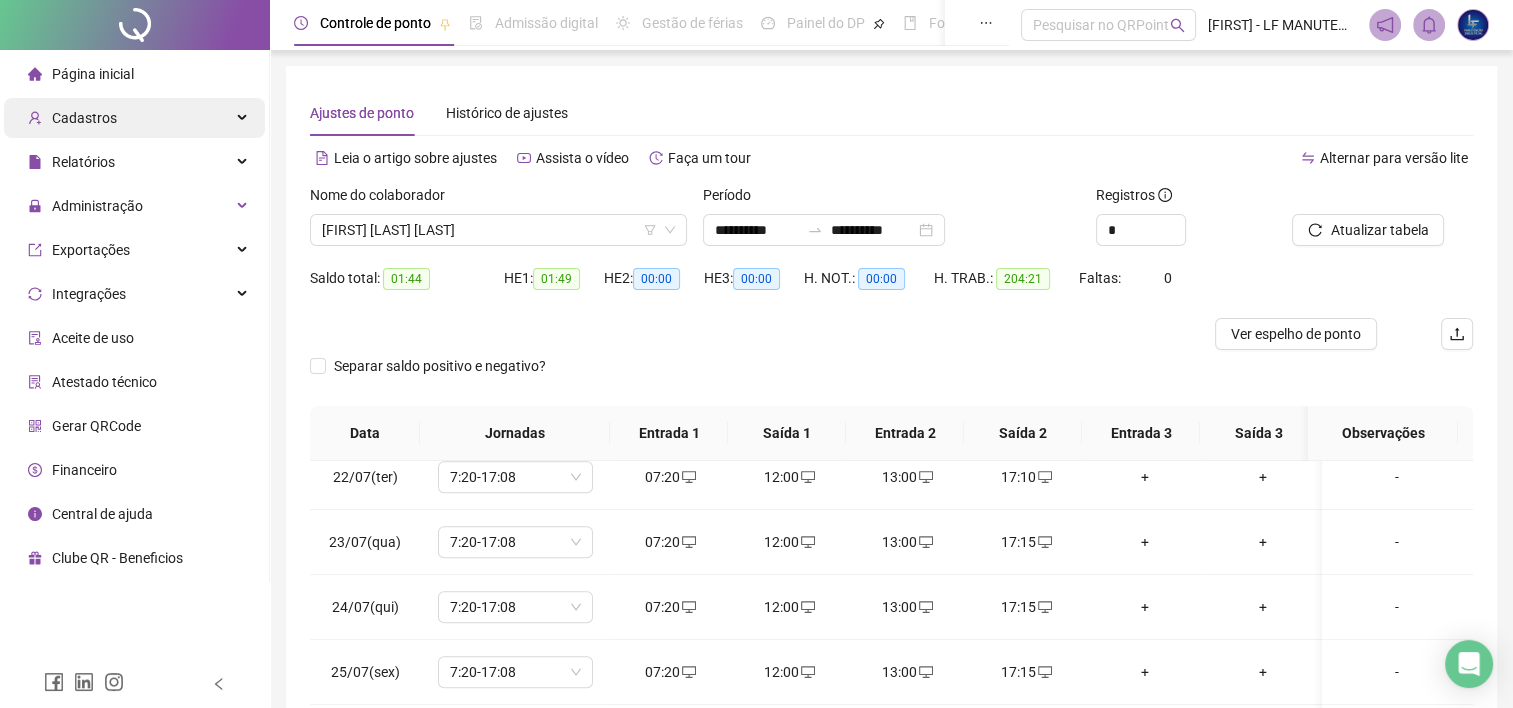 click on "Cadastros" at bounding box center (134, 118) 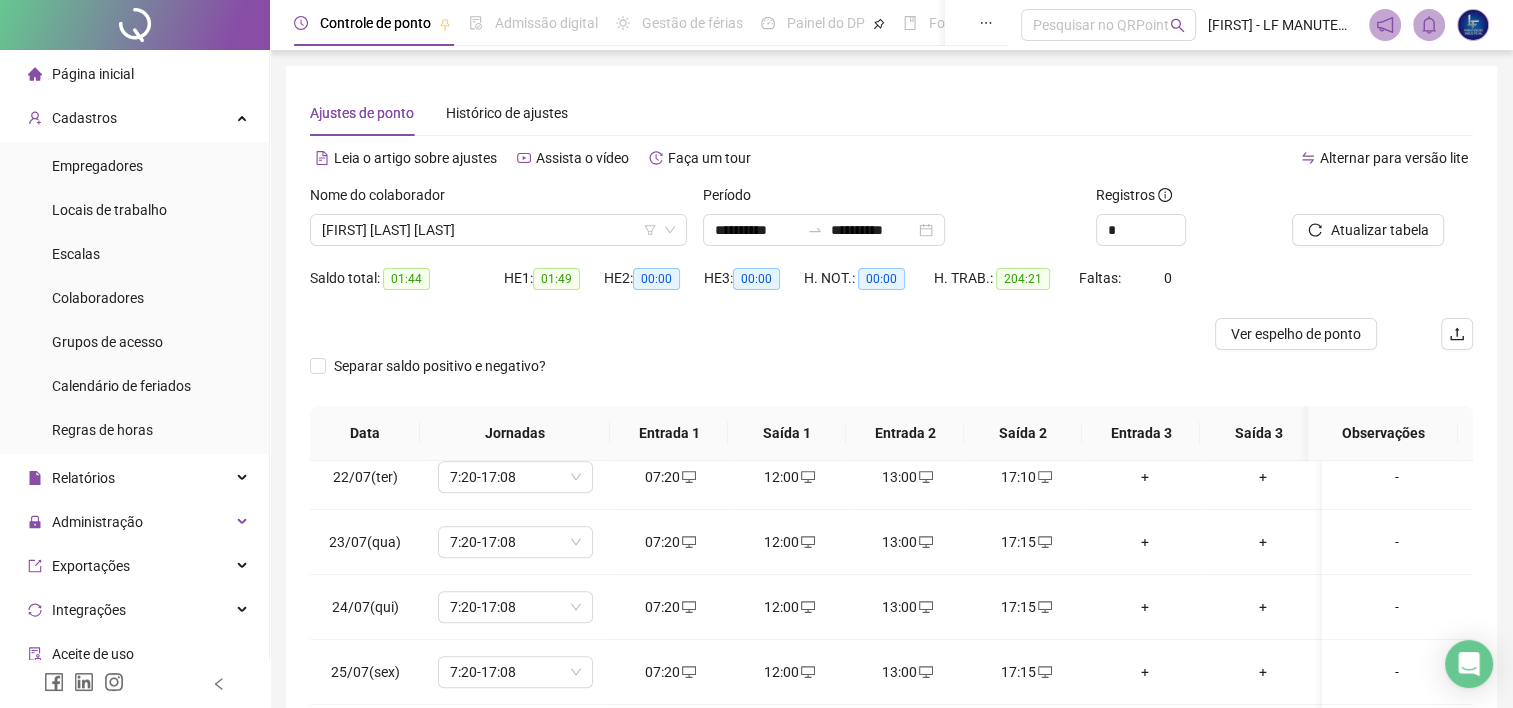 click on "Cadastros Empregadores Locais de trabalho Escalas Colaboradores Grupos de acesso Calendário de feriados Regras de horas" at bounding box center (134, 276) 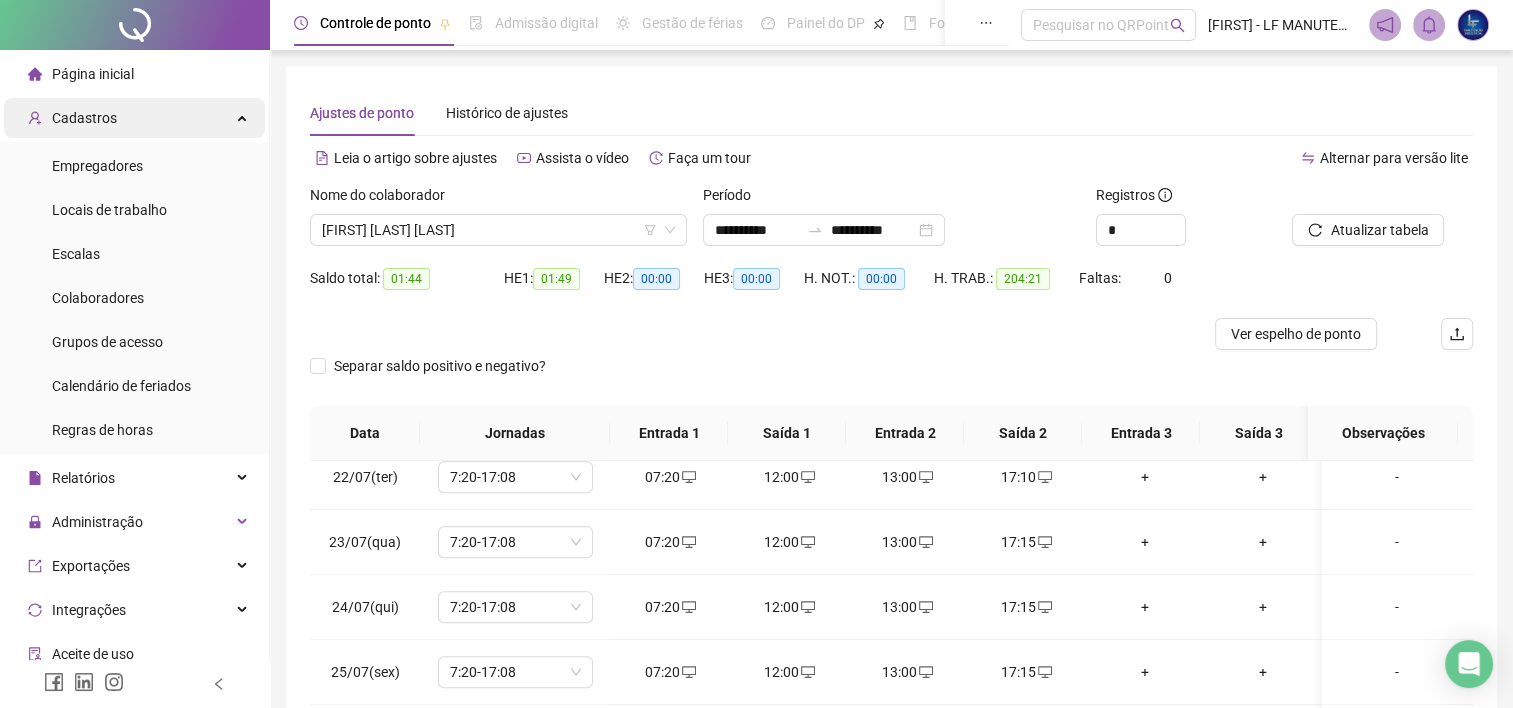 click on "Cadastros" at bounding box center [134, 118] 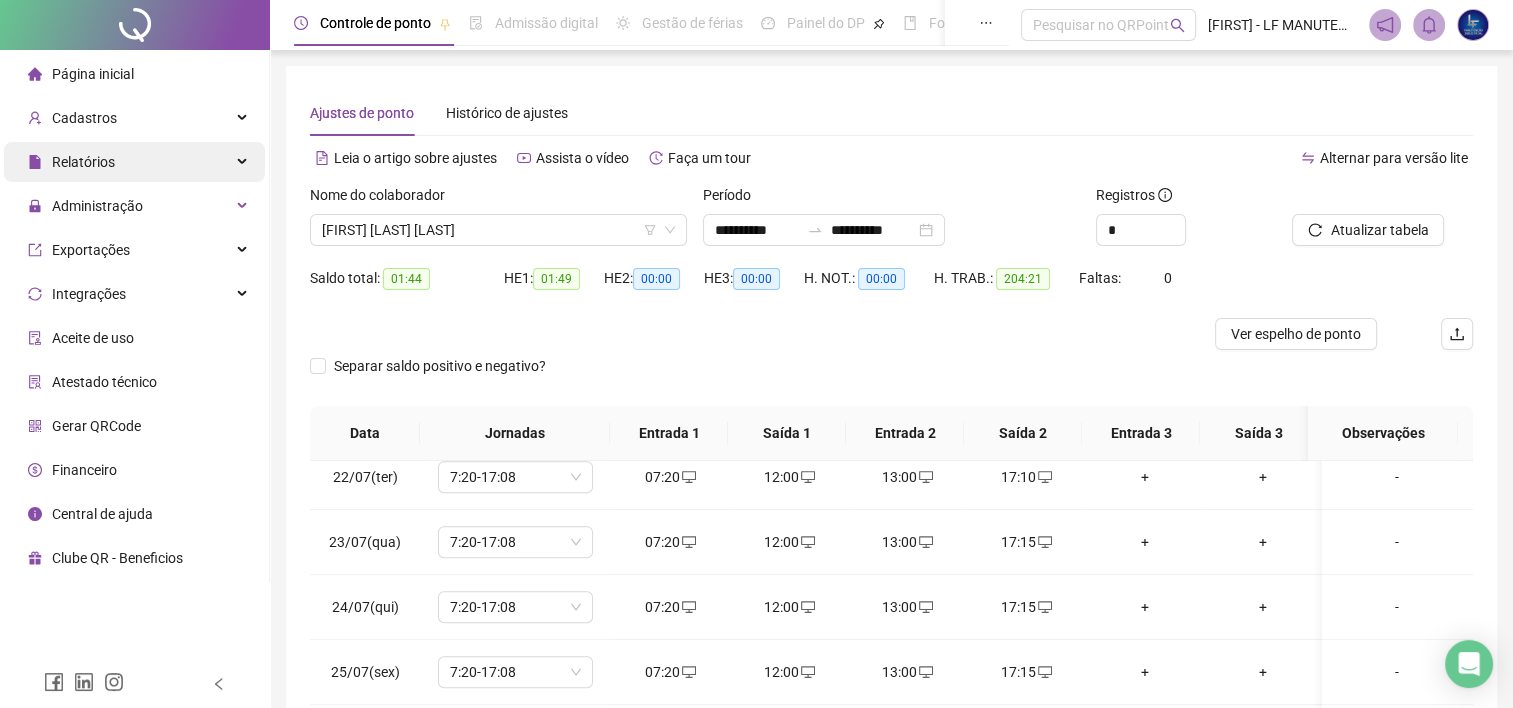 click on "Relatórios" at bounding box center [134, 162] 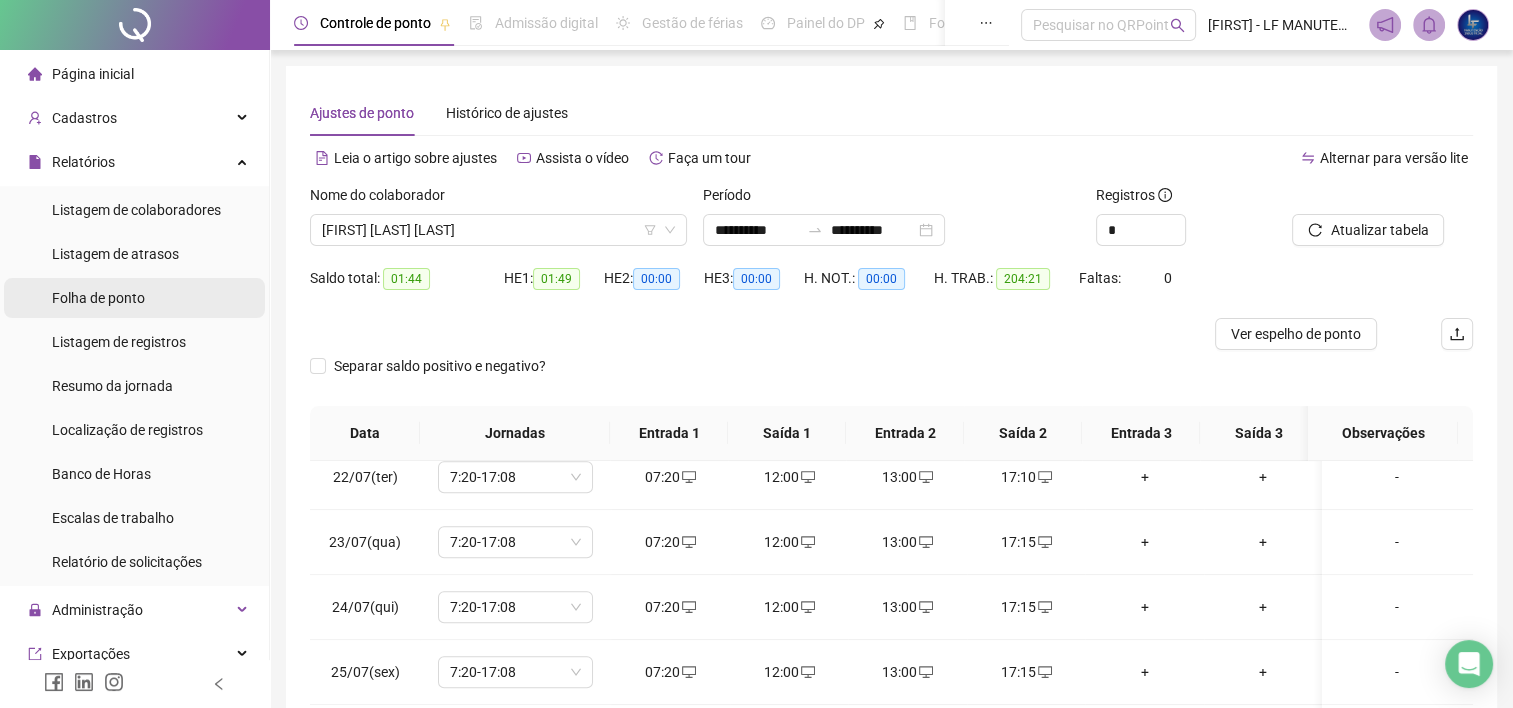 click on "Folha de ponto" at bounding box center [98, 298] 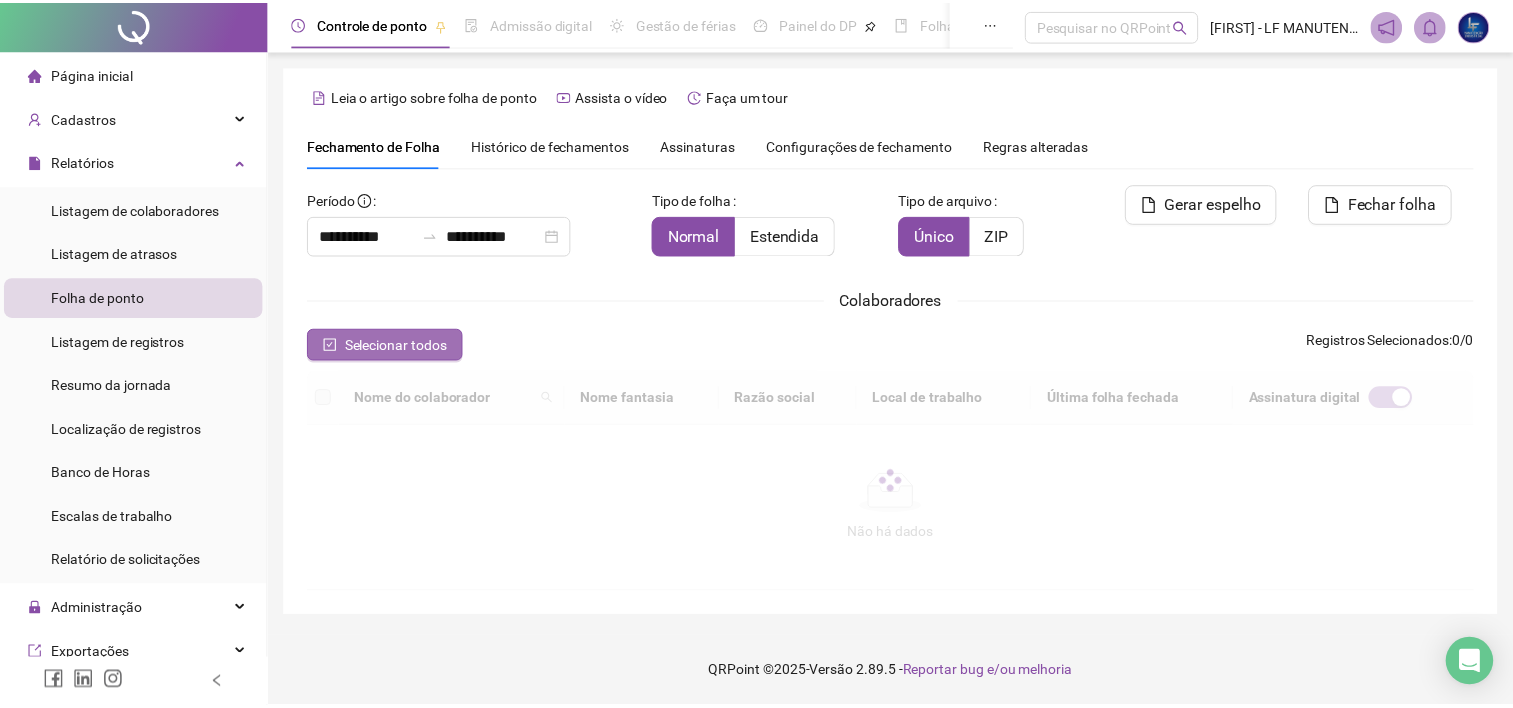 scroll, scrollTop: 55, scrollLeft: 0, axis: vertical 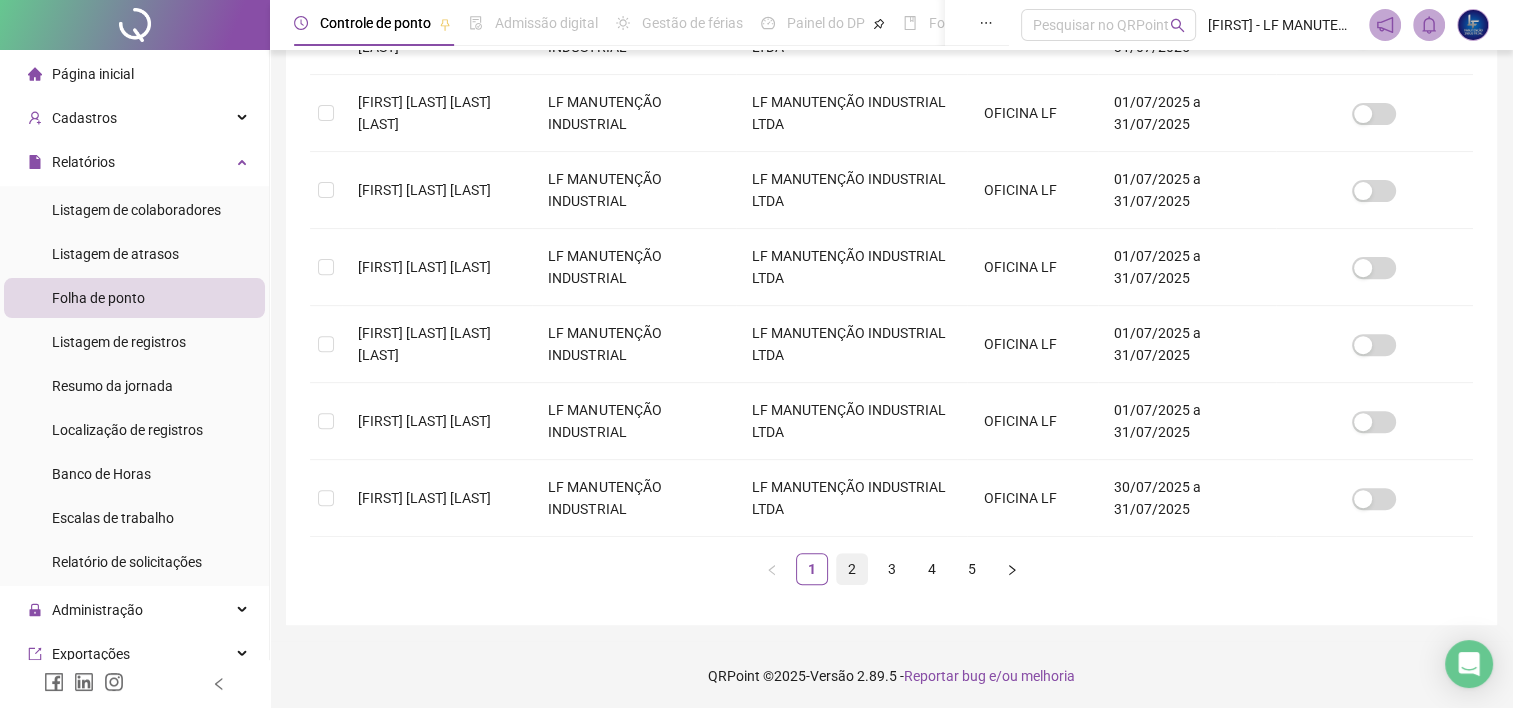 click on "2" at bounding box center (852, 569) 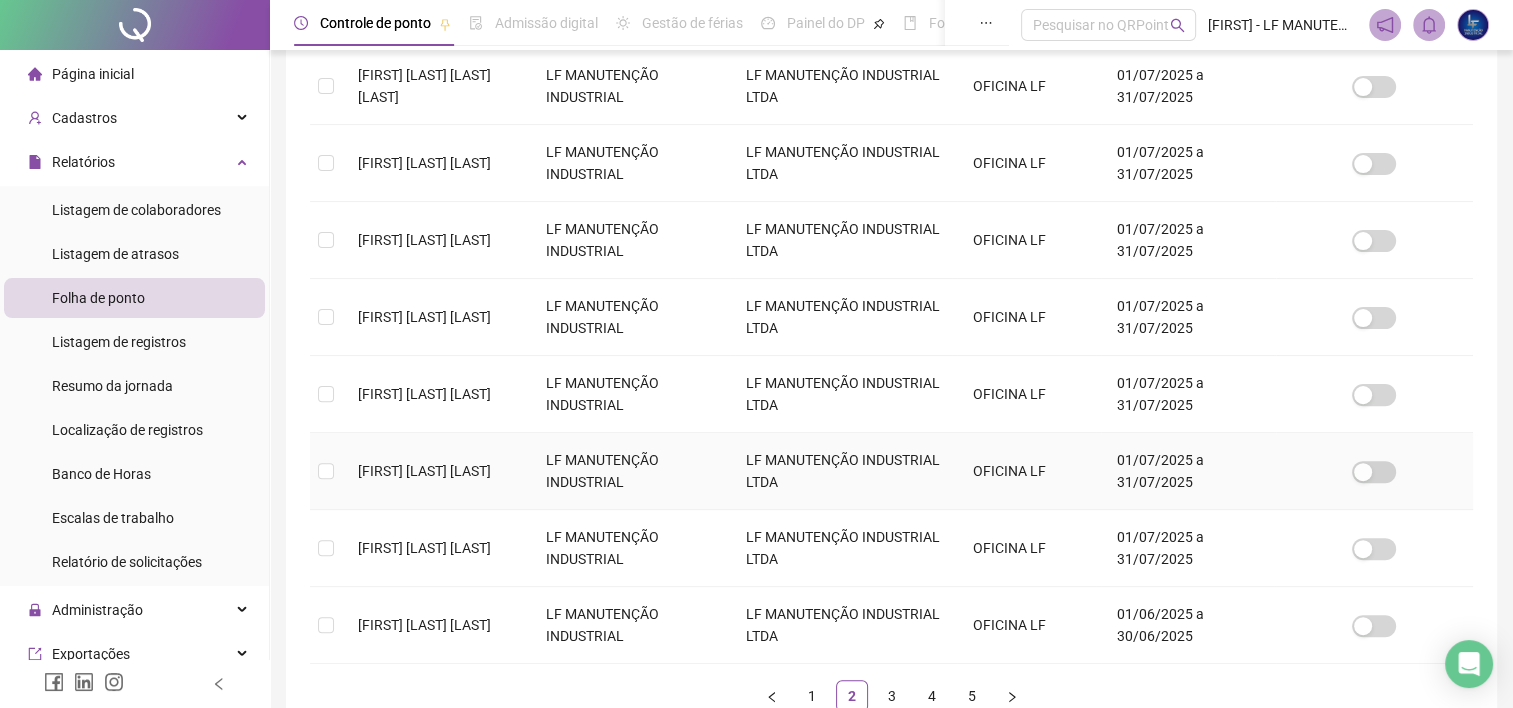 scroll, scrollTop: 555, scrollLeft: 0, axis: vertical 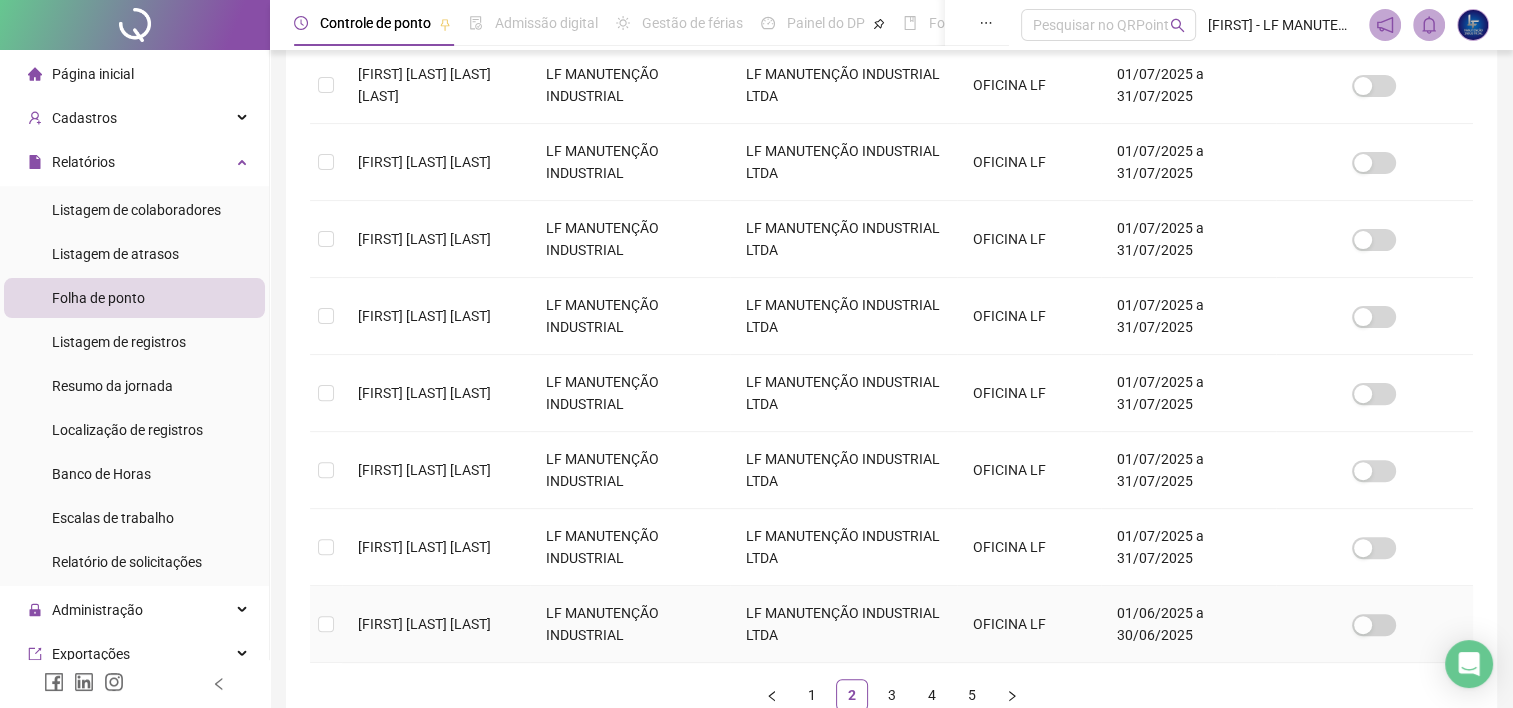 click at bounding box center [326, 624] 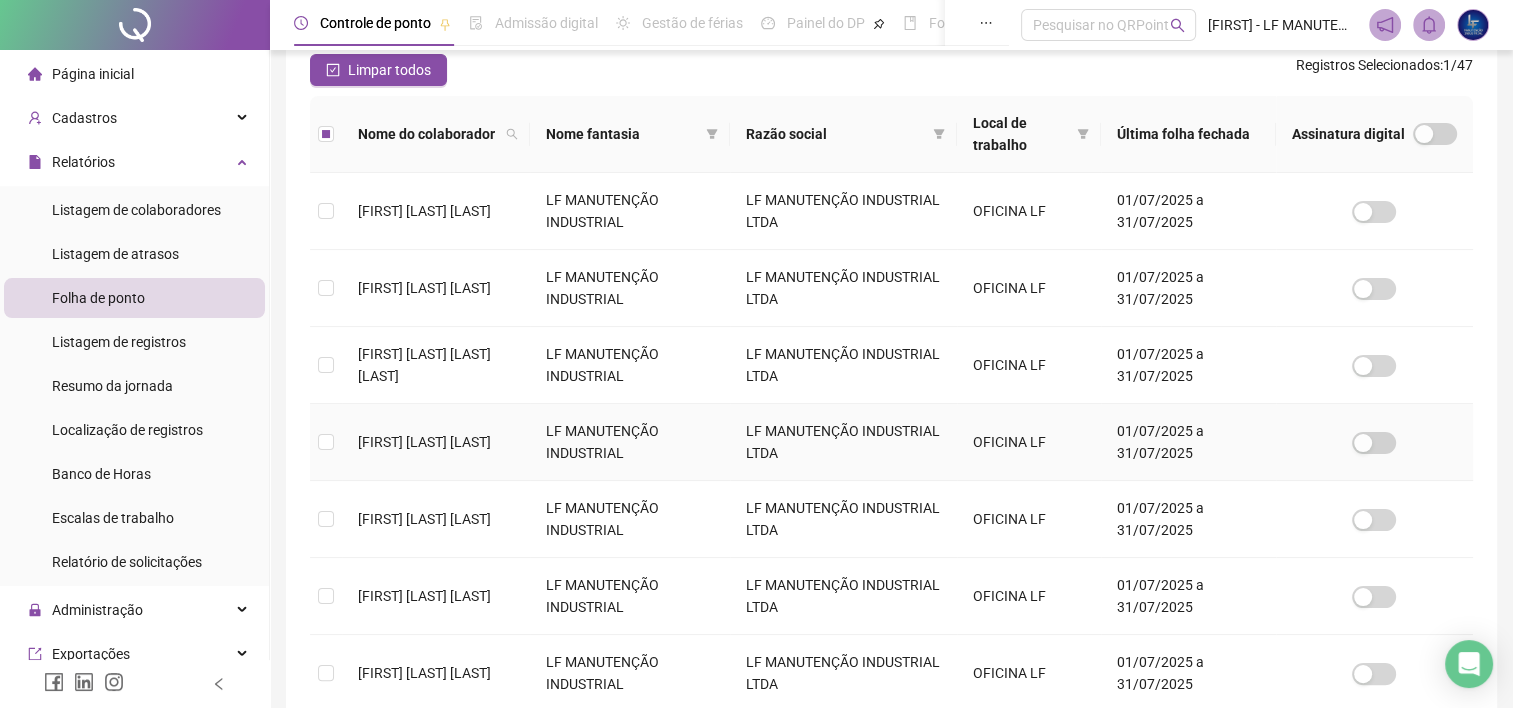scroll, scrollTop: 0, scrollLeft: 0, axis: both 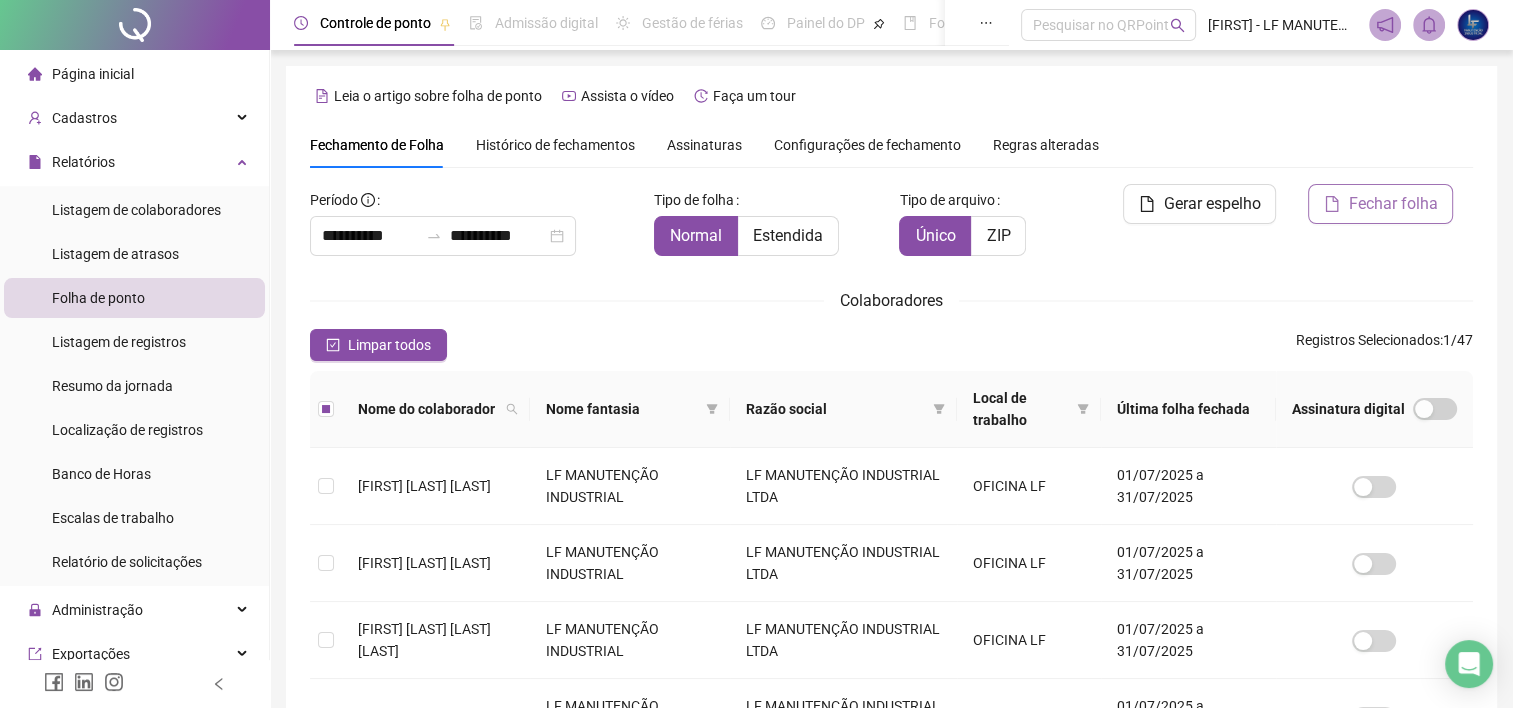 click on "Fechar folha" at bounding box center (1392, 204) 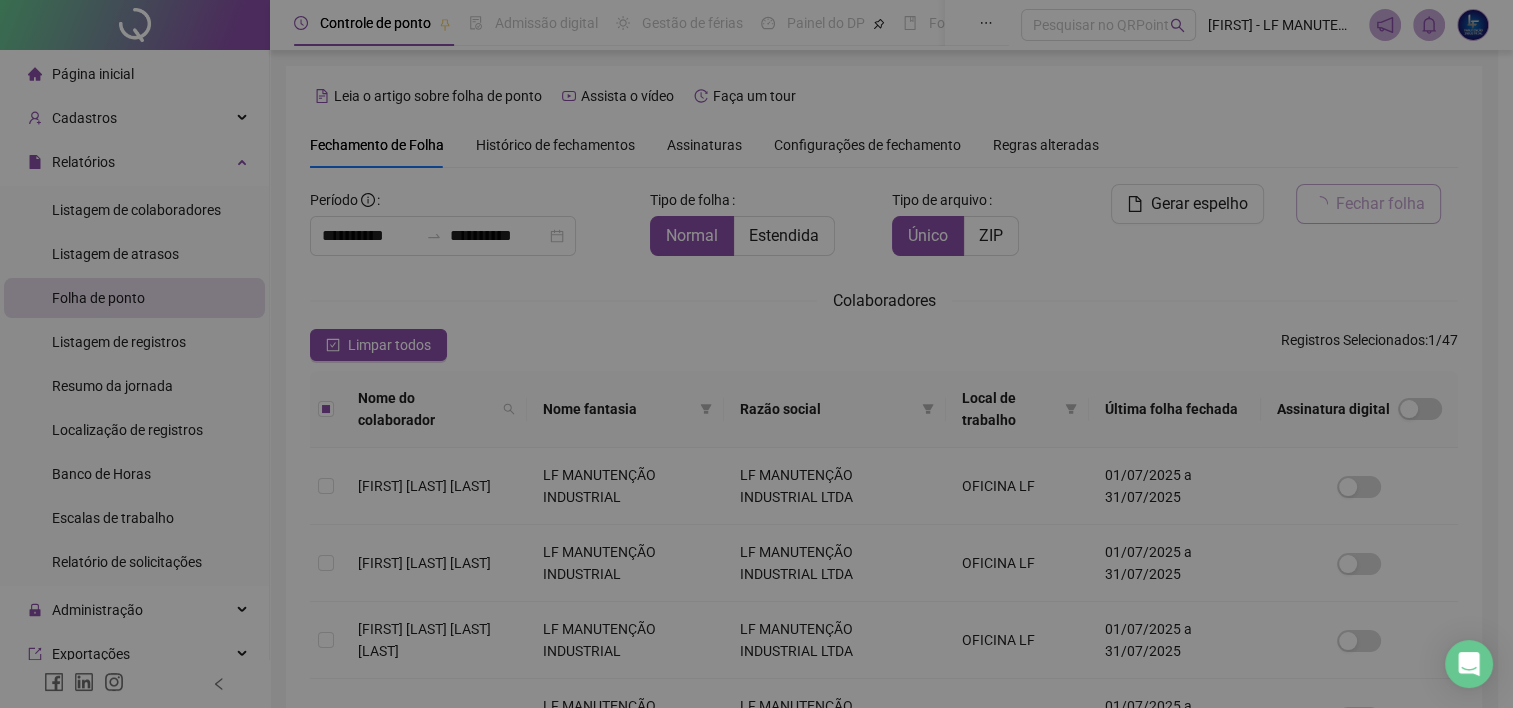 scroll, scrollTop: 55, scrollLeft: 0, axis: vertical 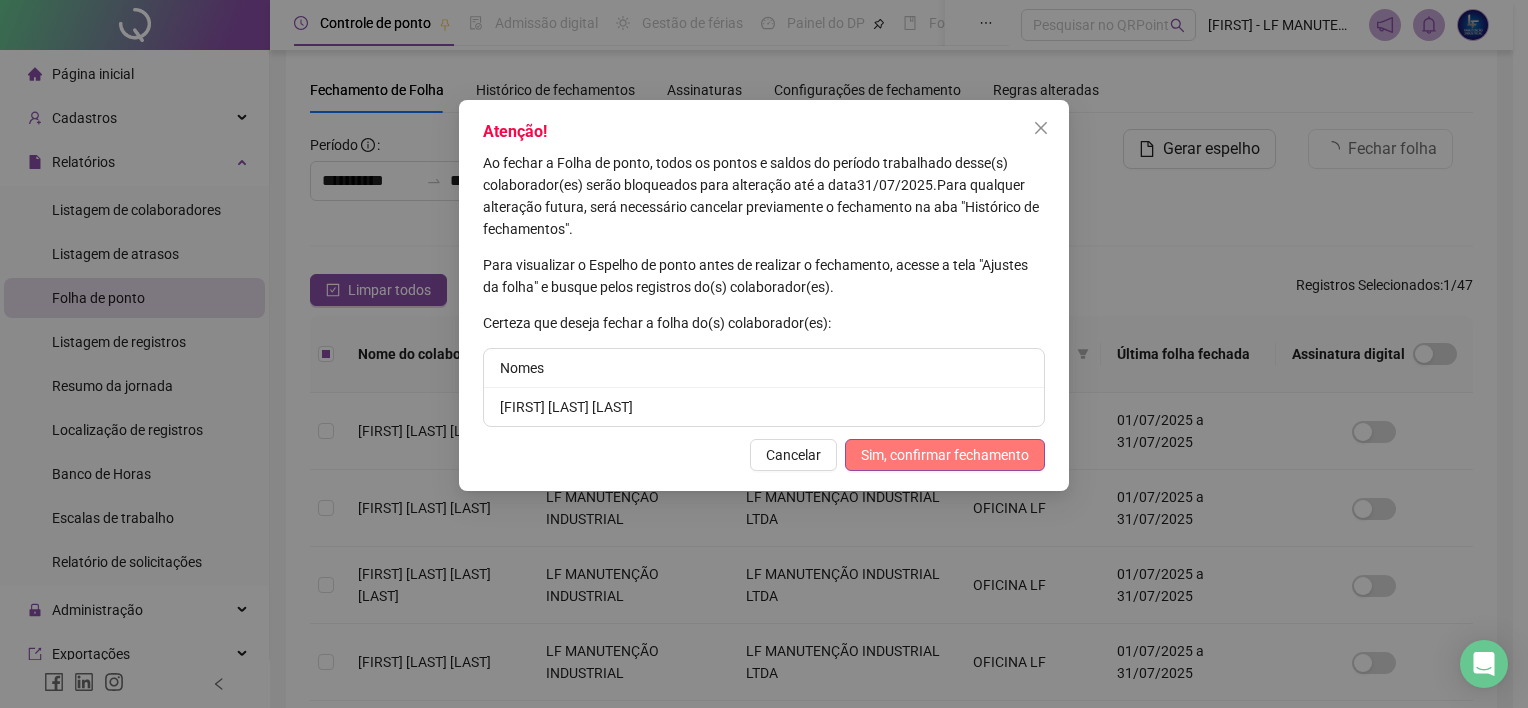 click on "Sim, confirmar fechamento" at bounding box center (945, 455) 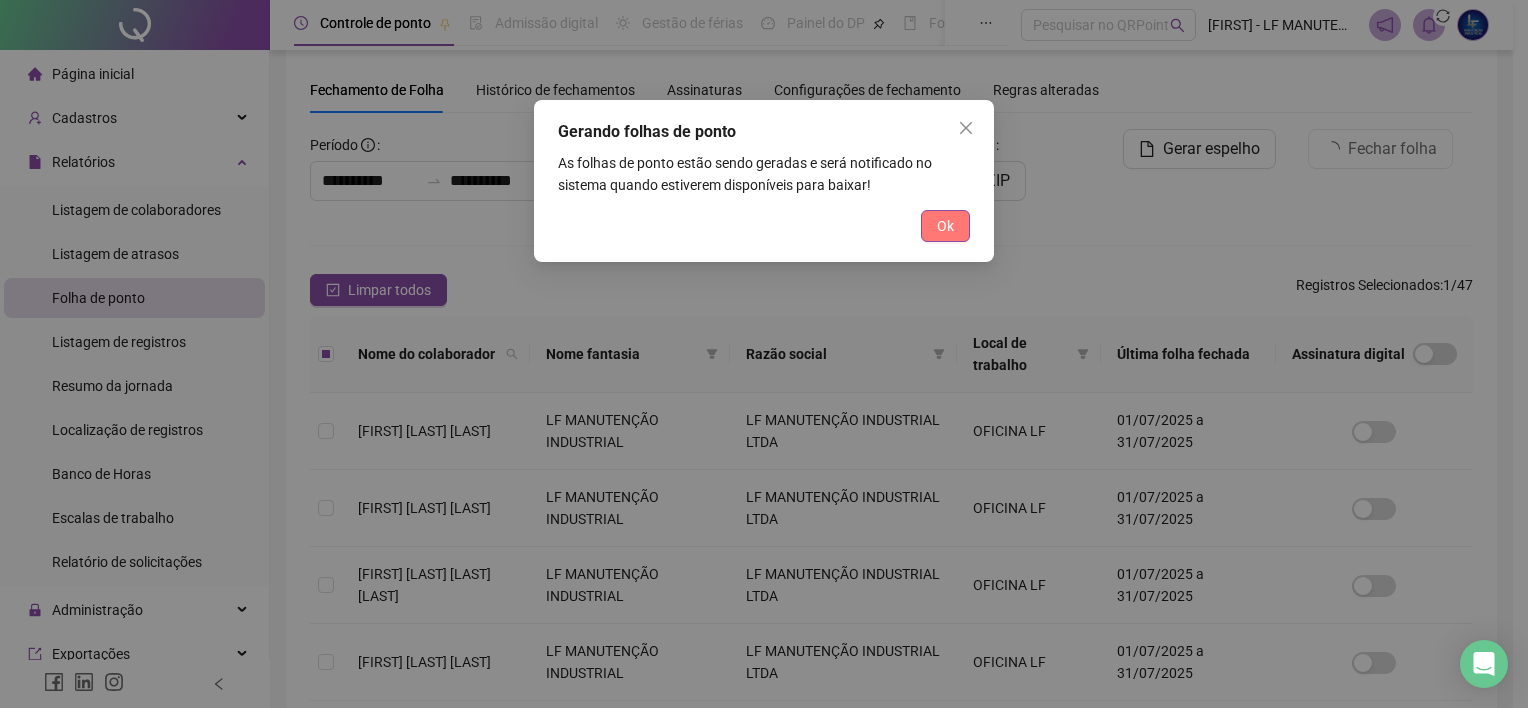 click on "Ok" at bounding box center (945, 226) 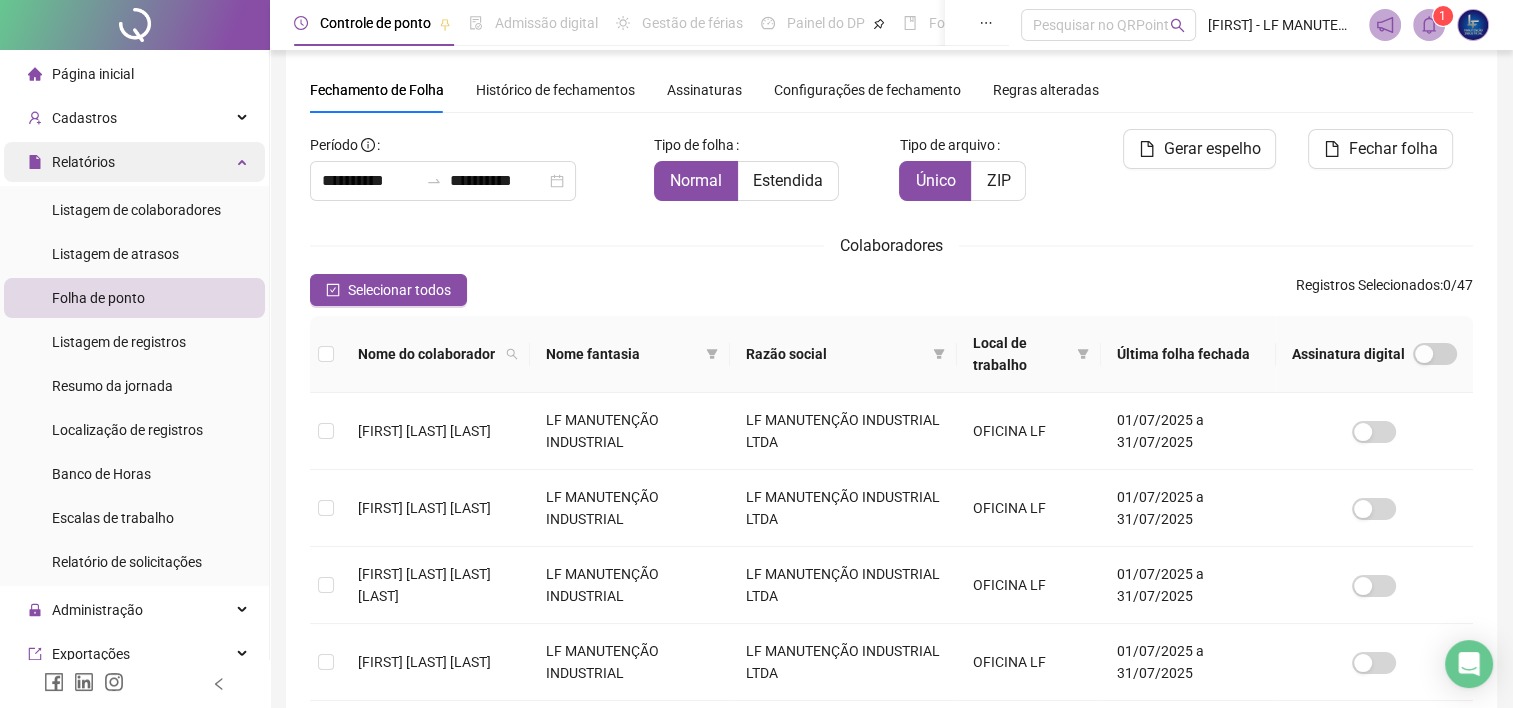 click on "Relatórios" at bounding box center (134, 162) 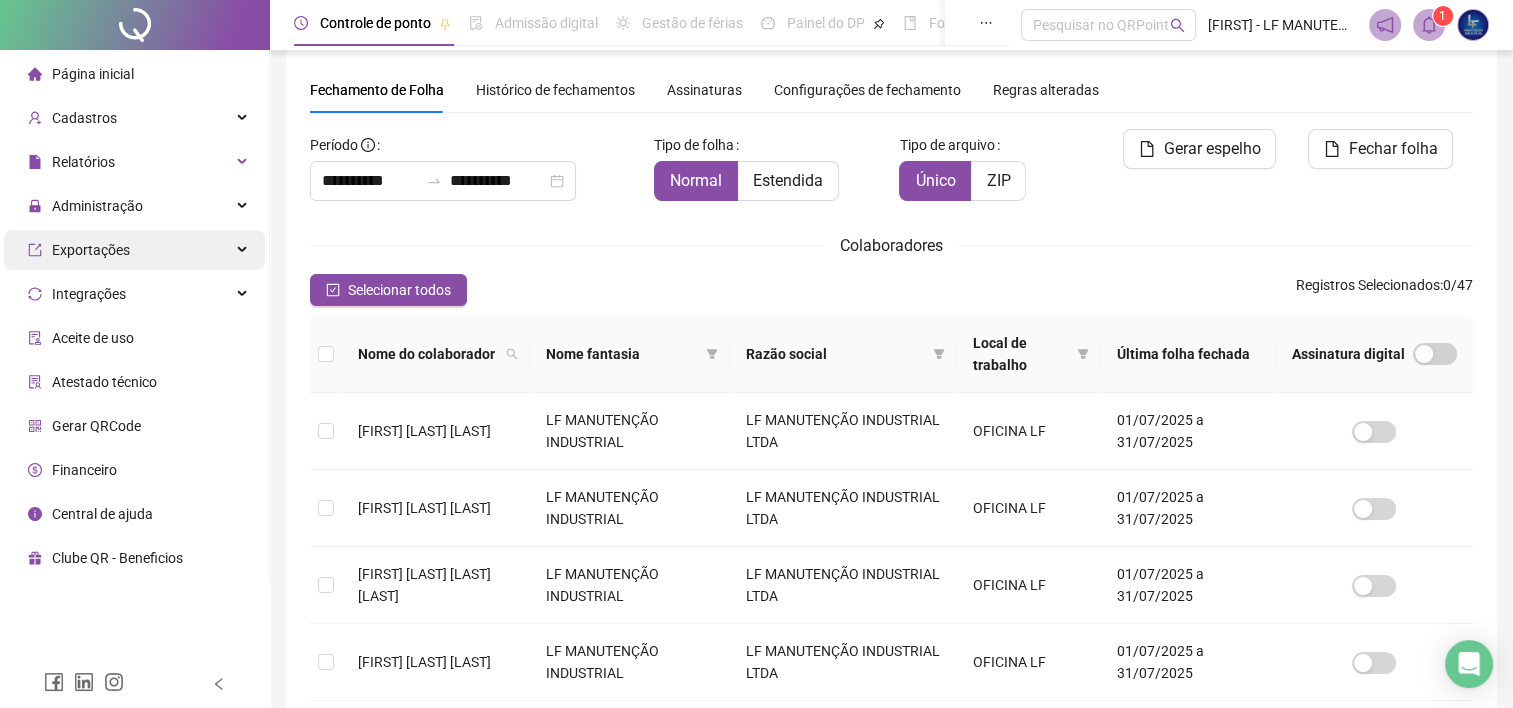 click on "Exportações" at bounding box center (134, 250) 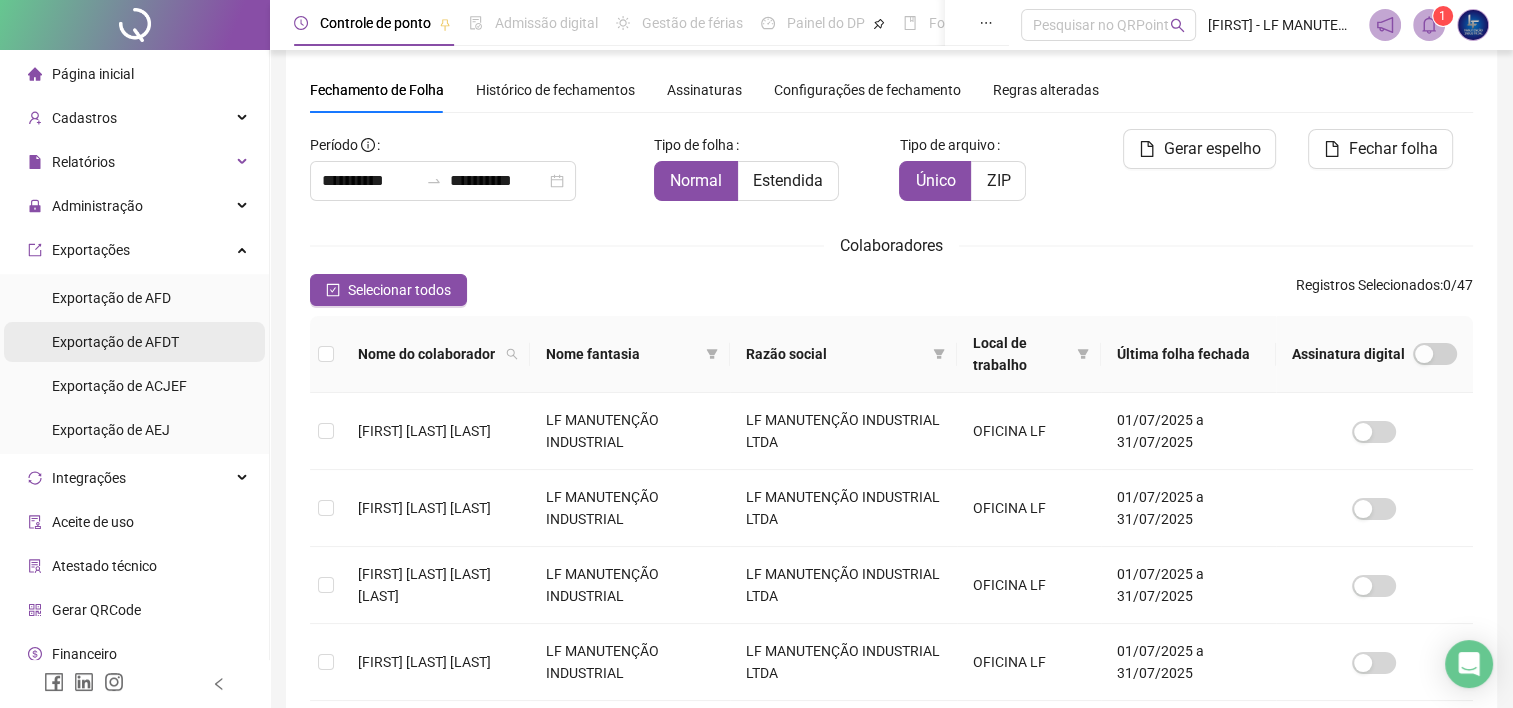 click on "Exportação de AFDT" at bounding box center [115, 342] 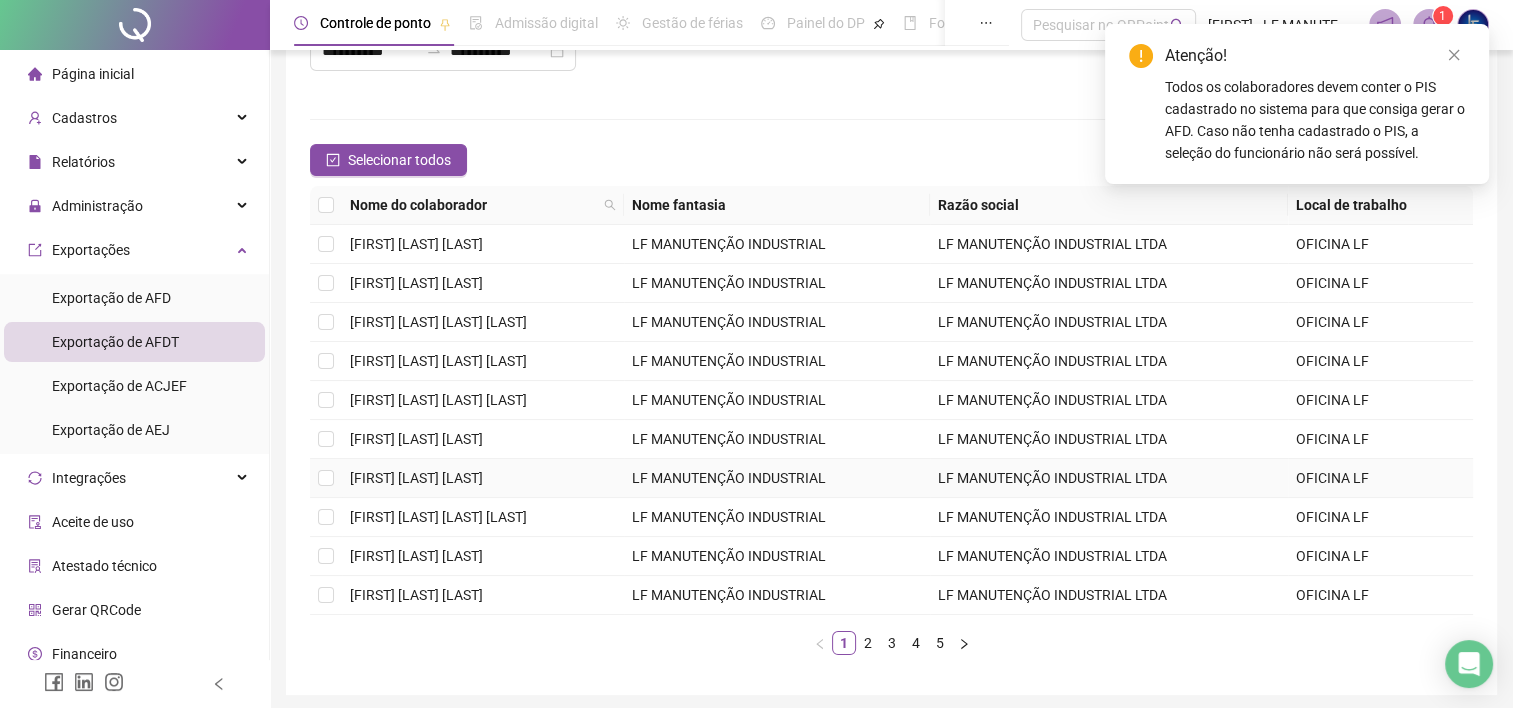 scroll, scrollTop: 160, scrollLeft: 0, axis: vertical 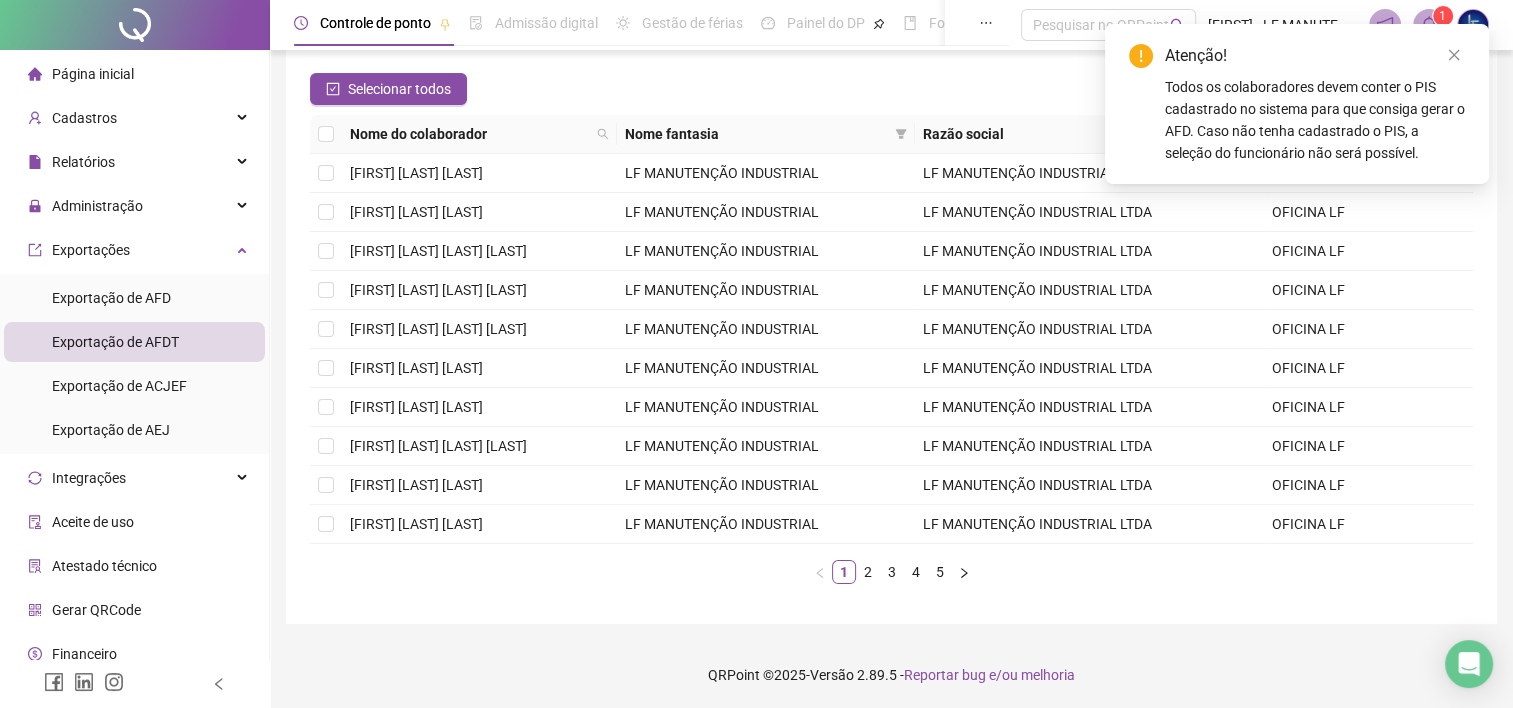 drag, startPoint x: 865, startPoint y: 575, endPoint x: 864, endPoint y: 587, distance: 12.0415945 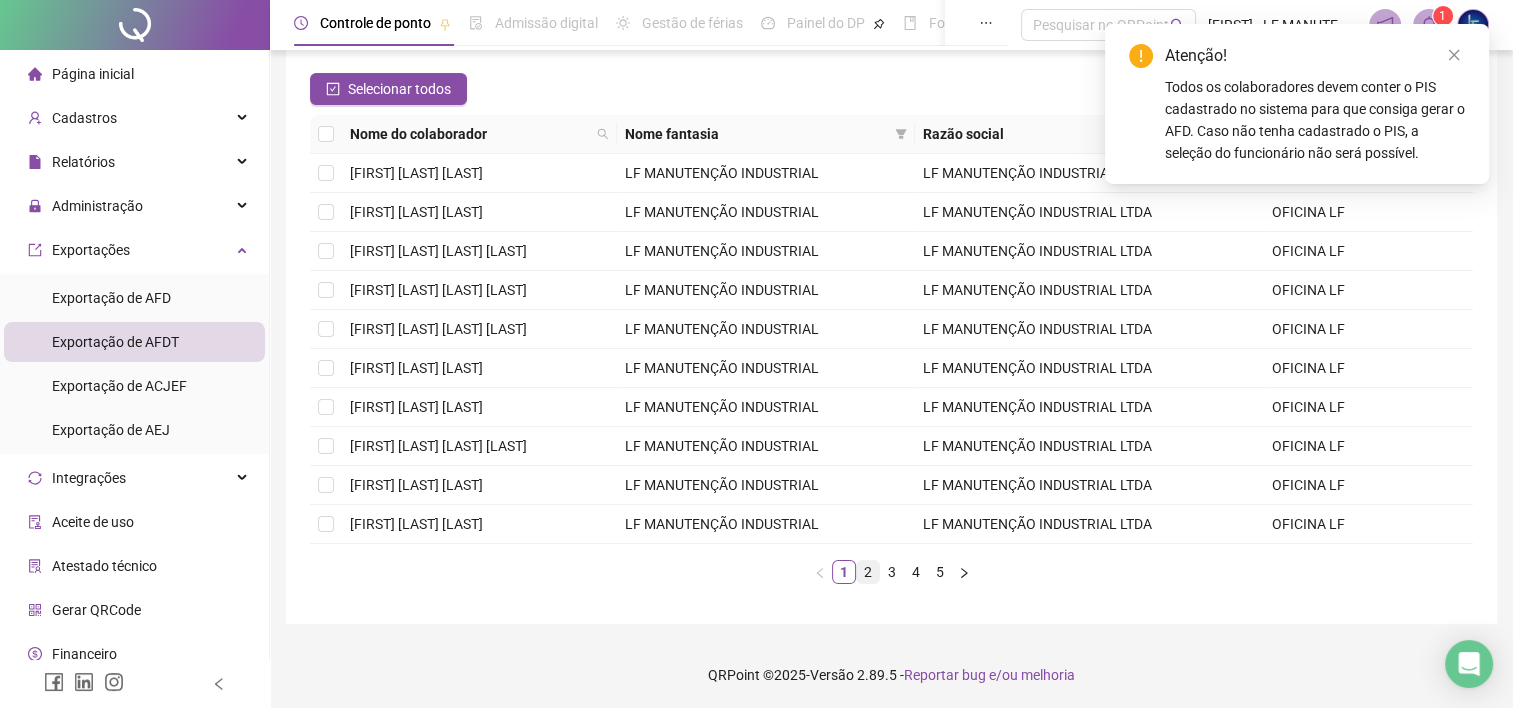 click on "2" at bounding box center (868, 572) 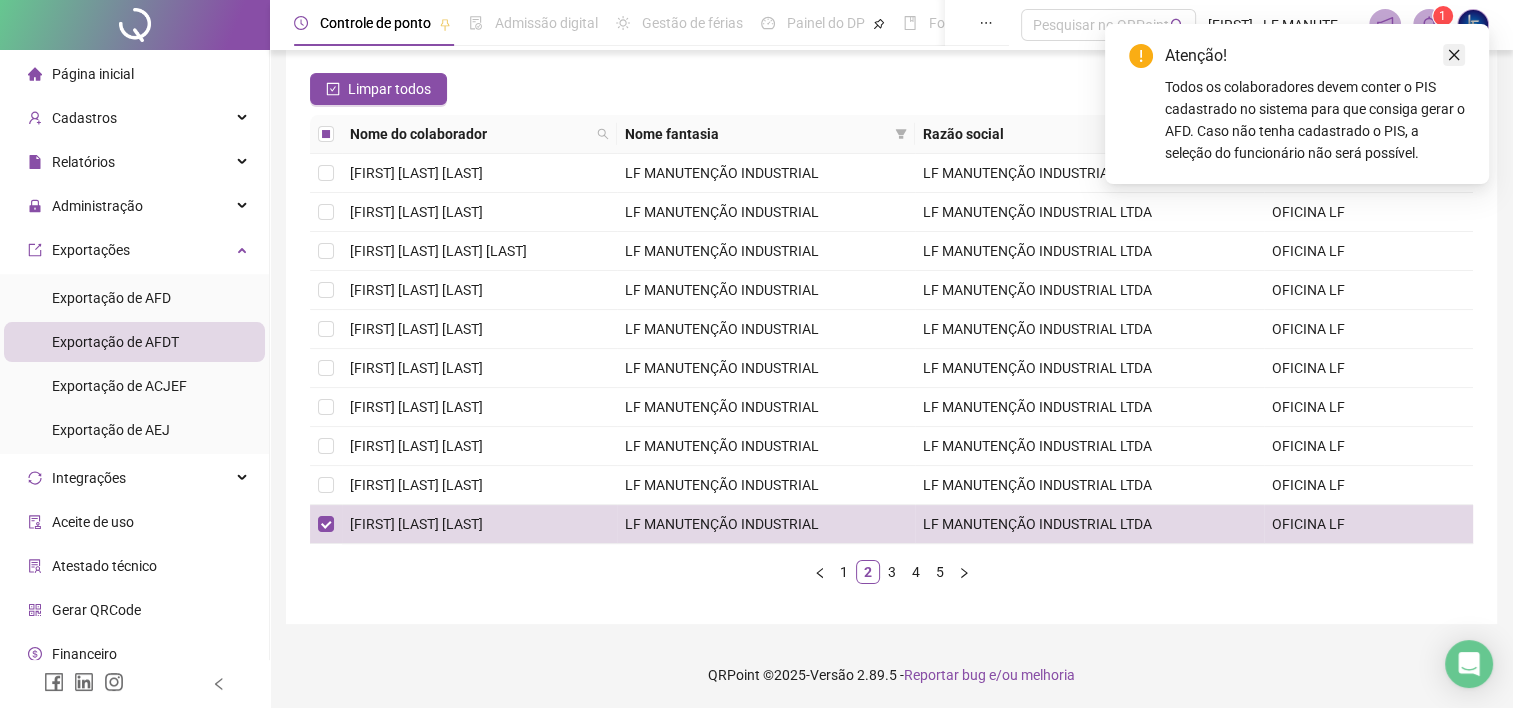 click 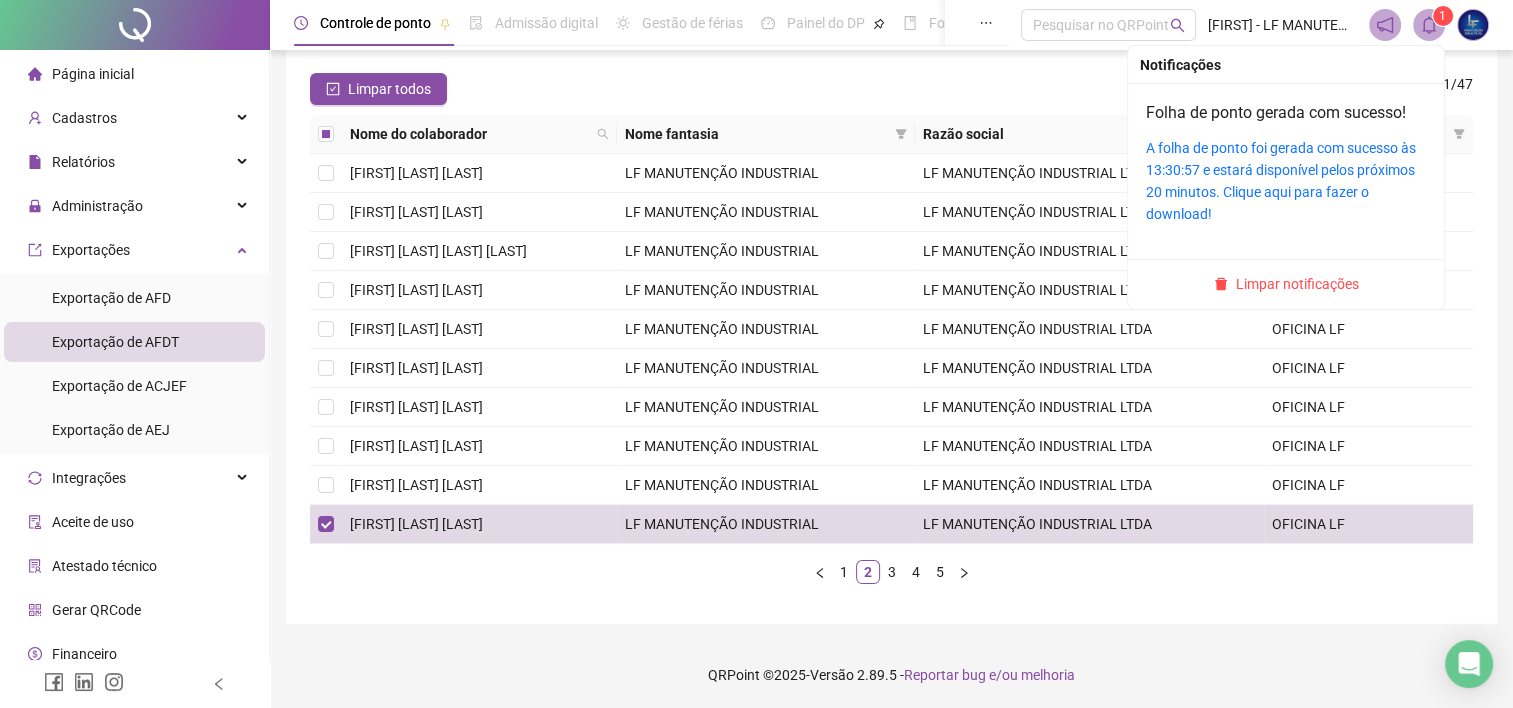 click at bounding box center (1429, 25) 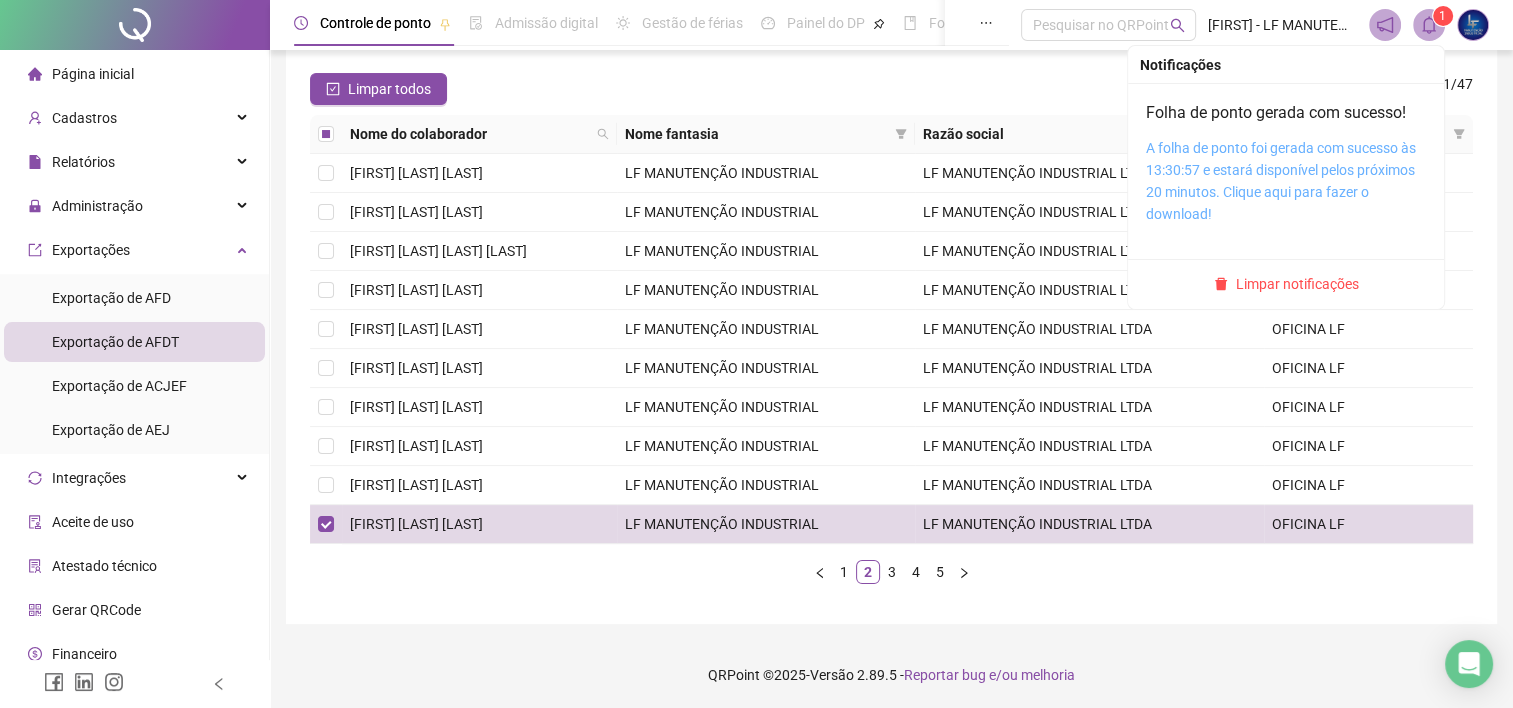 click on "A folha de ponto foi gerada com sucesso às 13:30:57 e estará disponível pelos próximos 20 minutos.
Clique aqui para fazer o download!" at bounding box center [1281, 181] 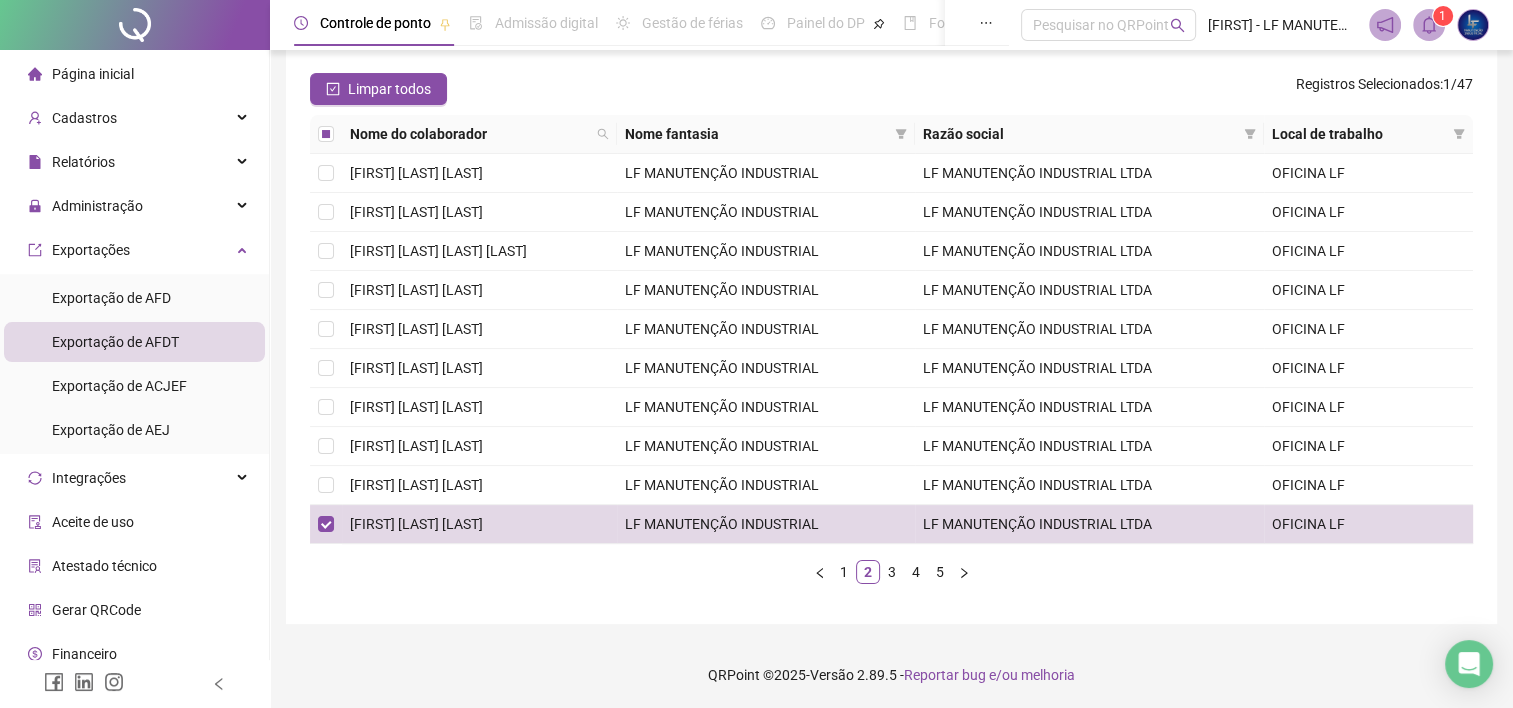 click on "Limpar todos Registros Selecionados :  1 / 47" at bounding box center (891, 89) 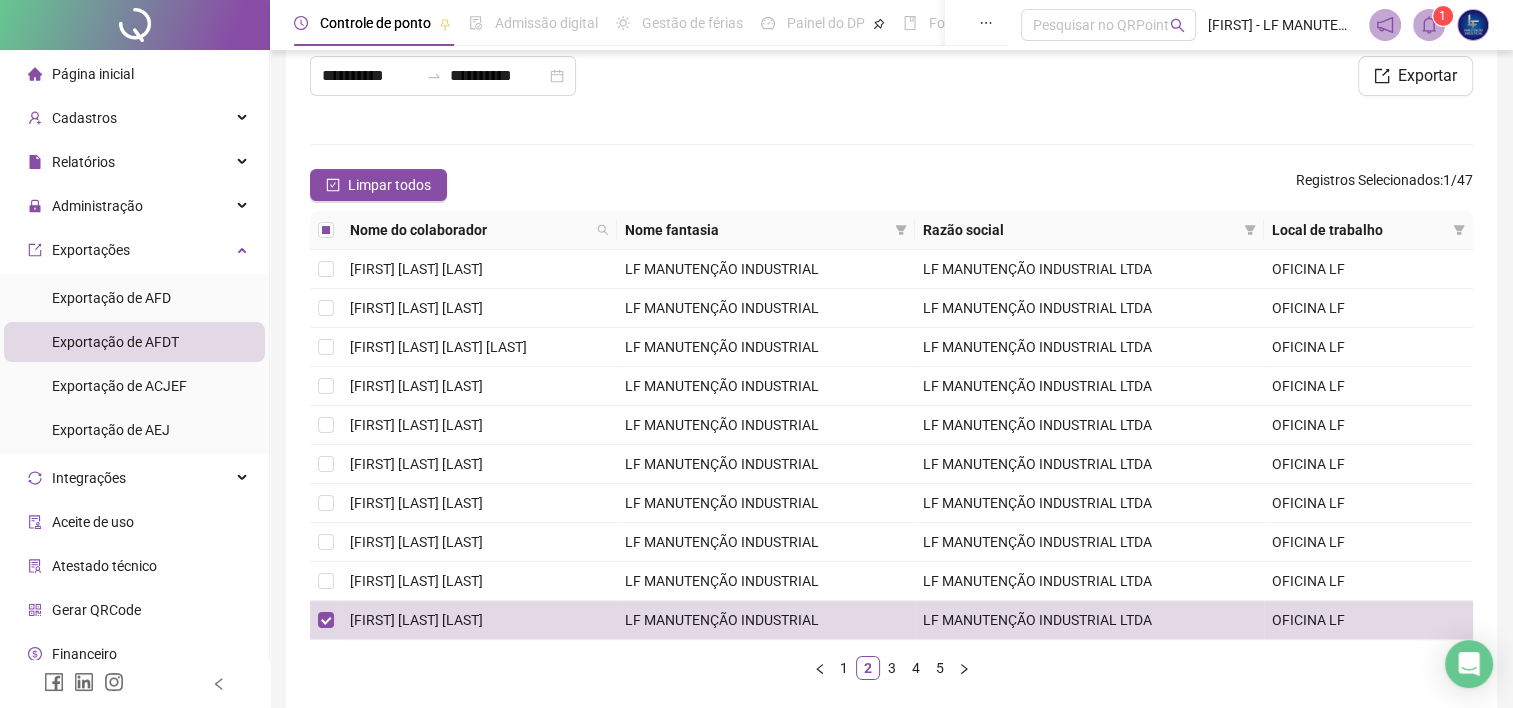 scroll, scrollTop: 0, scrollLeft: 0, axis: both 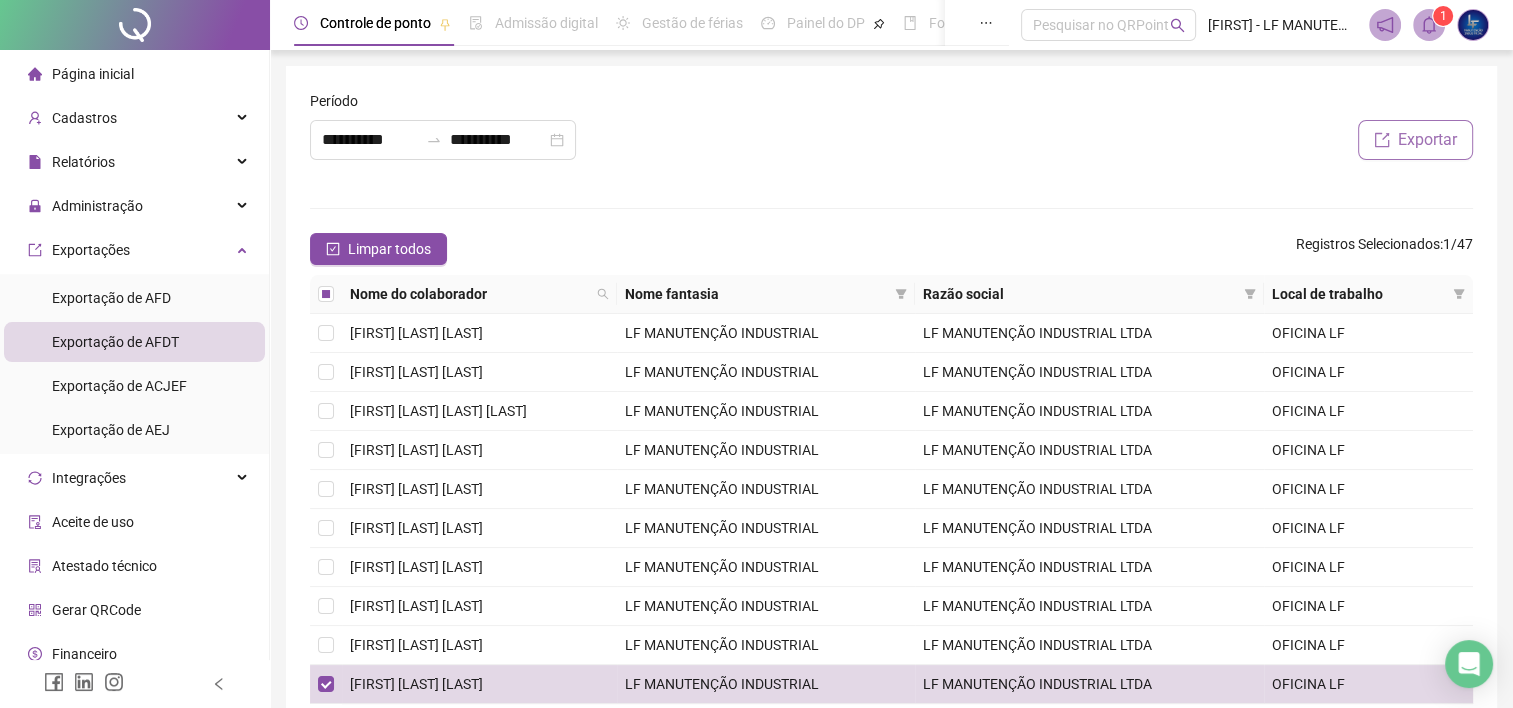 click on "Exportar" at bounding box center (1427, 140) 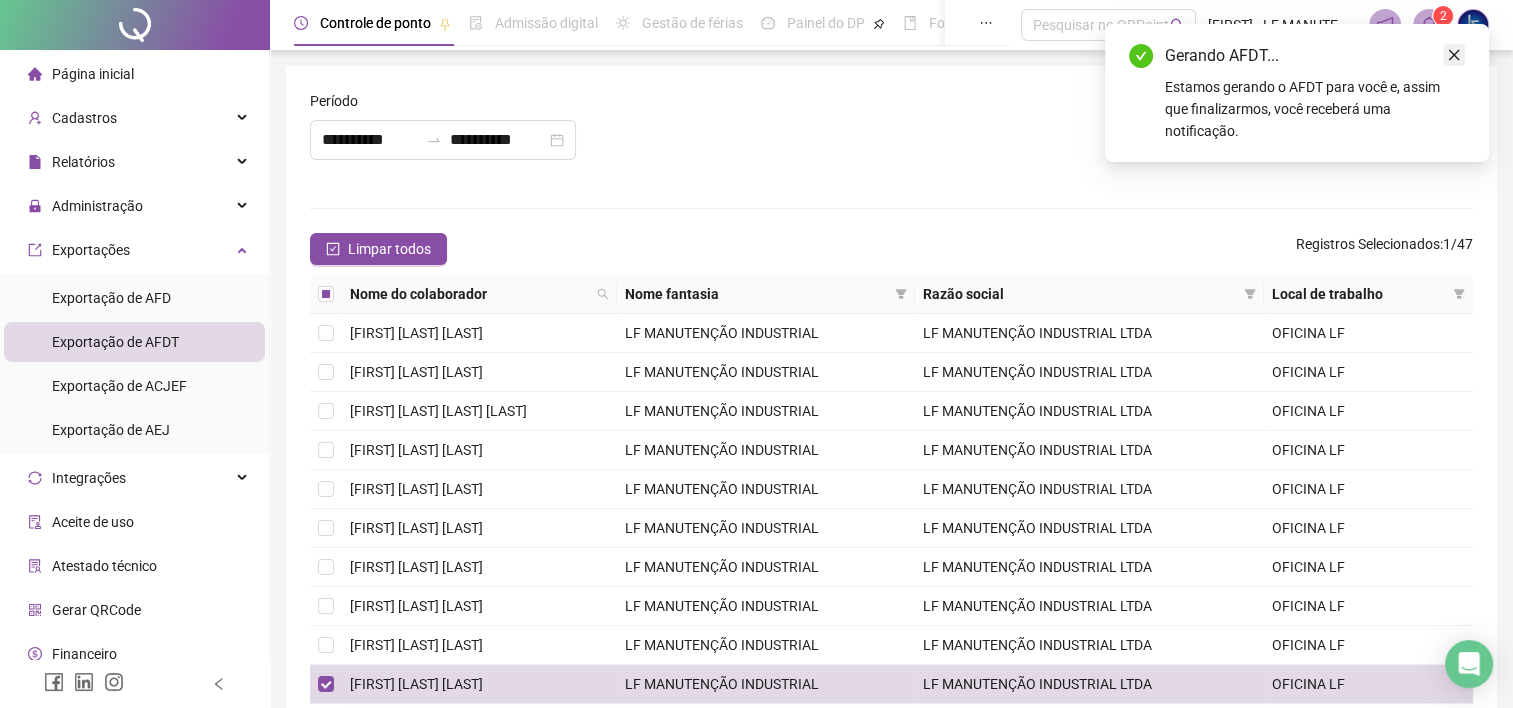 click at bounding box center [1454, 55] 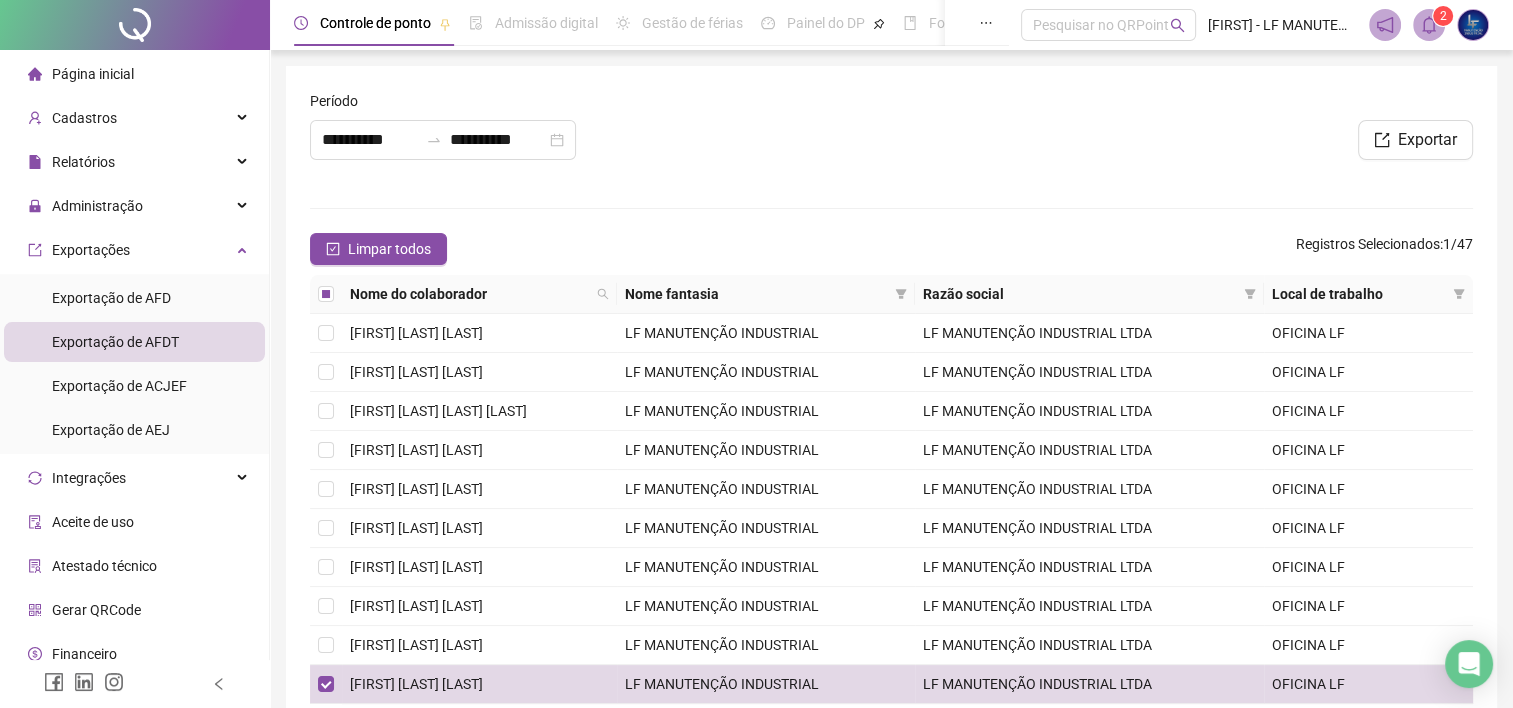 click at bounding box center [1429, 25] 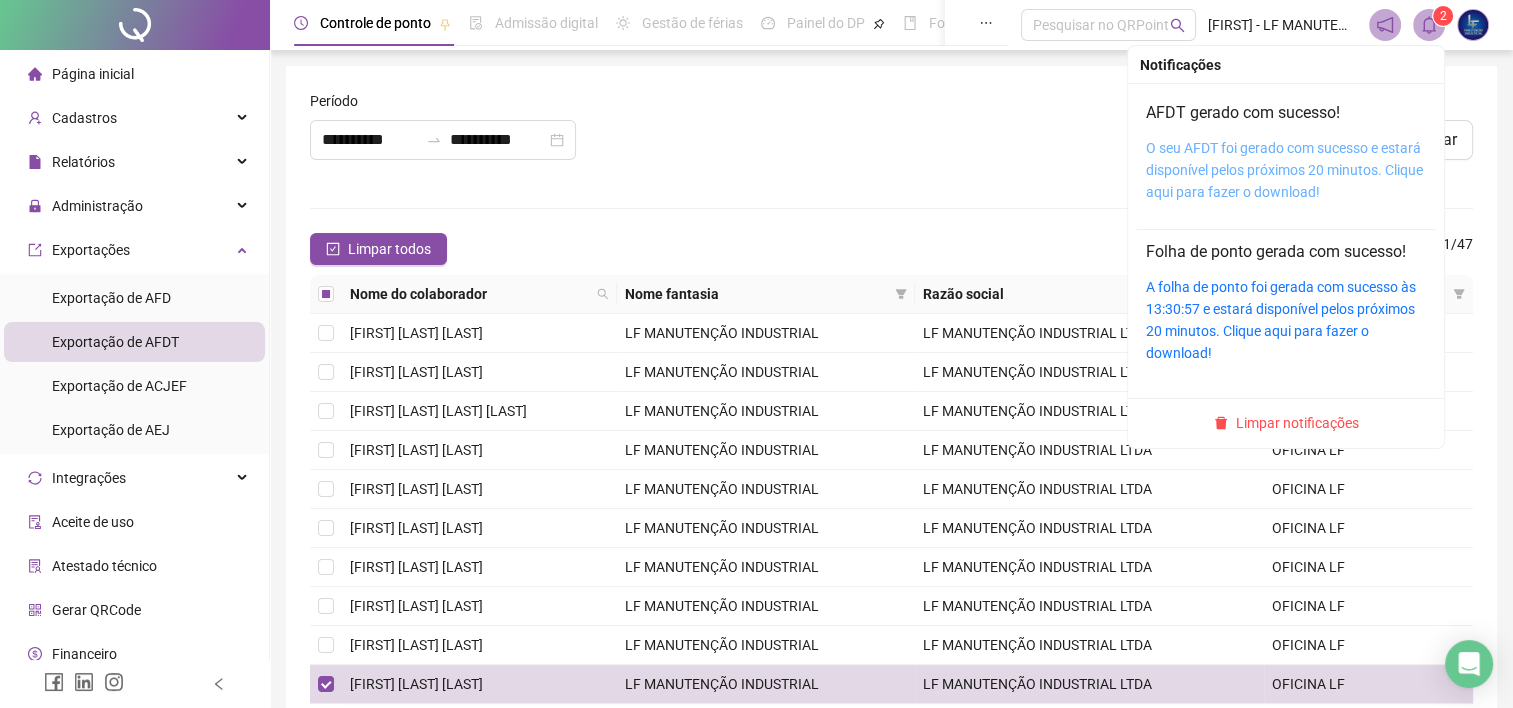 click on "O seu AFDT foi gerado com sucesso e estará disponível pelos próximos 20 minutos.
Clique aqui para fazer o download!" at bounding box center (1284, 170) 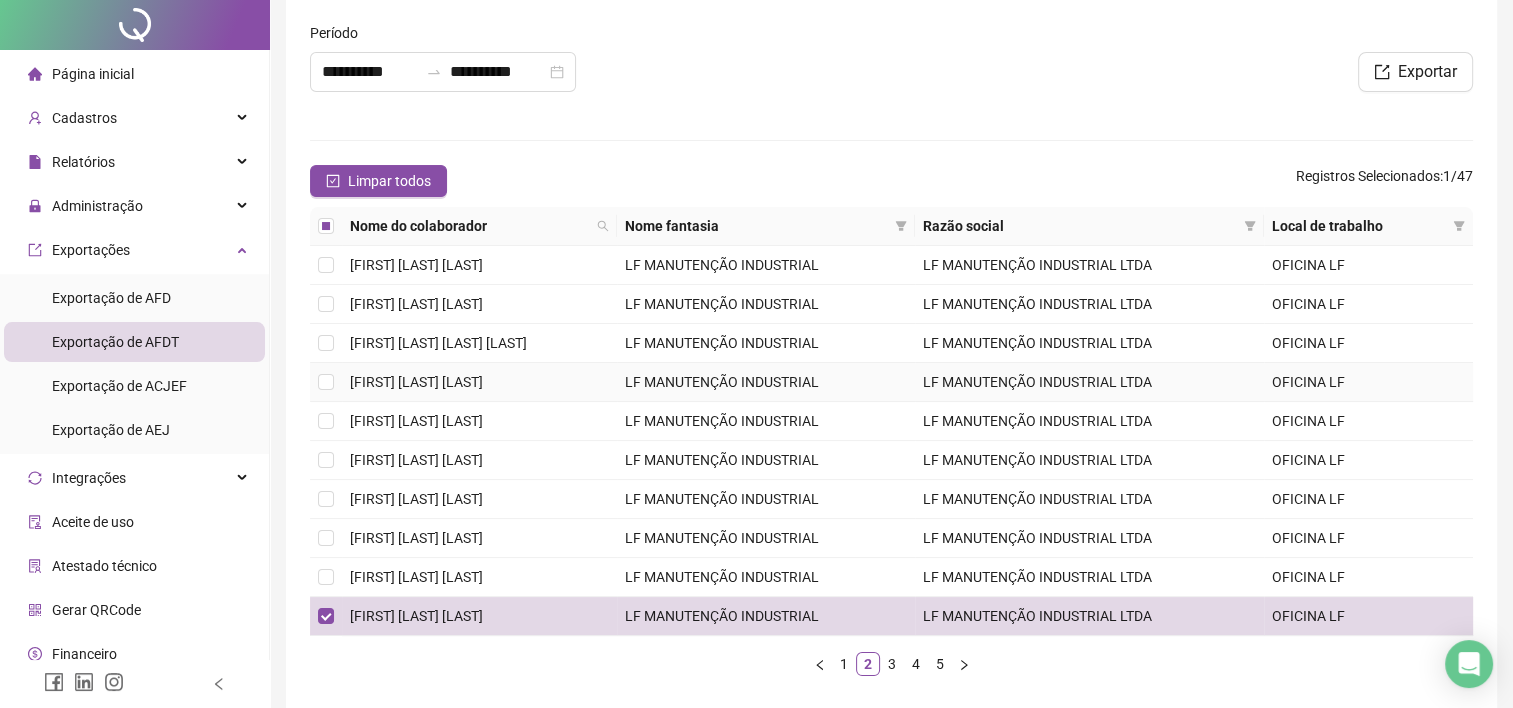 scroll, scrollTop: 100, scrollLeft: 0, axis: vertical 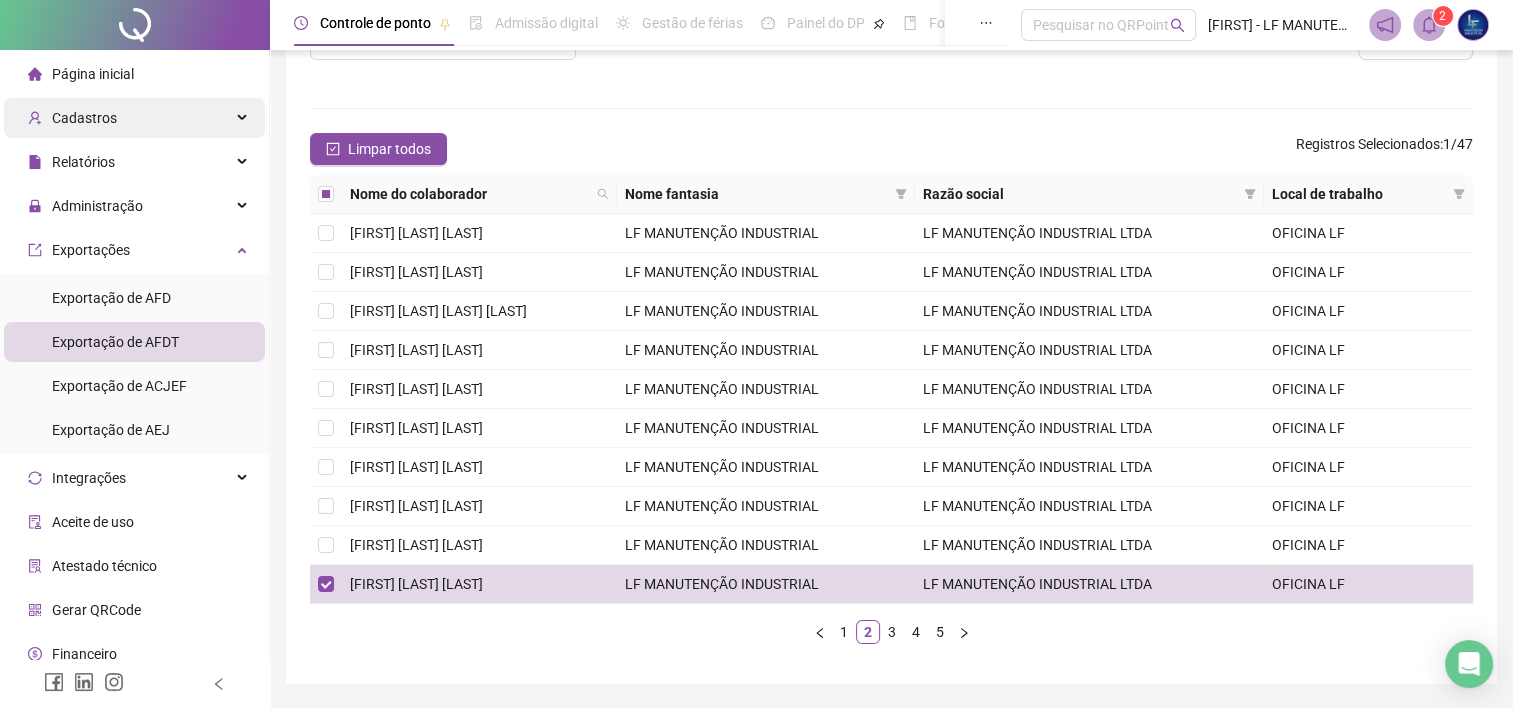 click on "Cadastros" at bounding box center [134, 118] 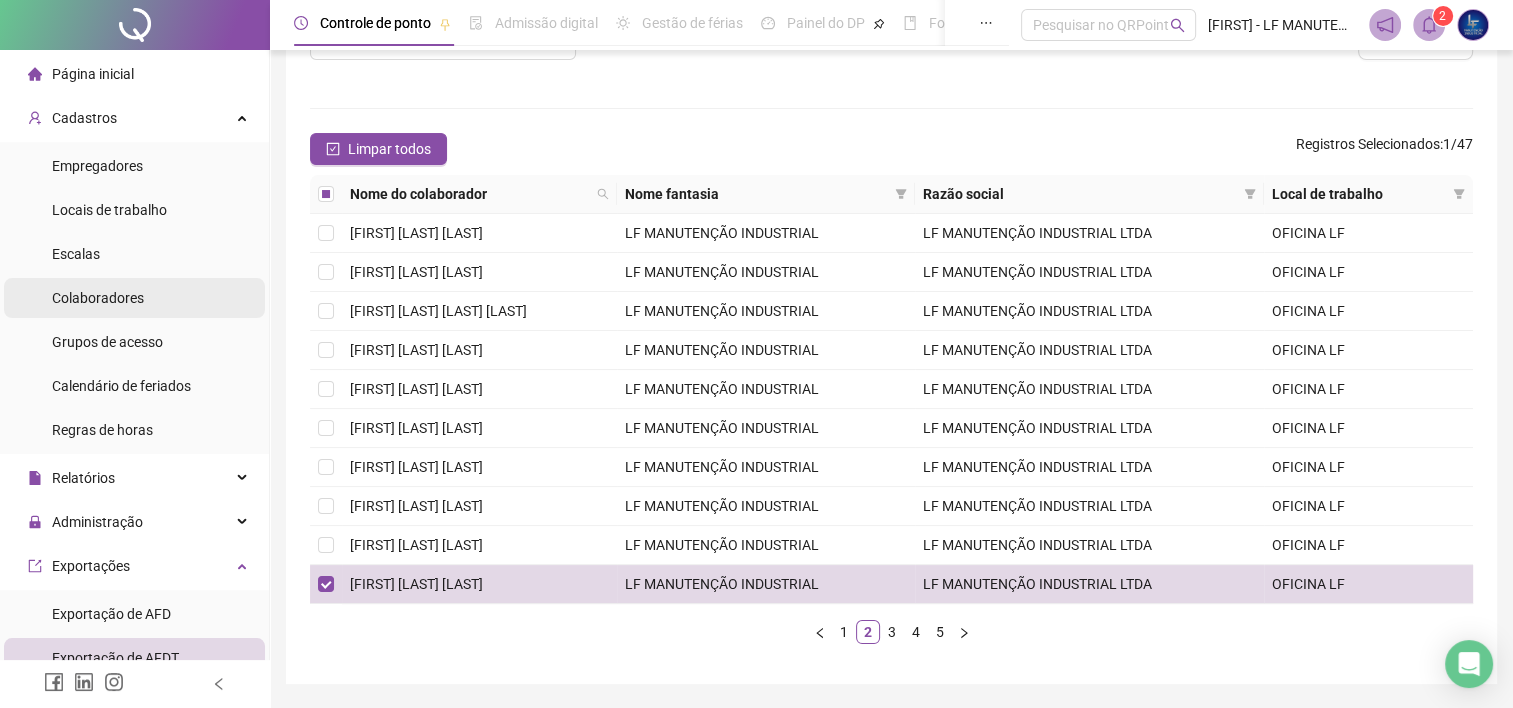 click on "Colaboradores" at bounding box center [98, 298] 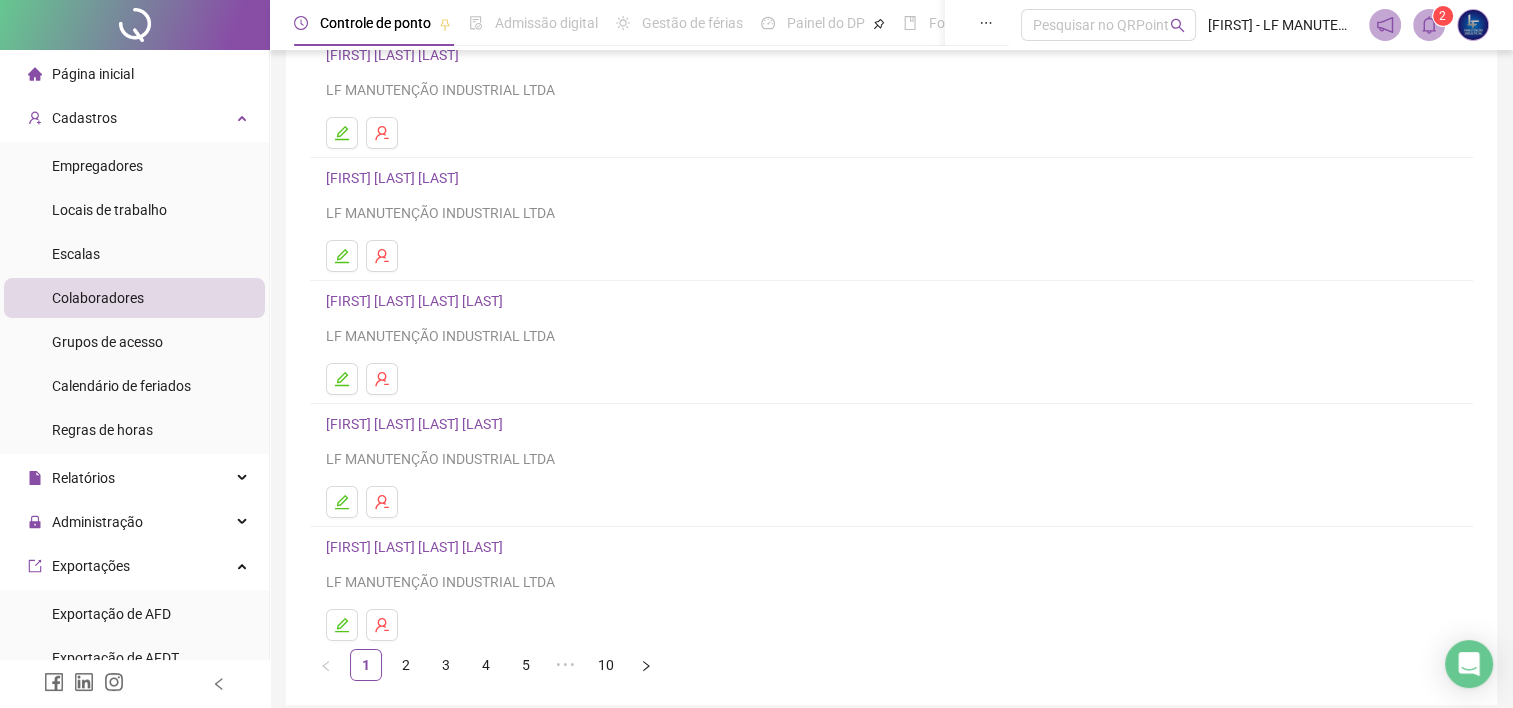 scroll, scrollTop: 258, scrollLeft: 0, axis: vertical 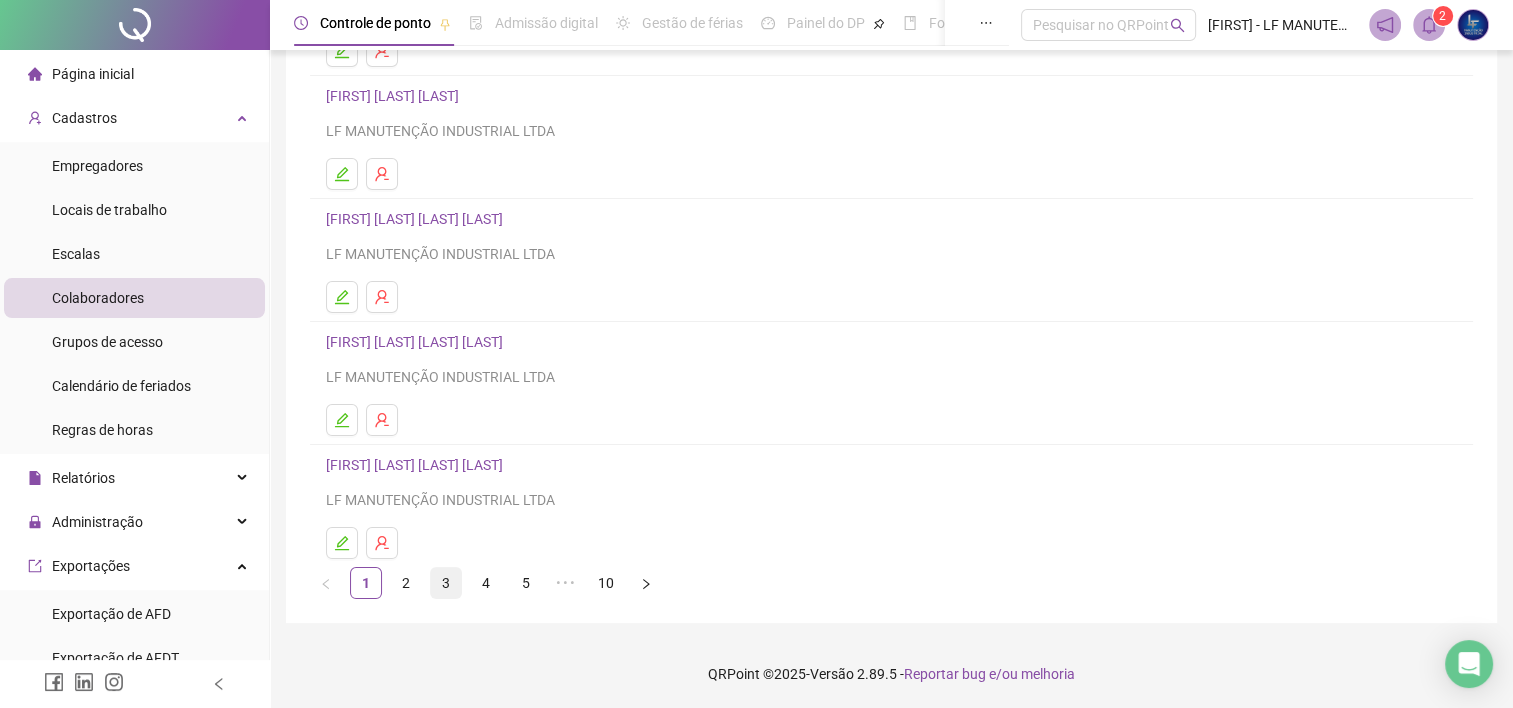 click on "3" at bounding box center (446, 583) 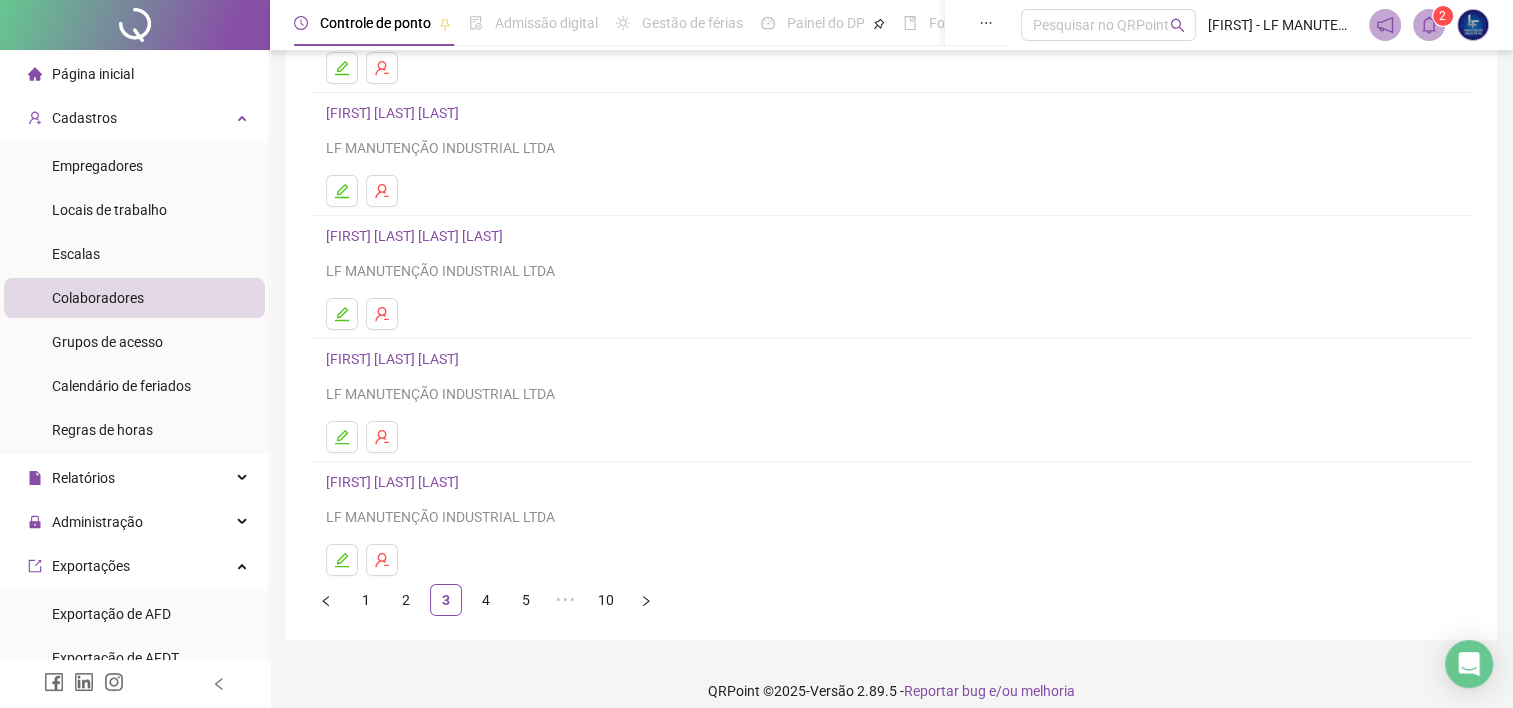 scroll, scrollTop: 258, scrollLeft: 0, axis: vertical 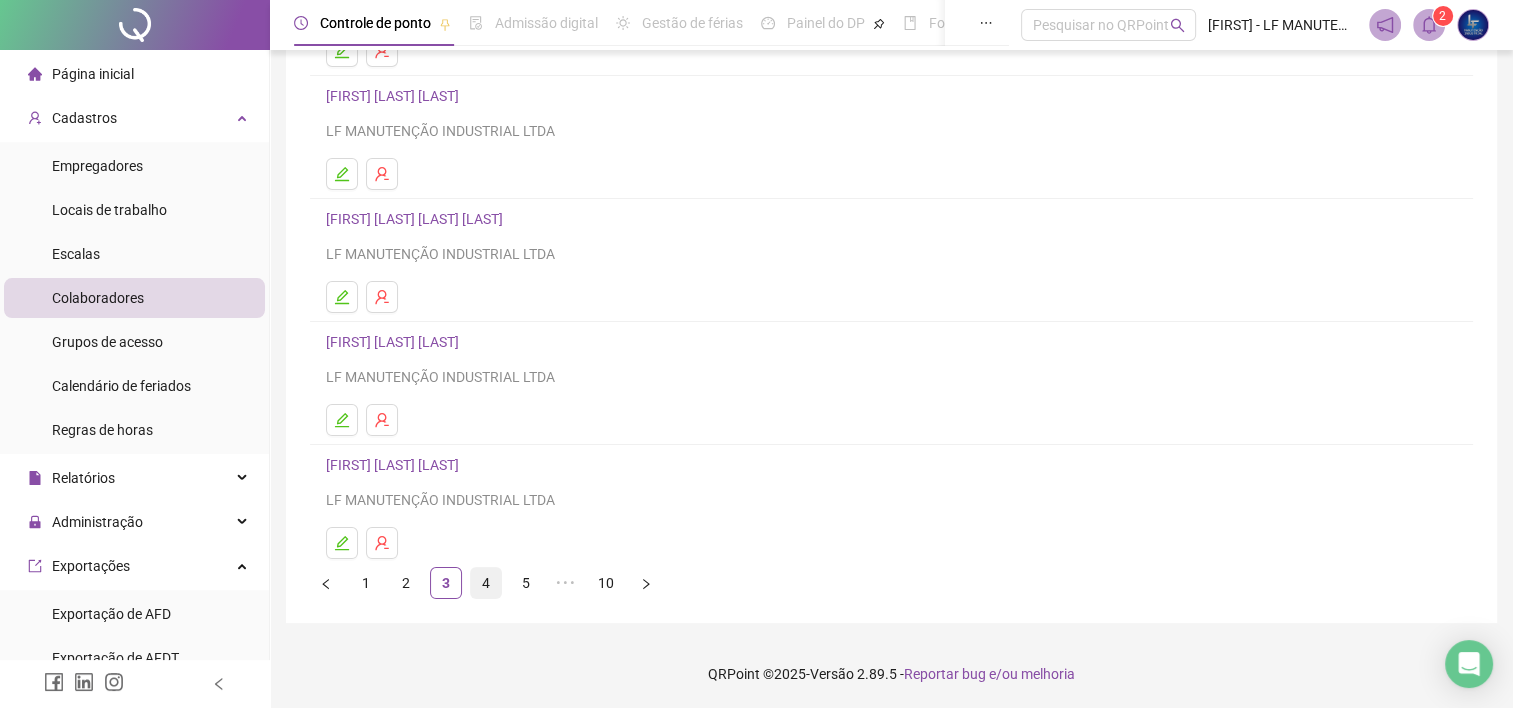 click on "4" at bounding box center (486, 583) 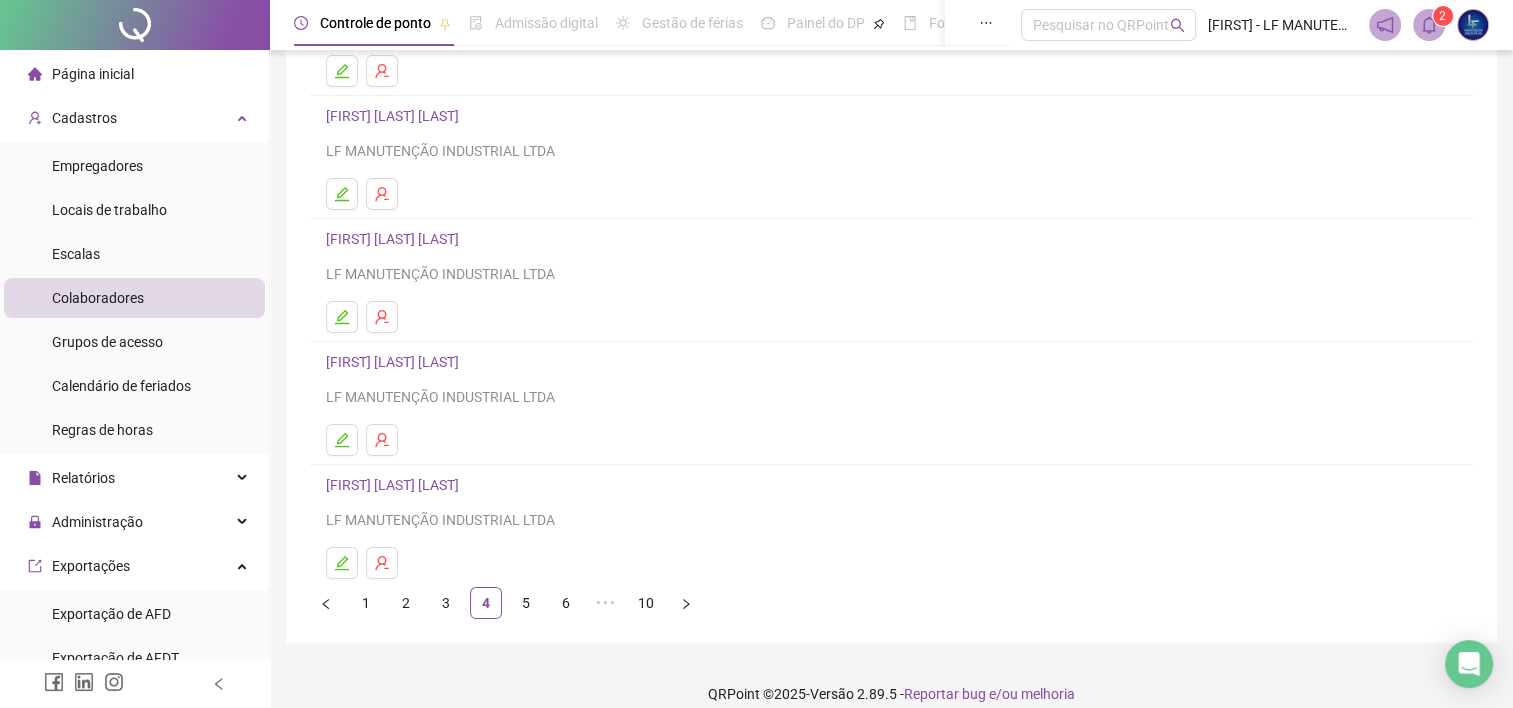 scroll, scrollTop: 258, scrollLeft: 0, axis: vertical 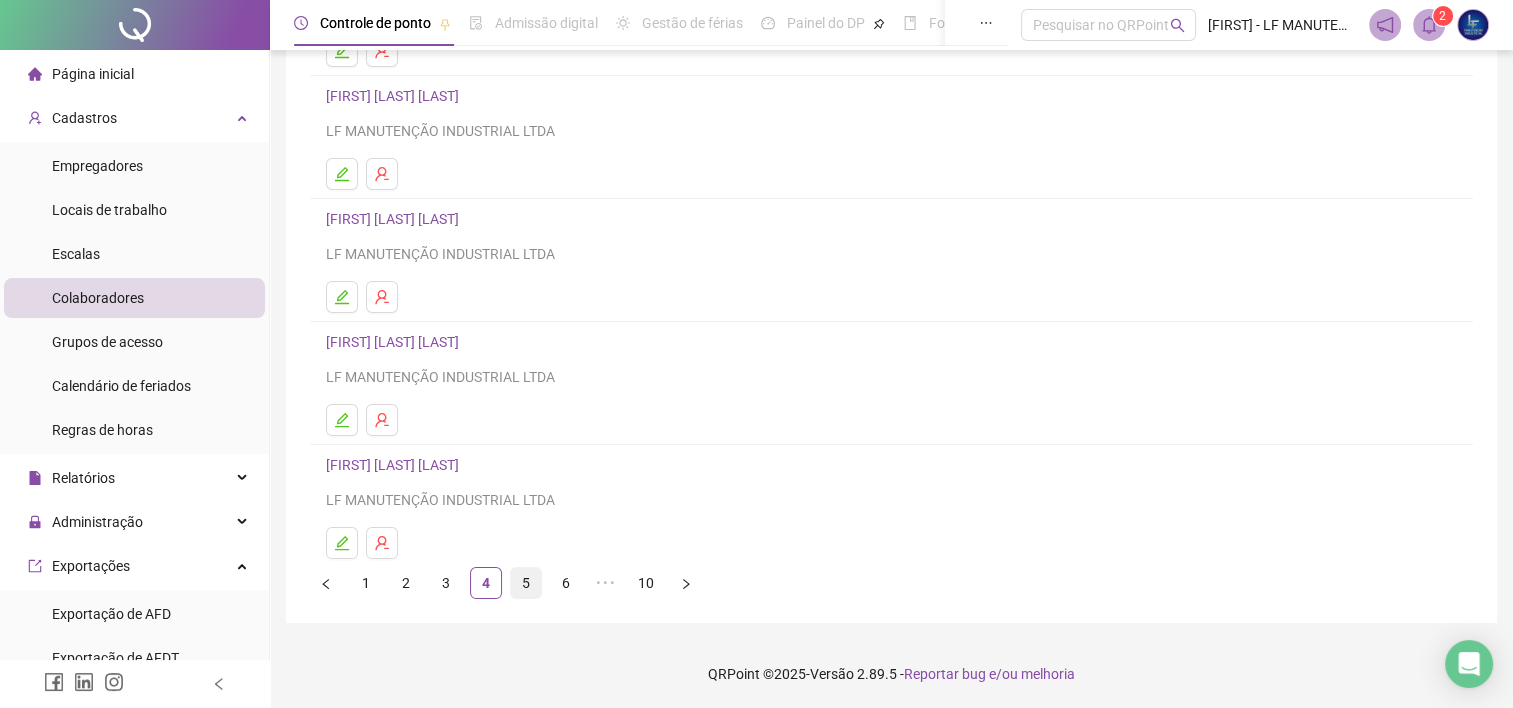 click on "5" at bounding box center [526, 583] 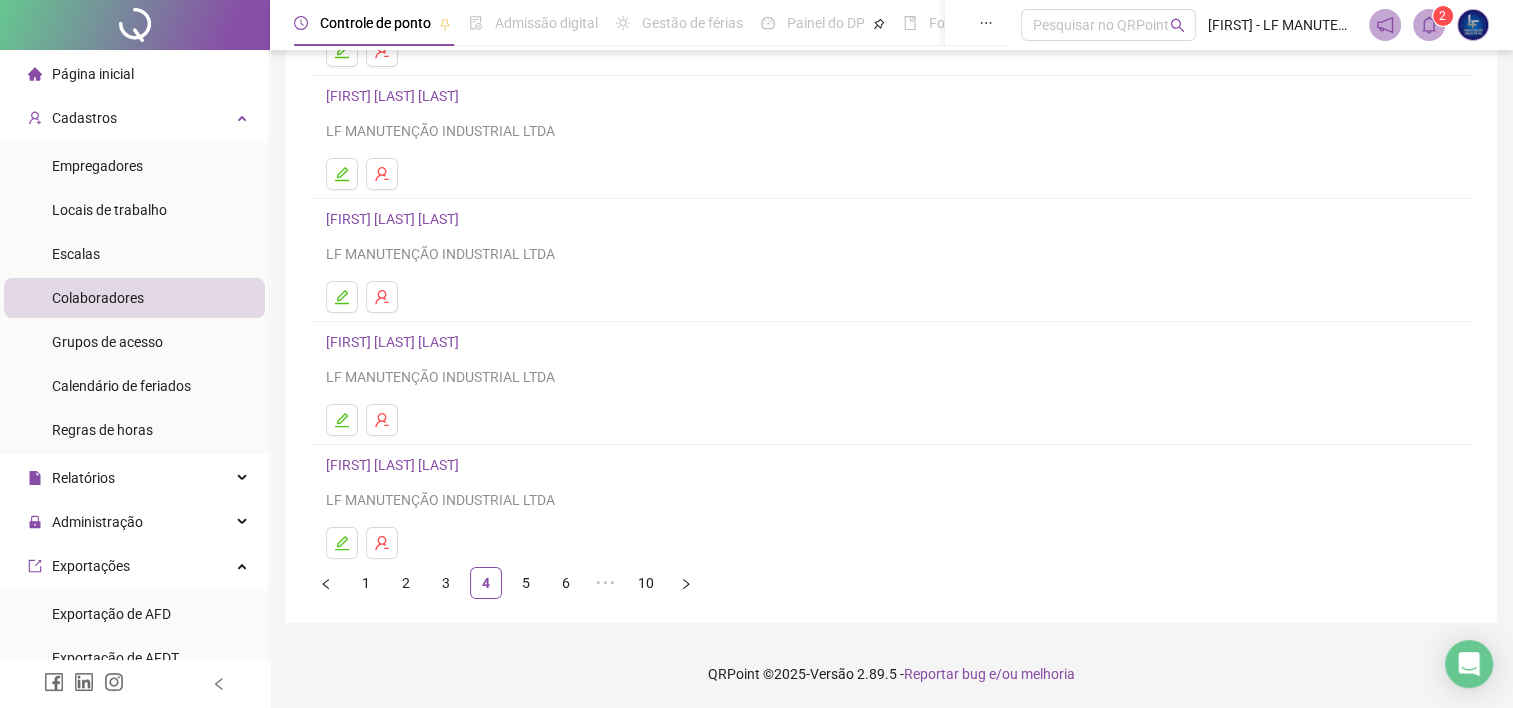 scroll, scrollTop: 0, scrollLeft: 0, axis: both 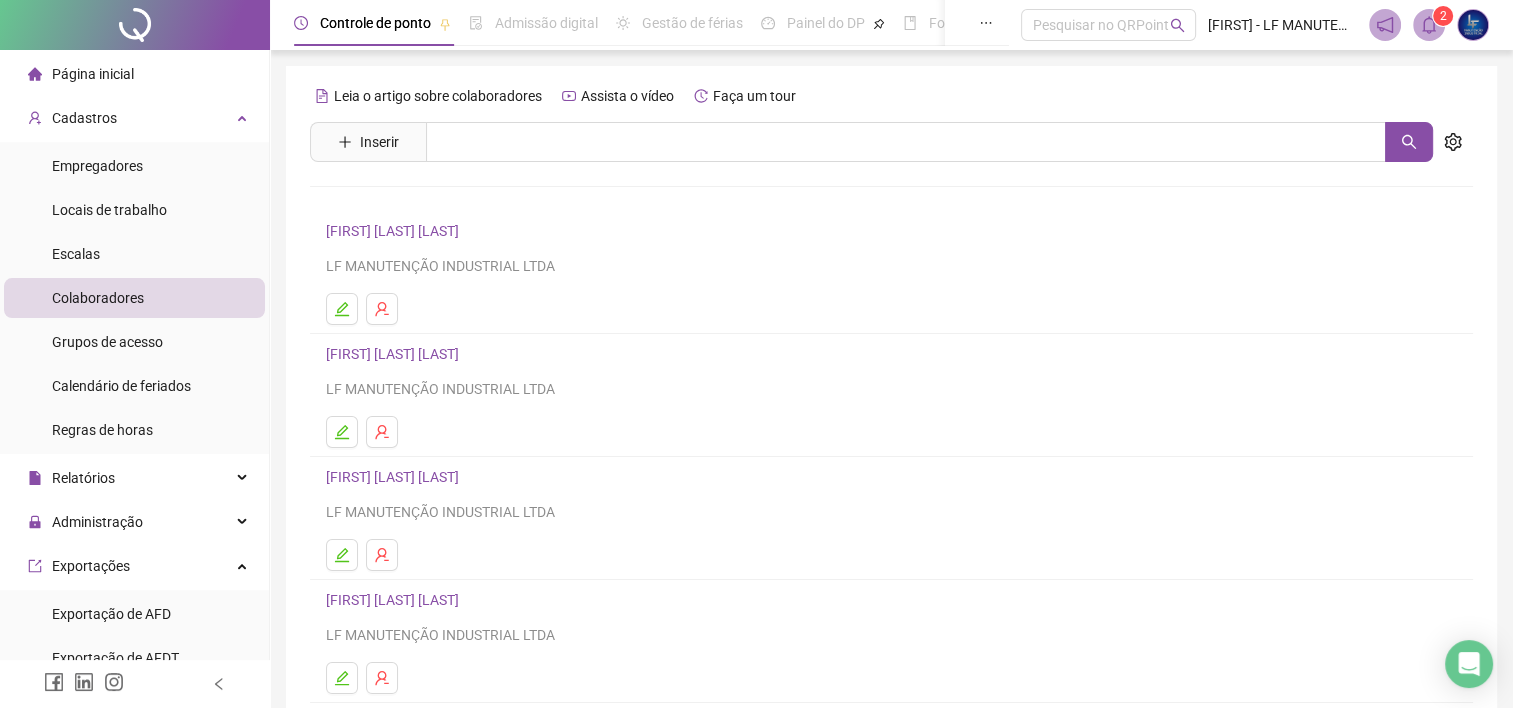 type 